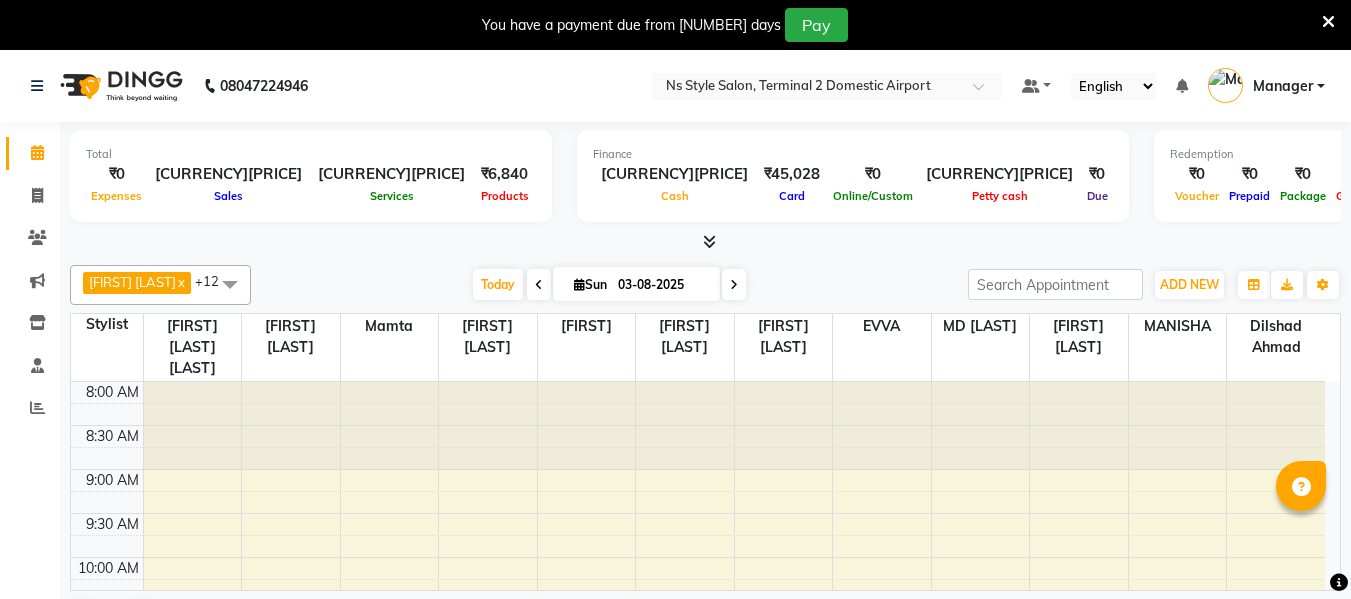 scroll, scrollTop: 0, scrollLeft: 0, axis: both 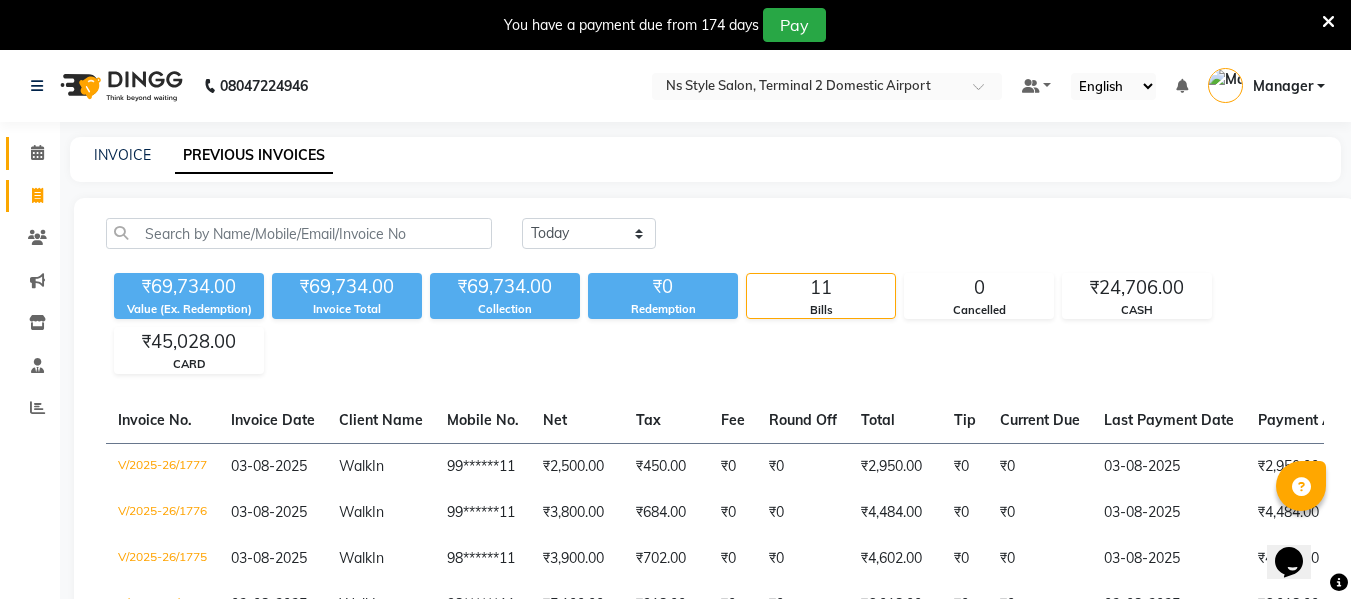 click on "Calendar" 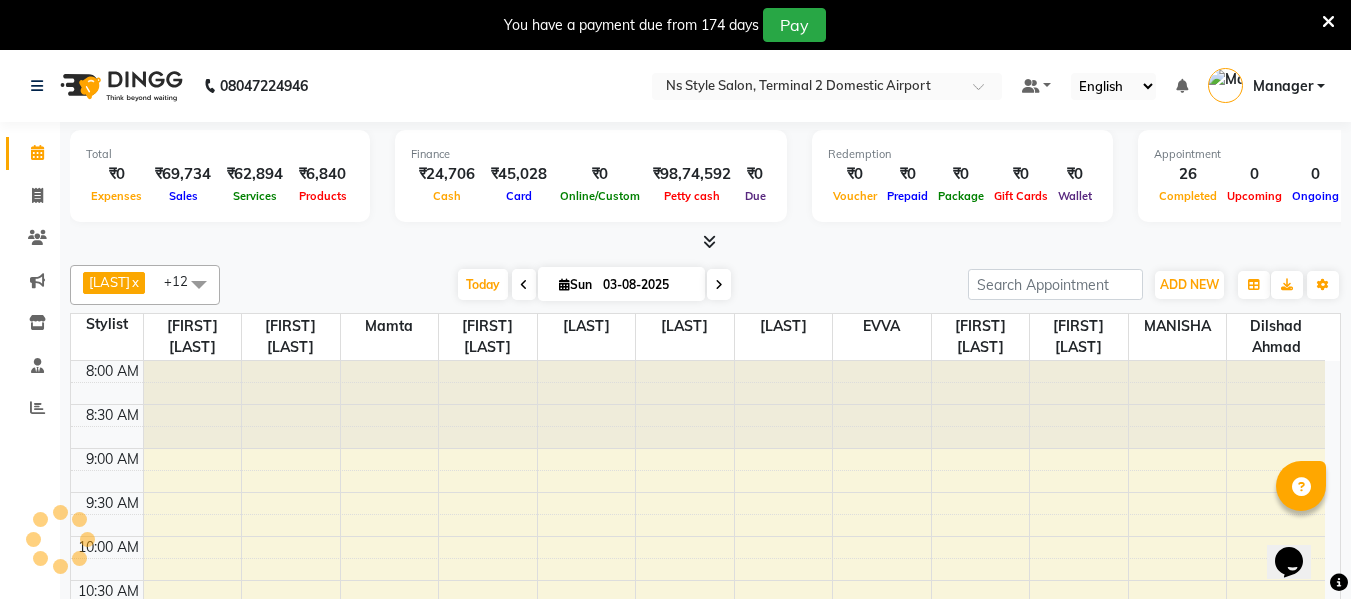 scroll, scrollTop: 0, scrollLeft: 0, axis: both 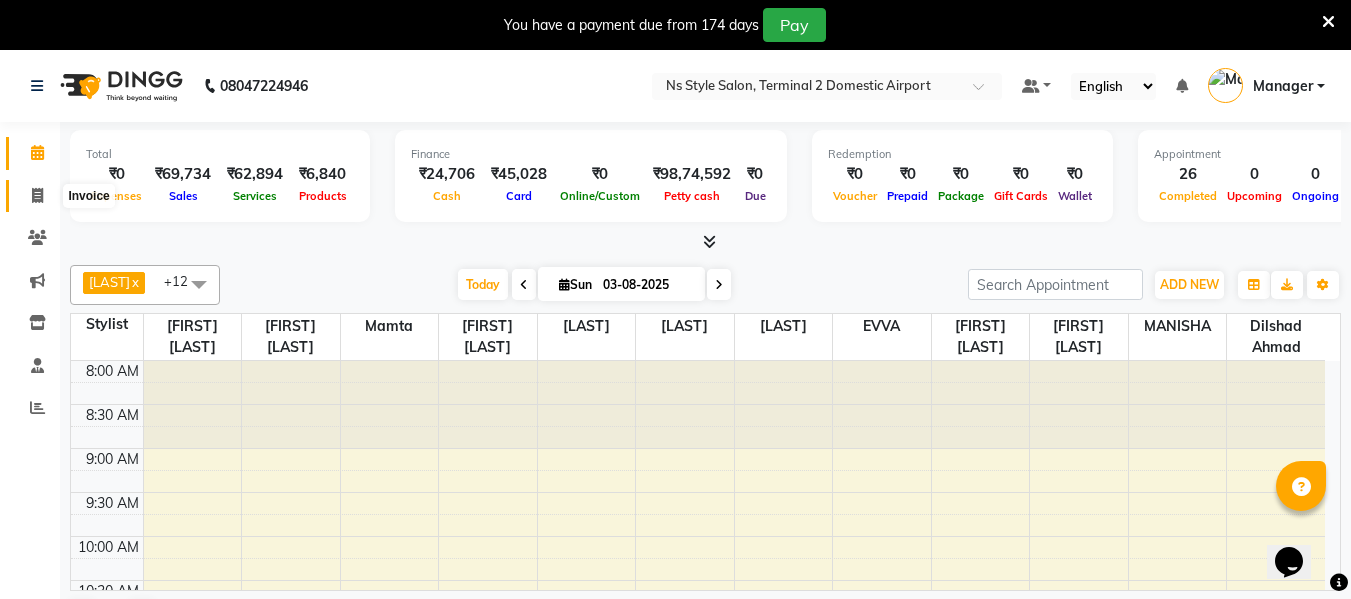 click 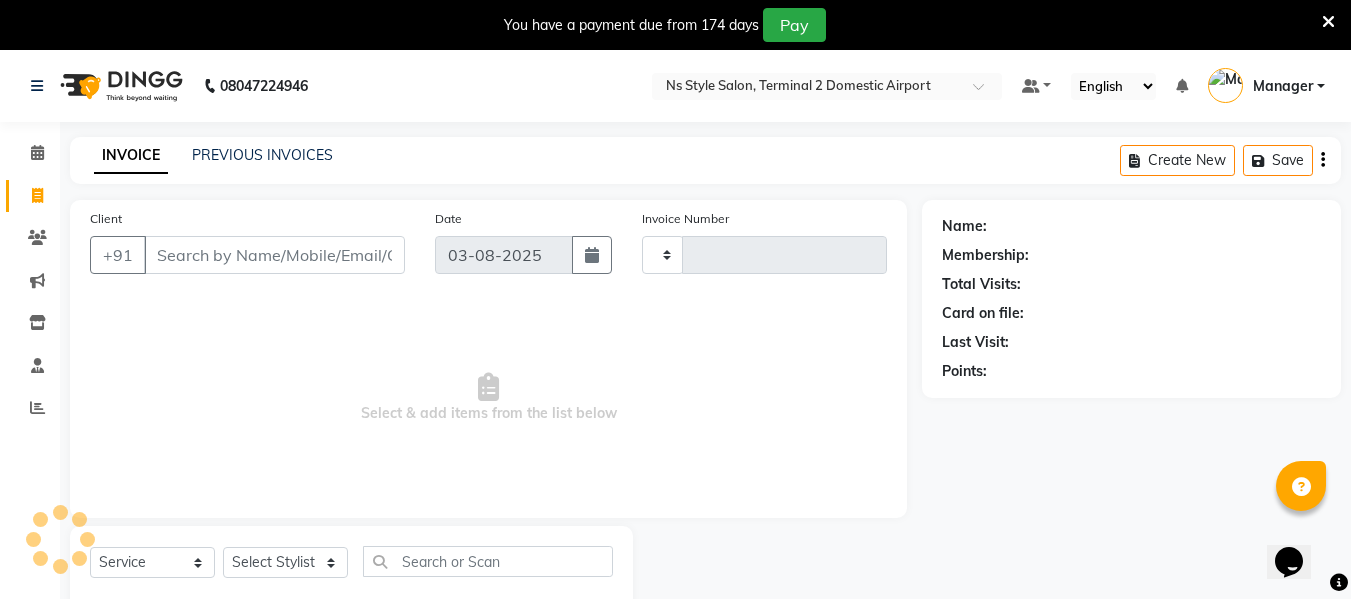type on "1778" 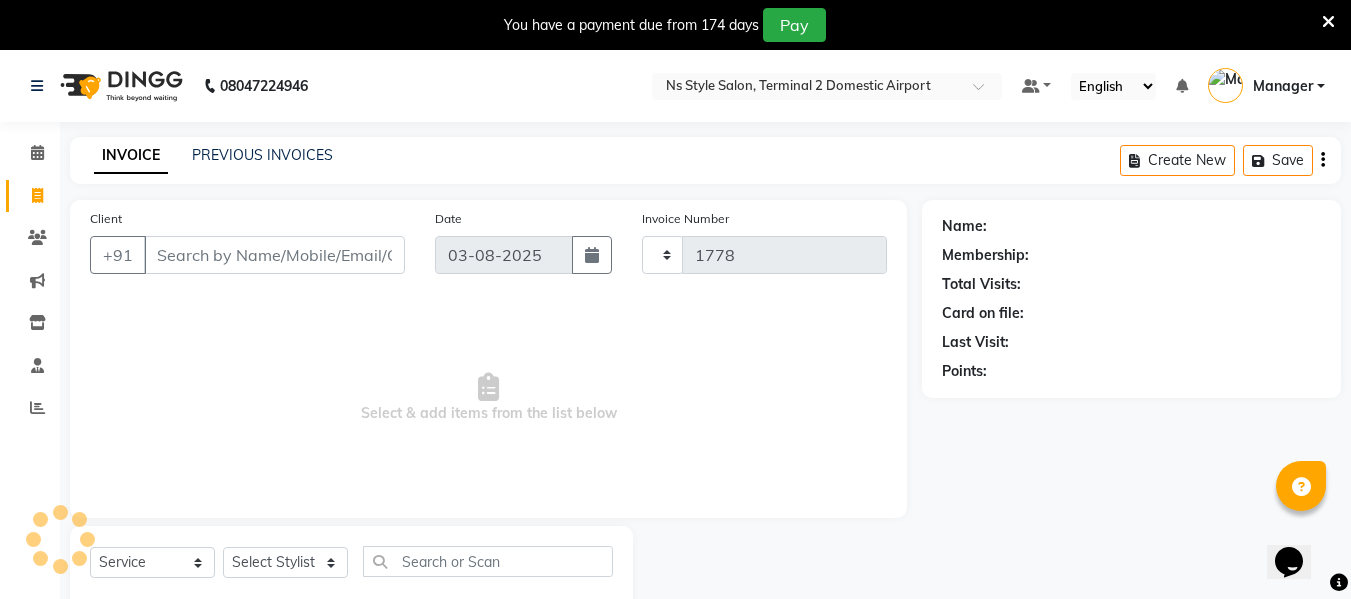 select on "5661" 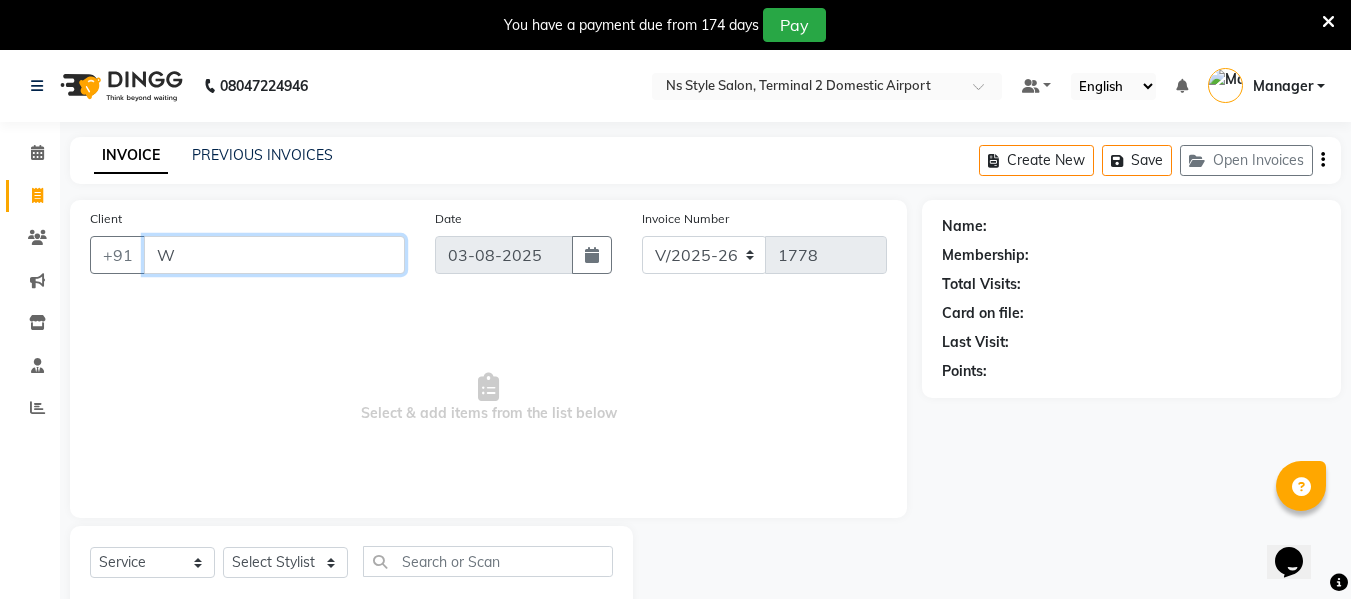click on "W" at bounding box center (274, 255) 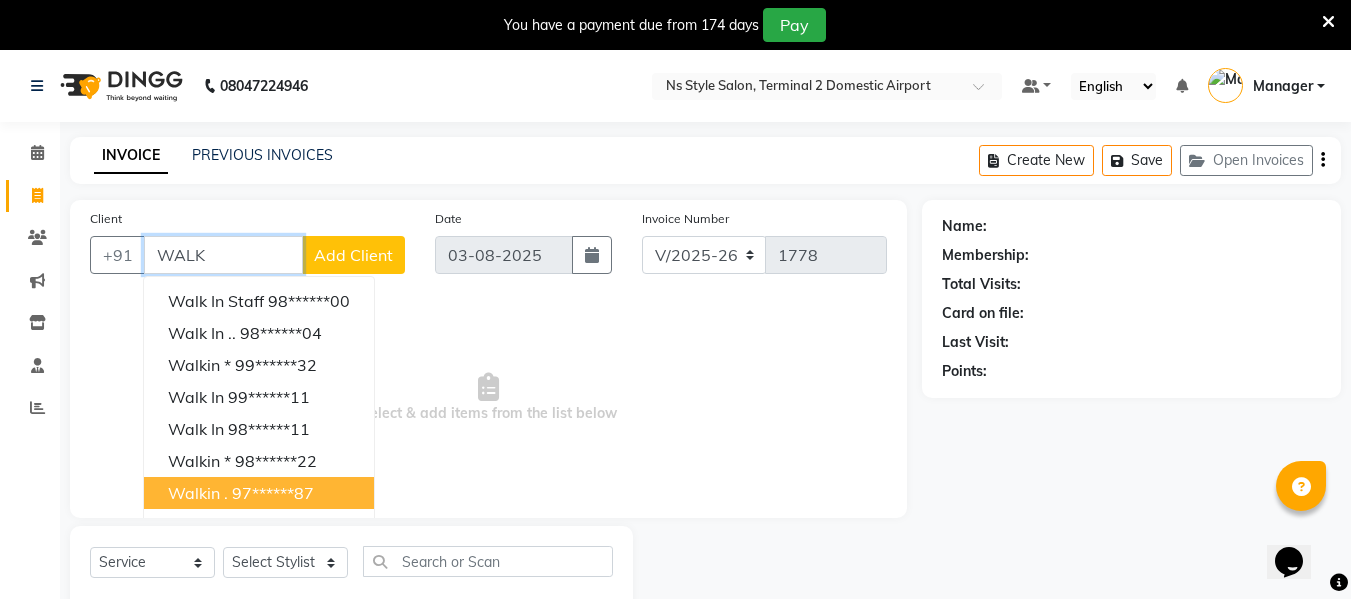 click on "Walkin .  97******87" at bounding box center (259, 493) 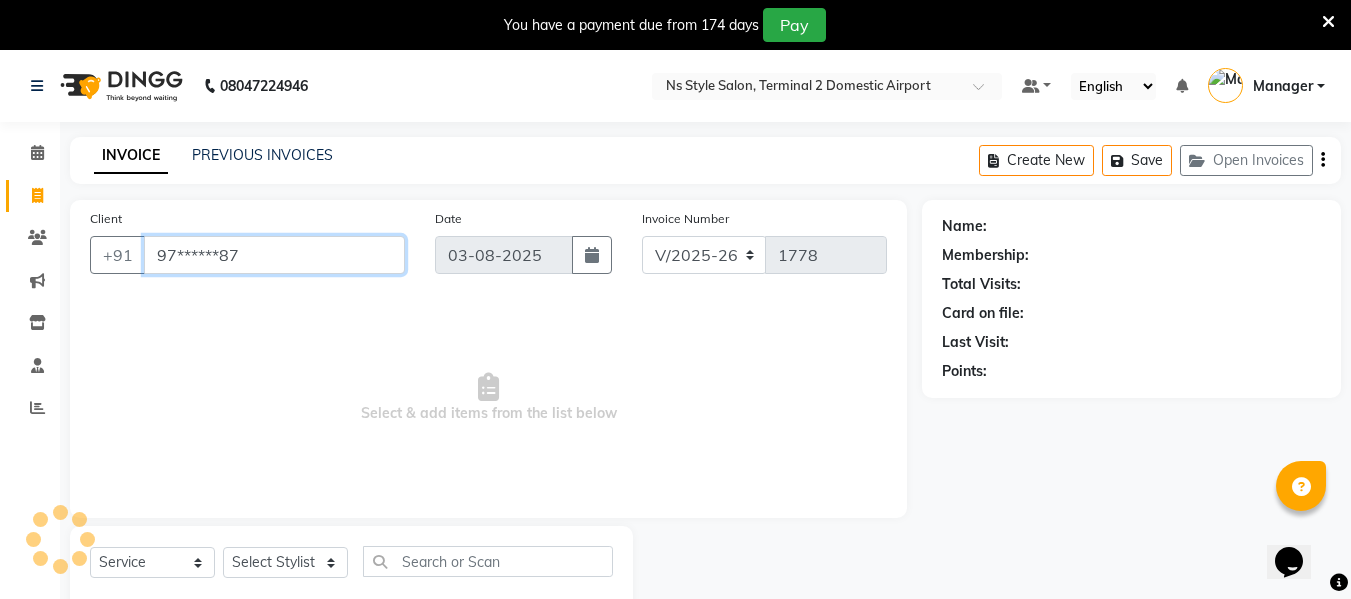 type on "97******87" 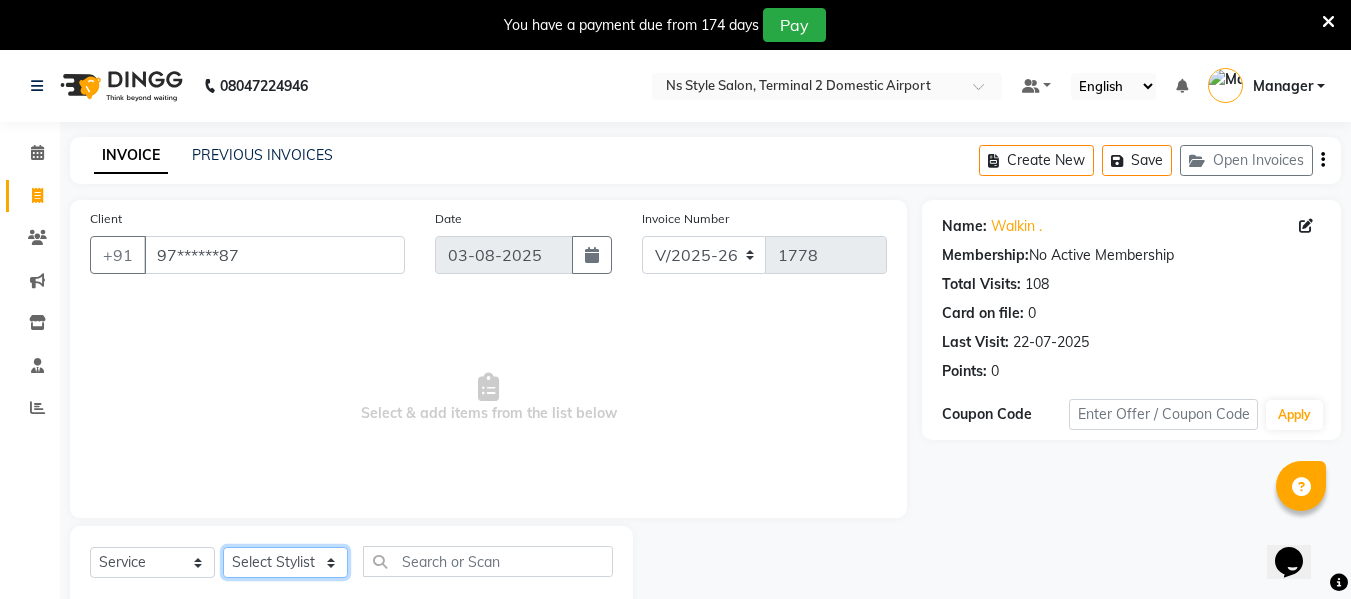 click on "Select Stylist ASHA ANIL JADHAV Dilshad Ahmad EHATESHAM ALI EVVA FARHEEN SHAIKH HEEBA ARIF SHAIKH HEER BAROT IMRAN SHAIKH Mamta  Manager MANISHA MD RAJ KHAN  MD SAMEER PARWEZ MOHAMMAD ALI RUPS SAKIB SUNENA TAK ZAREENA KHAN" 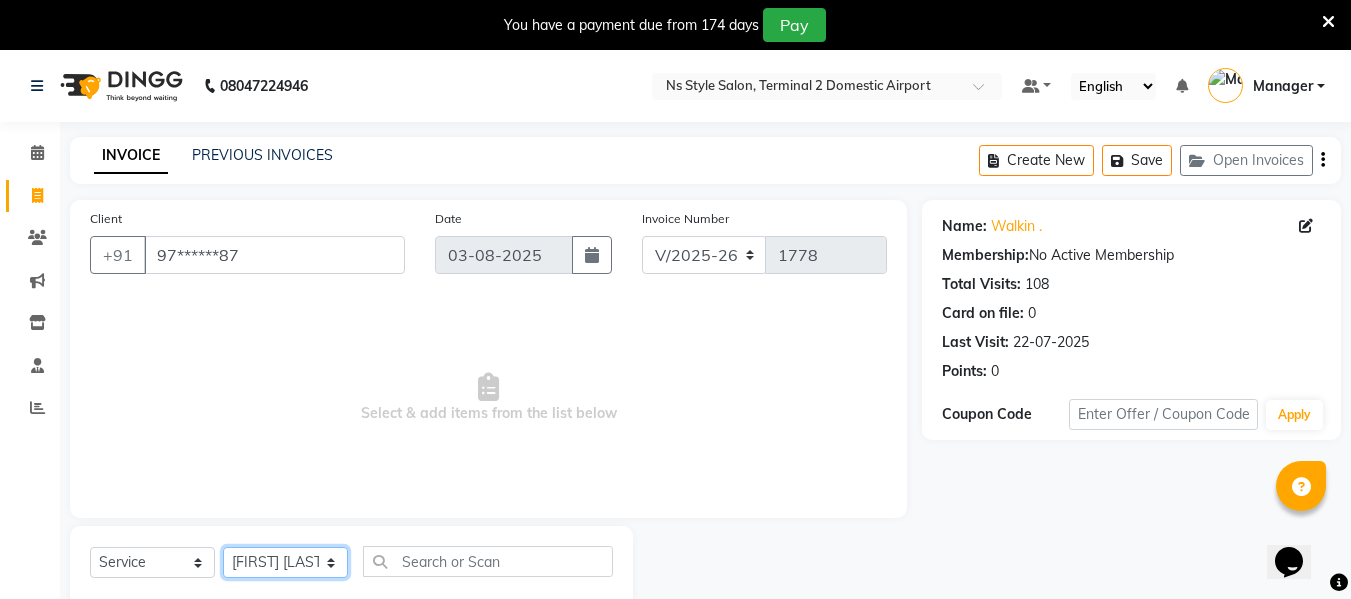 click on "Select Stylist ASHA ANIL JADHAV Dilshad Ahmad EHATESHAM ALI EVVA FARHEEN SHAIKH HEEBA ARIF SHAIKH HEER BAROT IMRAN SHAIKH Mamta  Manager MANISHA MD RAJ KHAN  MD SAMEER PARWEZ MOHAMMAD ALI RUPS SAKIB SUNENA TAK ZAREENA KHAN" 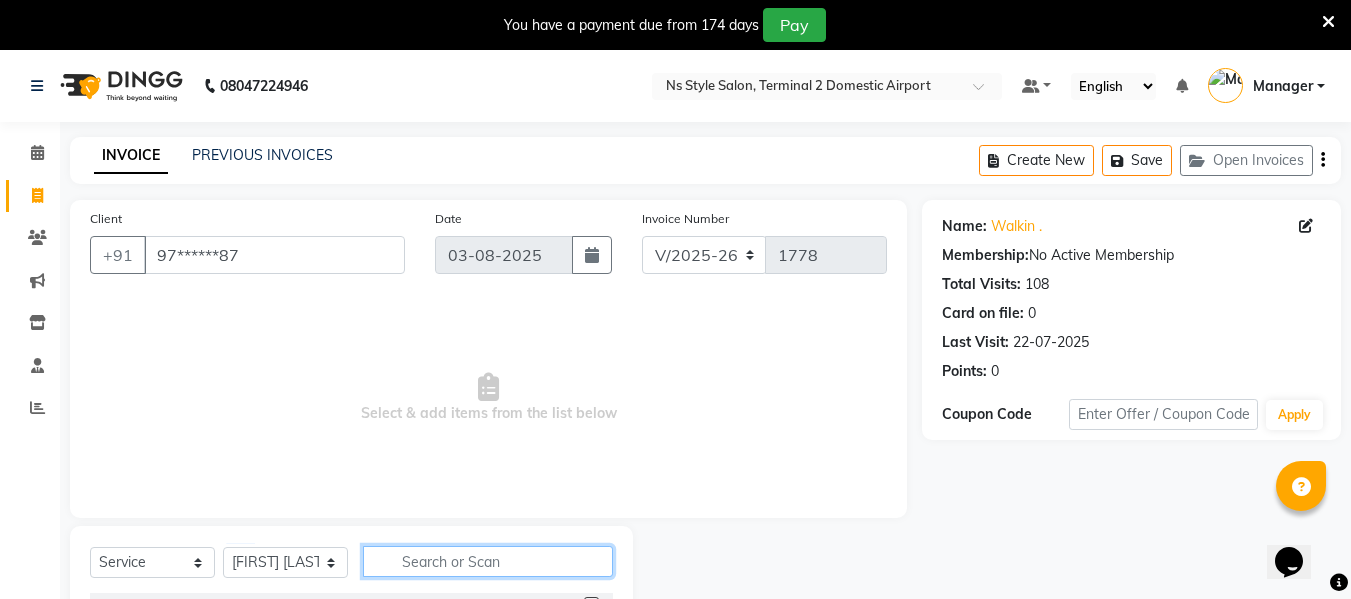 click 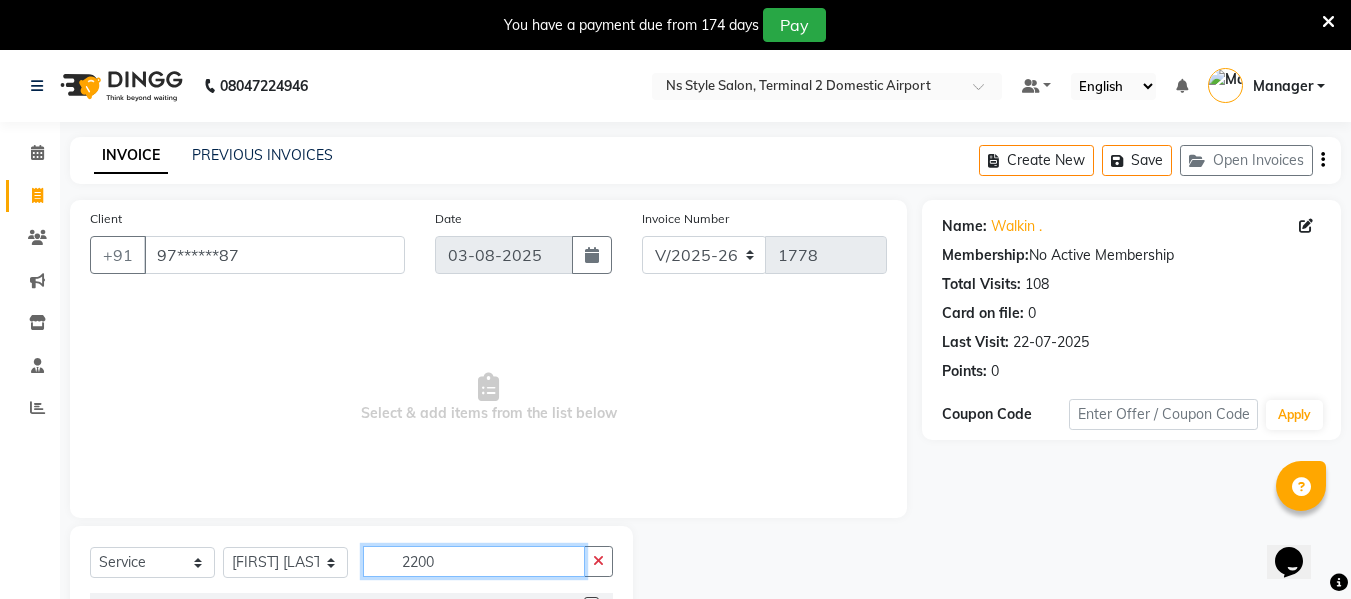 scroll, scrollTop: 252, scrollLeft: 0, axis: vertical 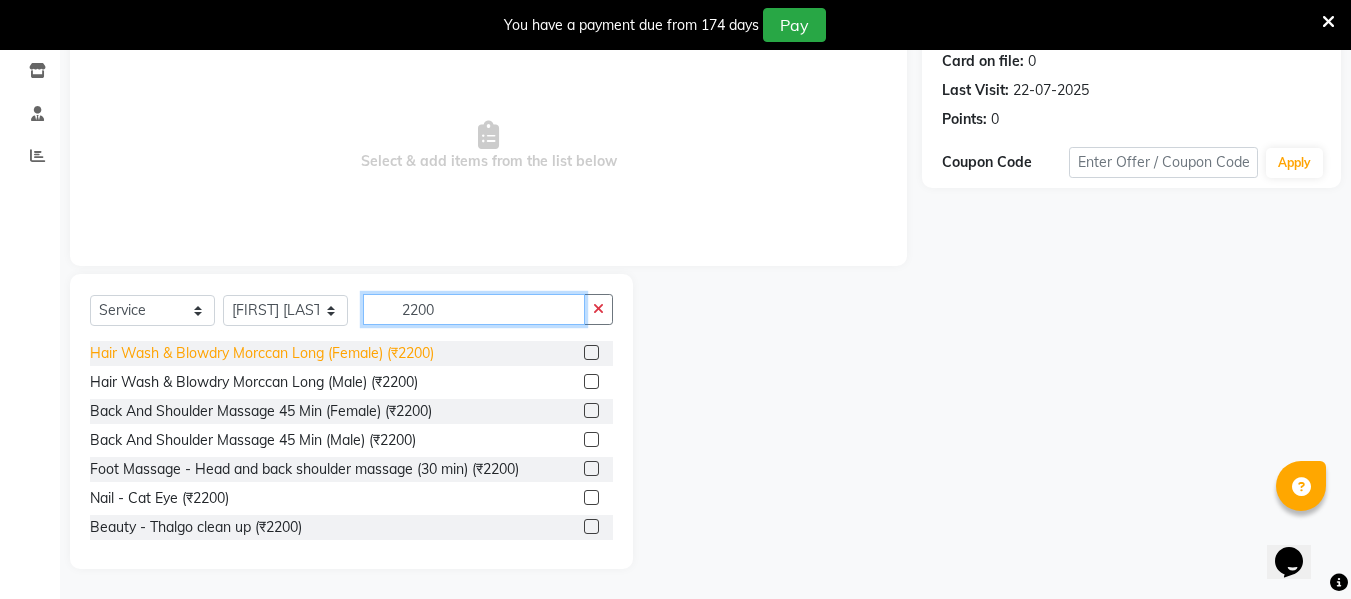 type on "2200" 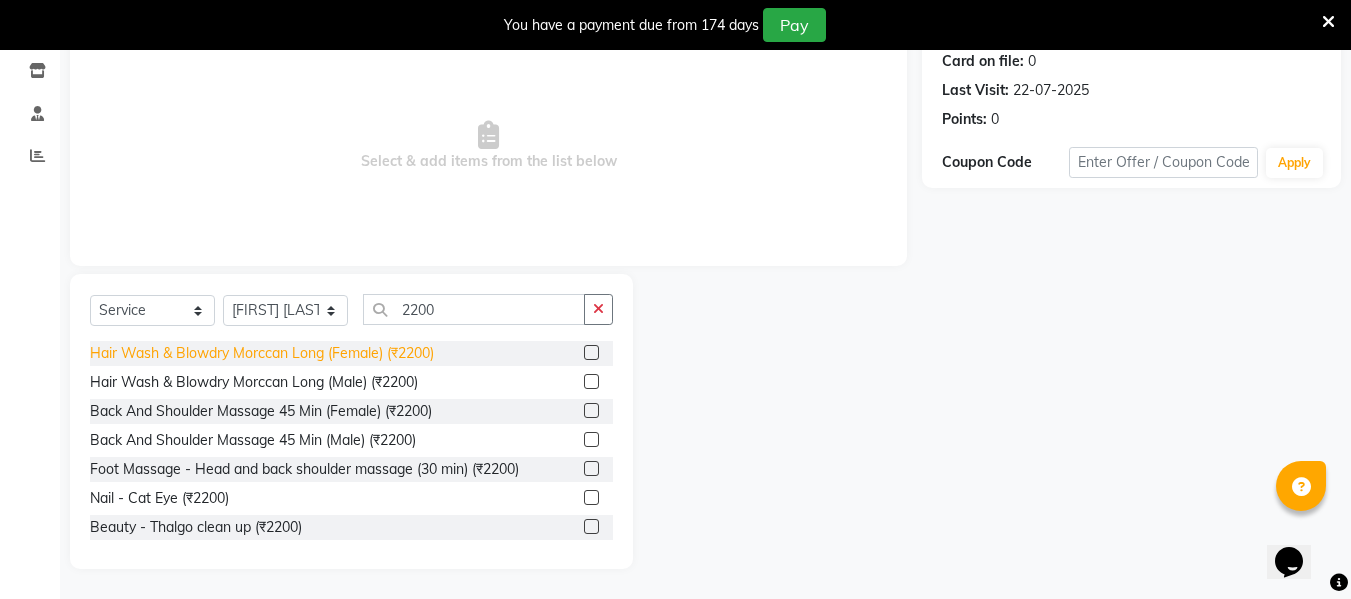 click on "Hair Wash & Blowdry Morccan Long (Female) (₹2200)" 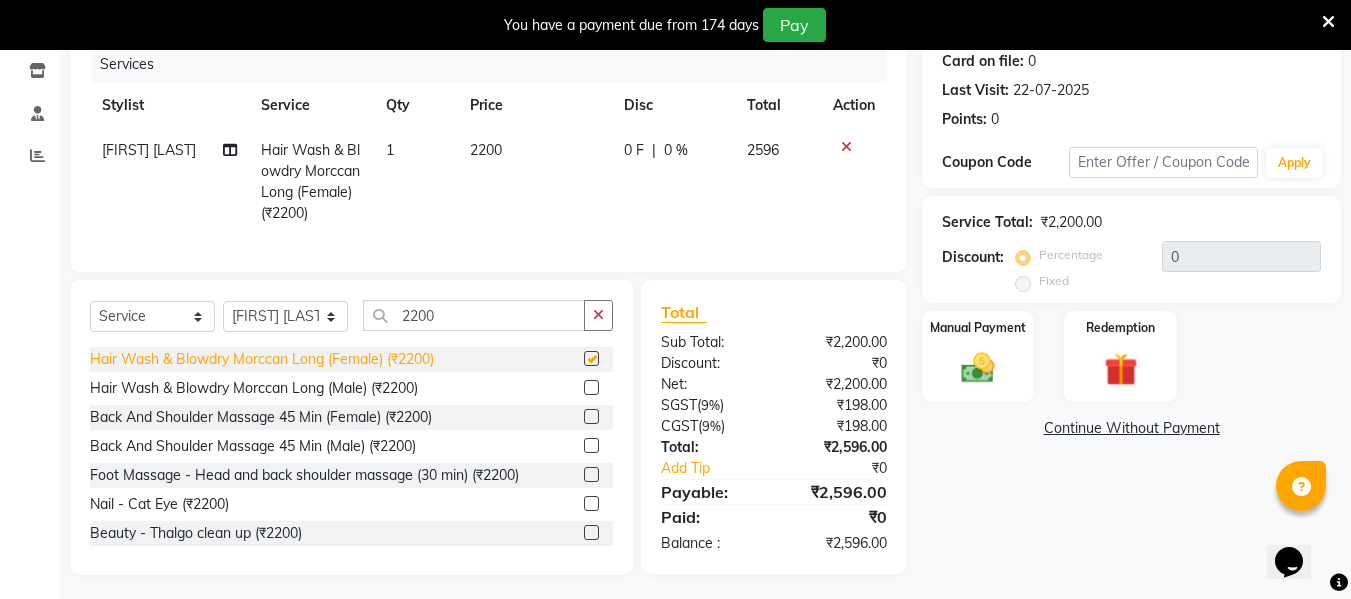checkbox on "false" 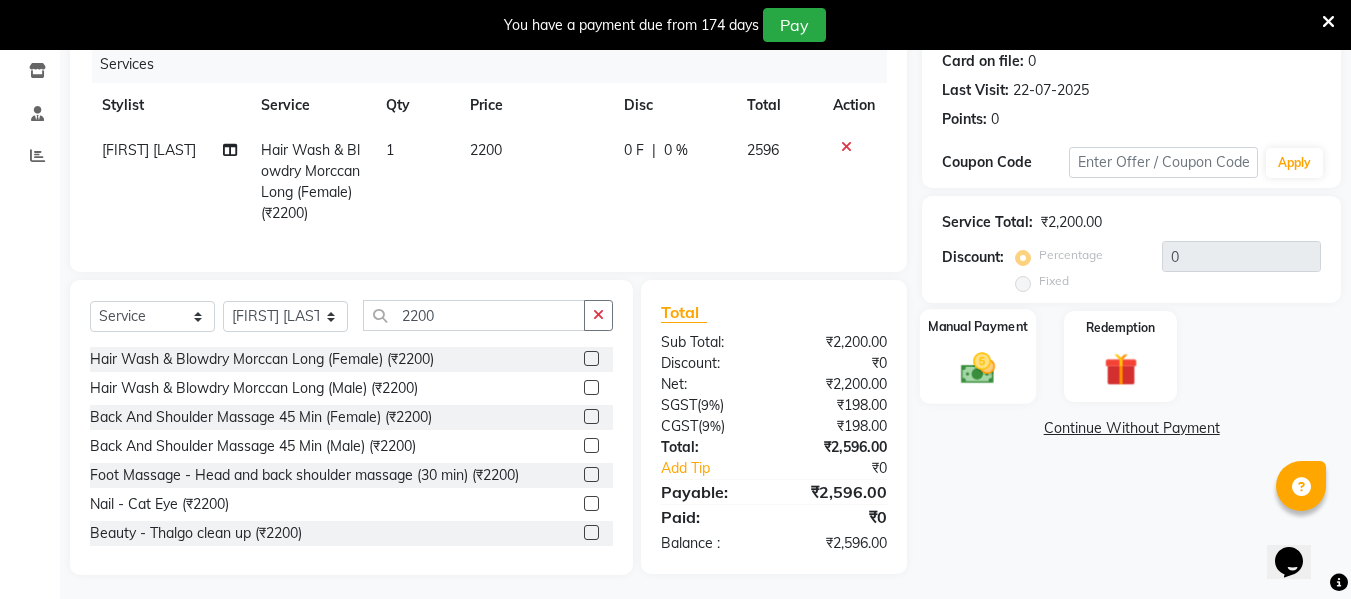 click 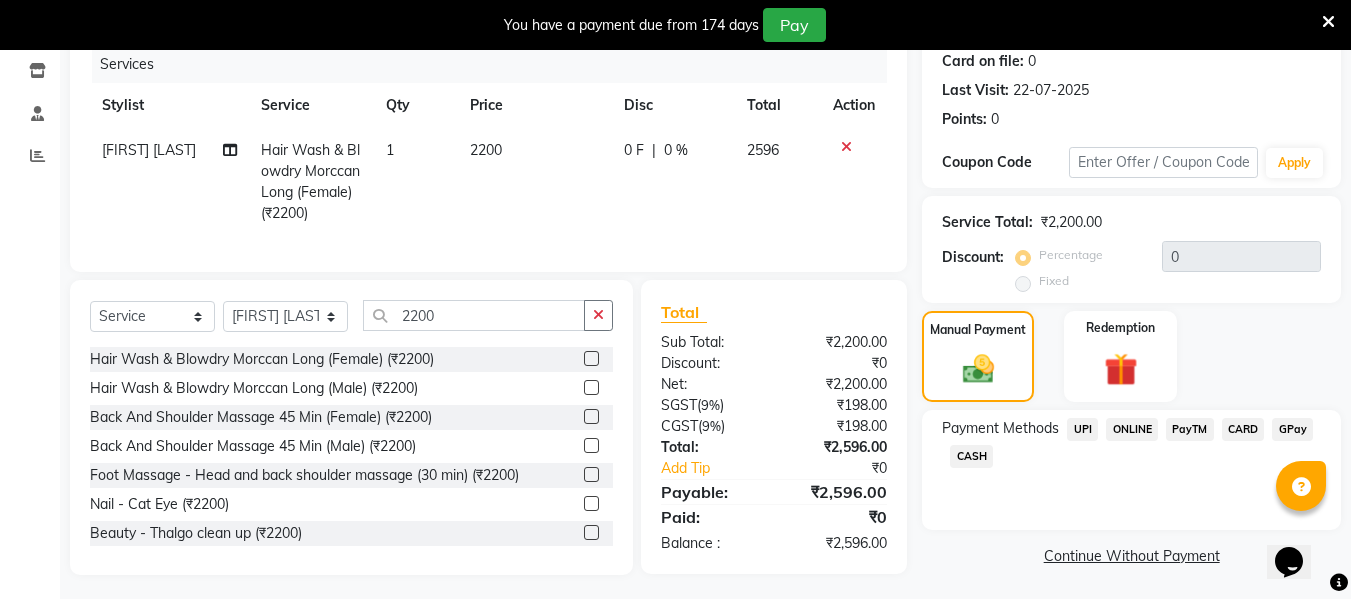 click on "CASH" 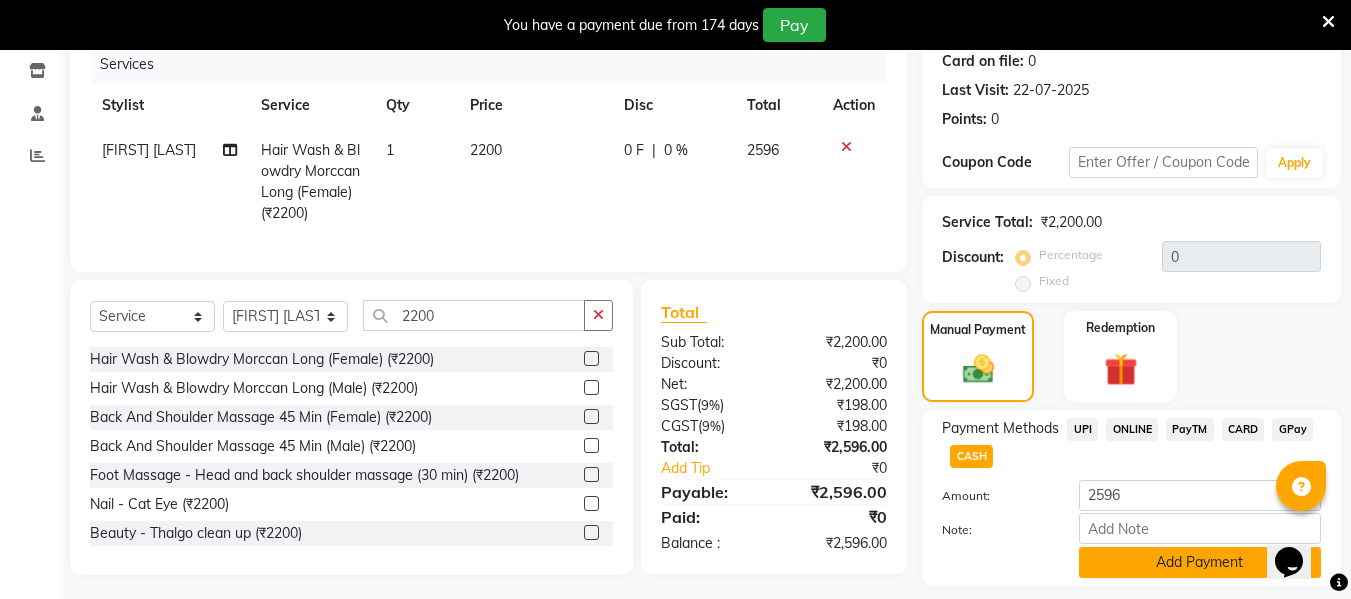 click on "Add Payment" 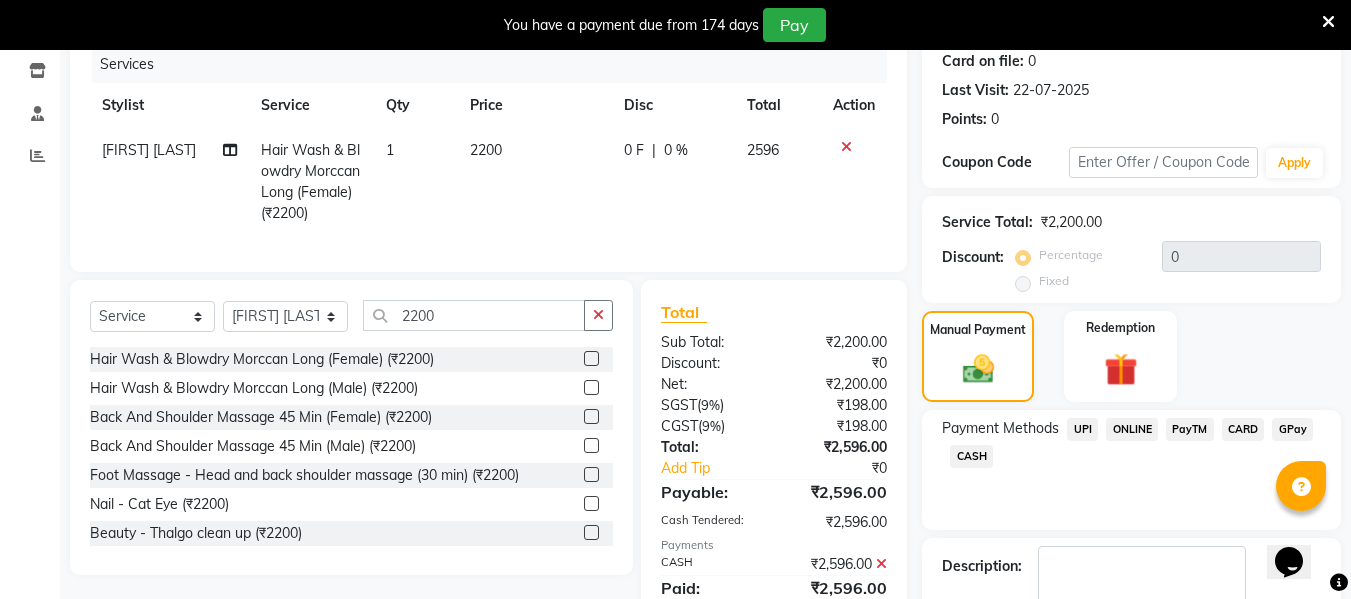 scroll, scrollTop: 367, scrollLeft: 0, axis: vertical 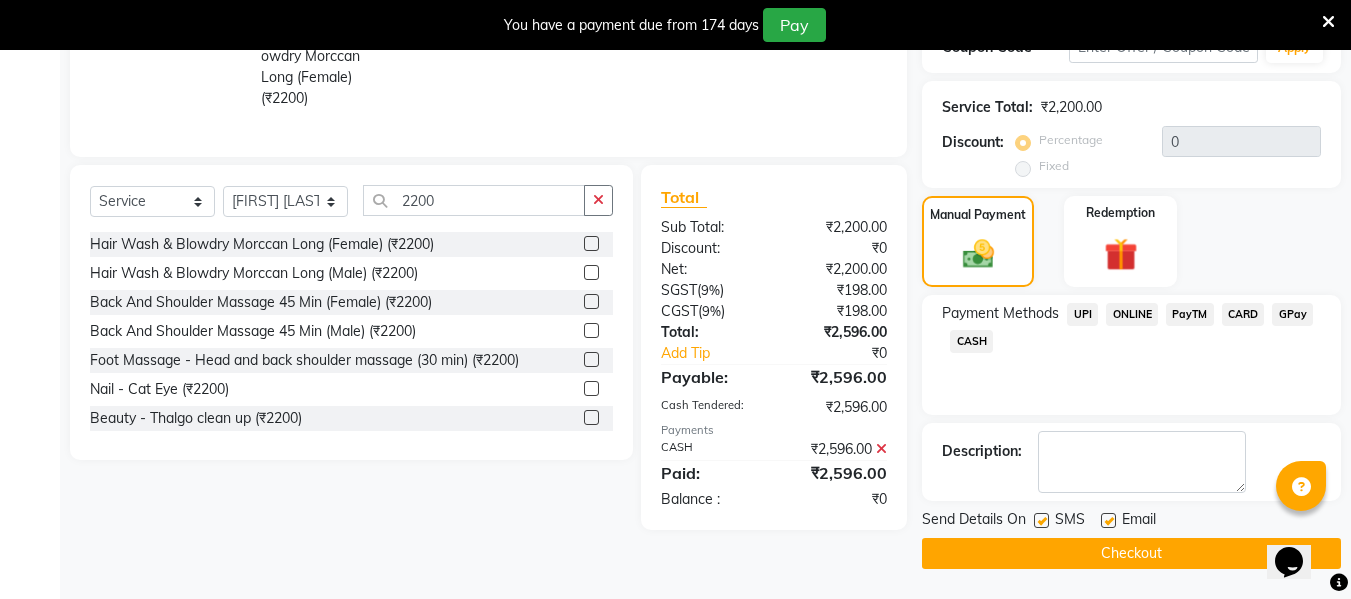 click on "INVOICE PREVIOUS INVOICES Create New   Save   Open Invoices  Client +91 97******87 Date 03-08-2025 Invoice Number V/2025 V/2025-26 1778 Services Stylist Service Qty Price Disc Total Action MOHAMMAD ALI Hair Wash & Blowdry Morccan Long (Female) (₹2200) 1 2200 0 F | 0 % 2596 Select  Service  Product  Membership  Package Voucher Prepaid Gift Card  Select Stylist ASHA ANIL JADHAV Dilshad Ahmad EHATESHAM ALI EVVA FARHEEN SHAIKH HEEBA ARIF SHAIKH HEER BAROT IMRAN SHAIKH Mamta  Manager MANISHA MD RAJ KHAN  MD SAMEER PARWEZ MOHAMMAD ALI RUPS SAKIB SUNENA TAK ZAREENA KHAN  2200 Hair Wash & Blowdry Morccan Long (Female) (₹2200)  Hair Wash & Blowdry Morccan Long (Male) (₹2200)  Back And Shoulder Massage 45 Min (Female) (₹2200)  Back And Shoulder Massage 45 Min (Male) (₹2200)  Foot Massage - Head and back shoulder massage (30 min) (₹2200)  Nail - Cat Eye (₹2200)  Beauty - Thalgo clean up (₹2200)  Total Sub Total: ₹2,200.00 Discount: ₹0 Net: ₹2,200.00 SGST  ( 9% ) ₹198.00 CGST  ( 9% ) ₹198.00  :" 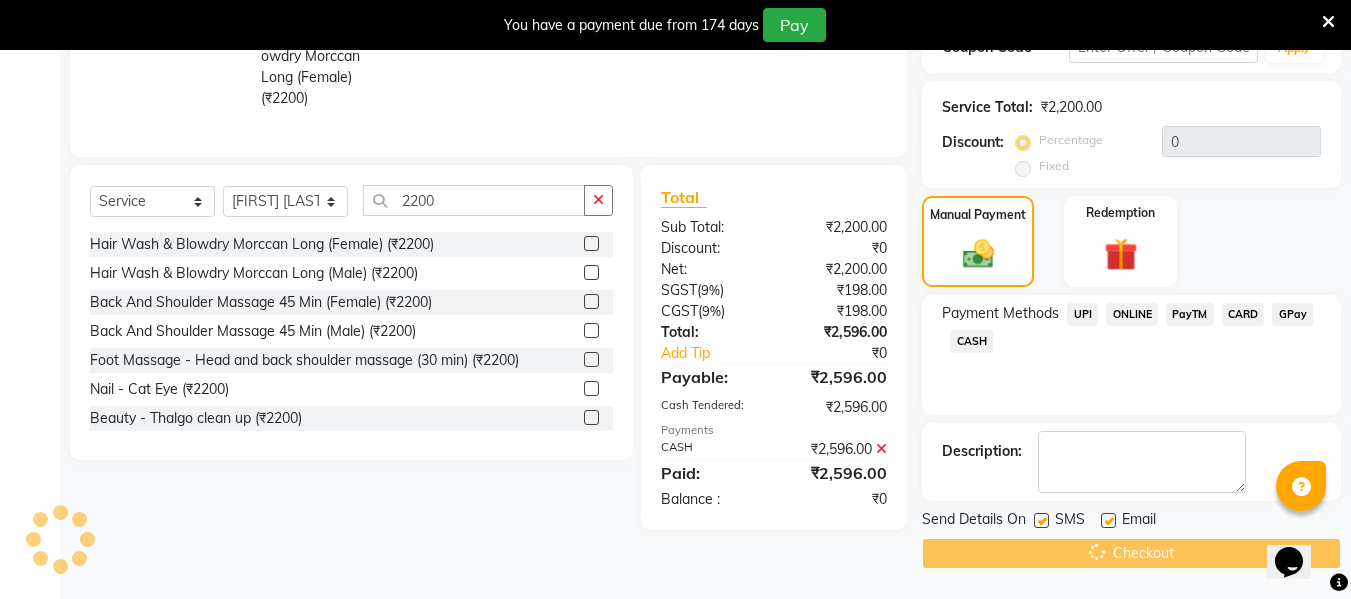 scroll, scrollTop: 0, scrollLeft: 0, axis: both 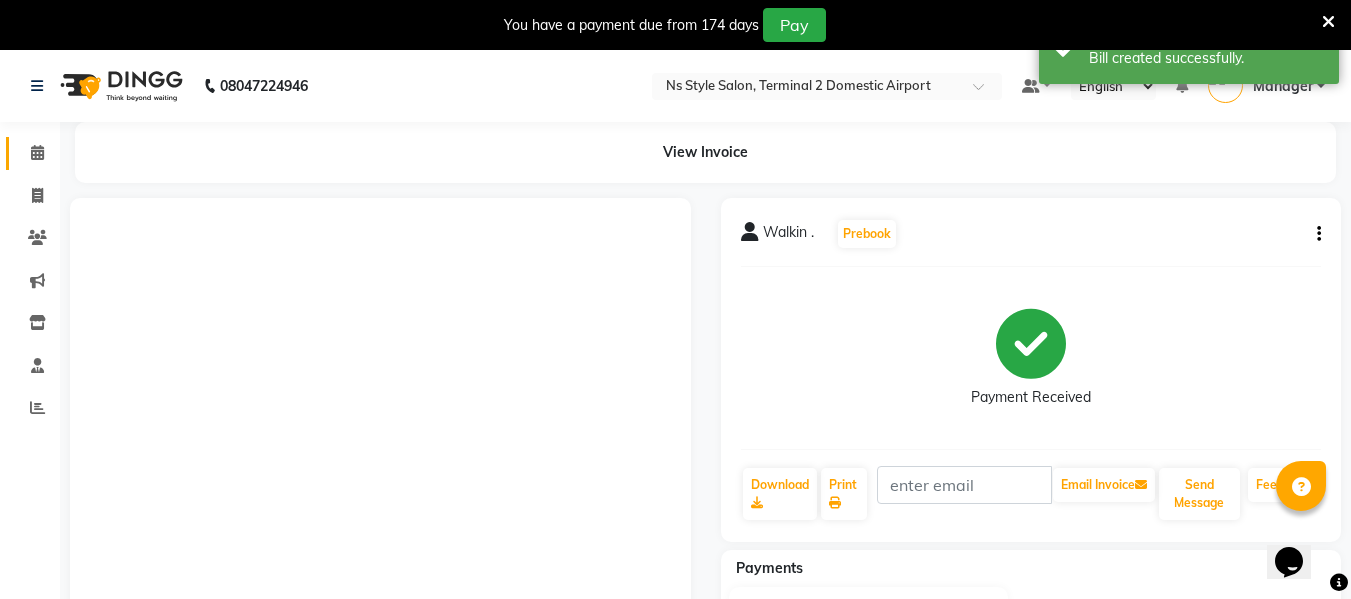 click on "Calendar" 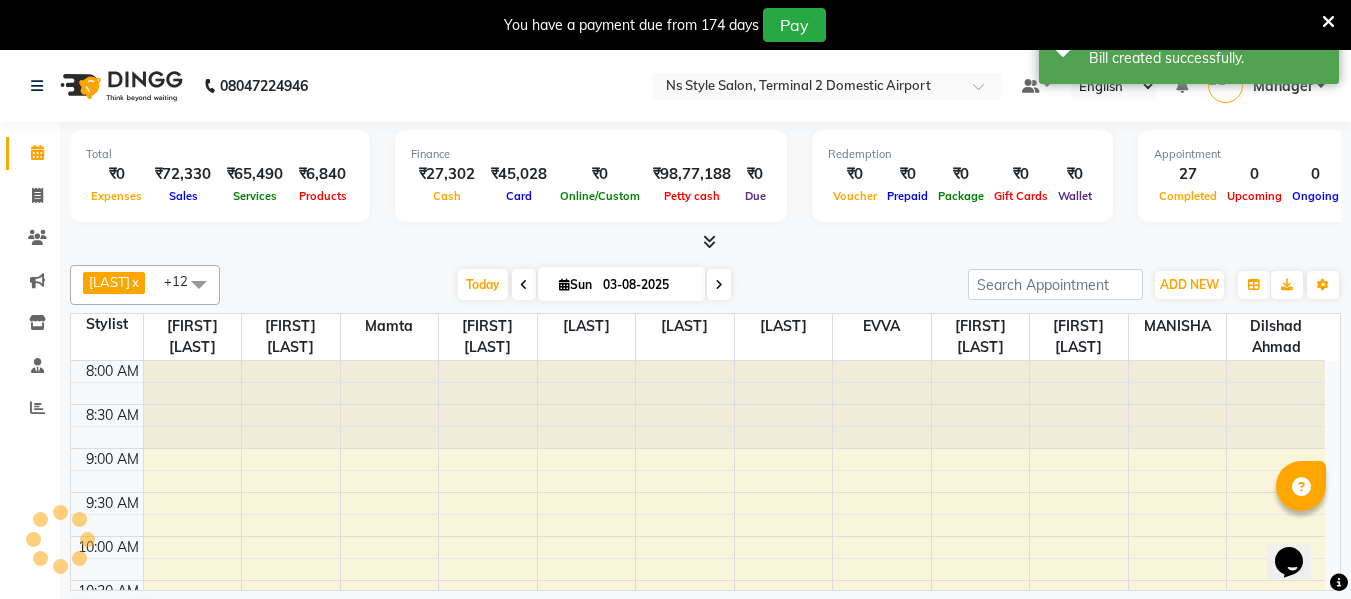 scroll, scrollTop: 876, scrollLeft: 0, axis: vertical 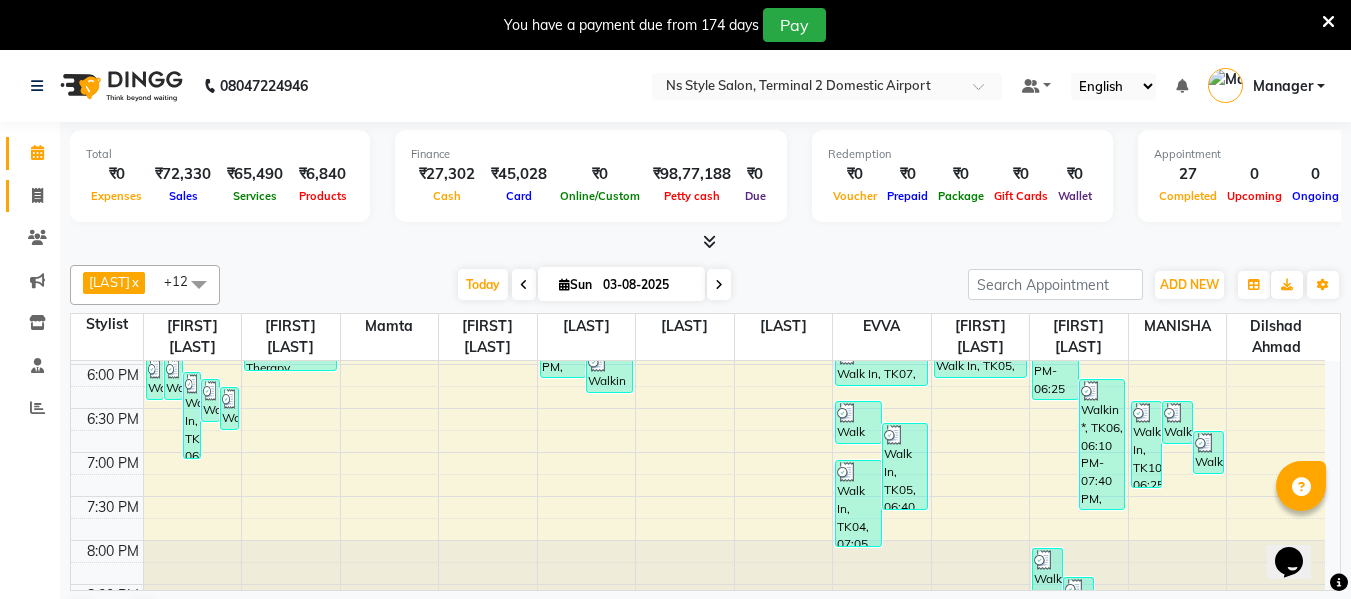 click on "Invoice" 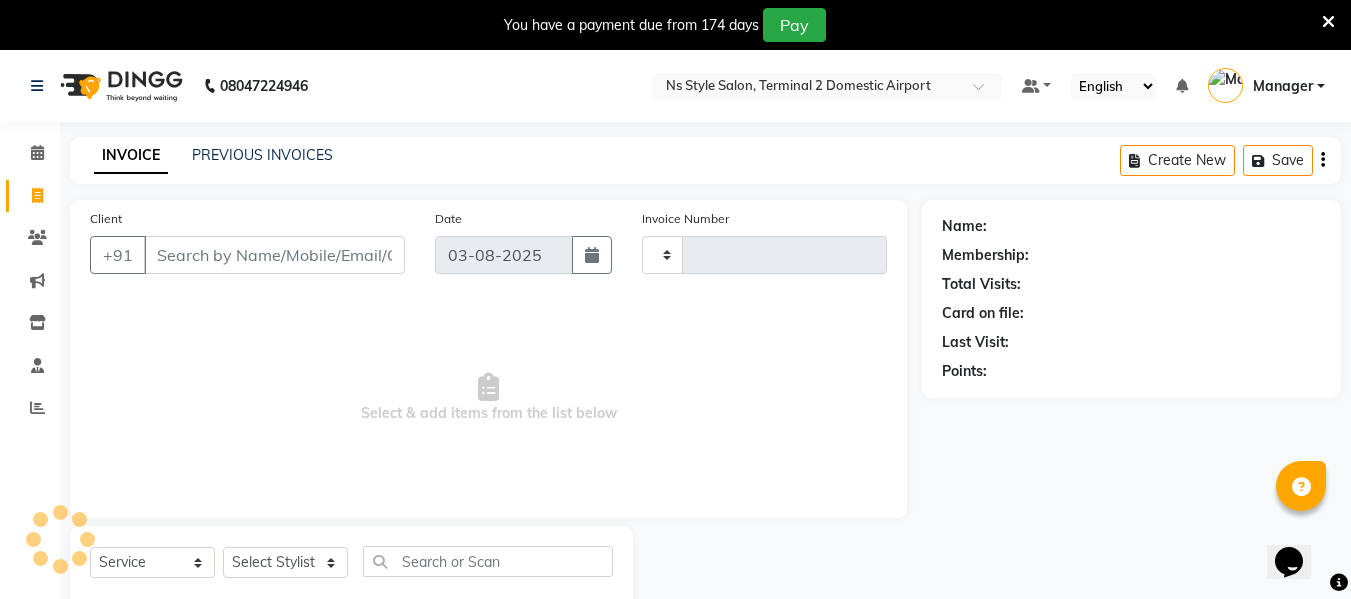 type on "1779" 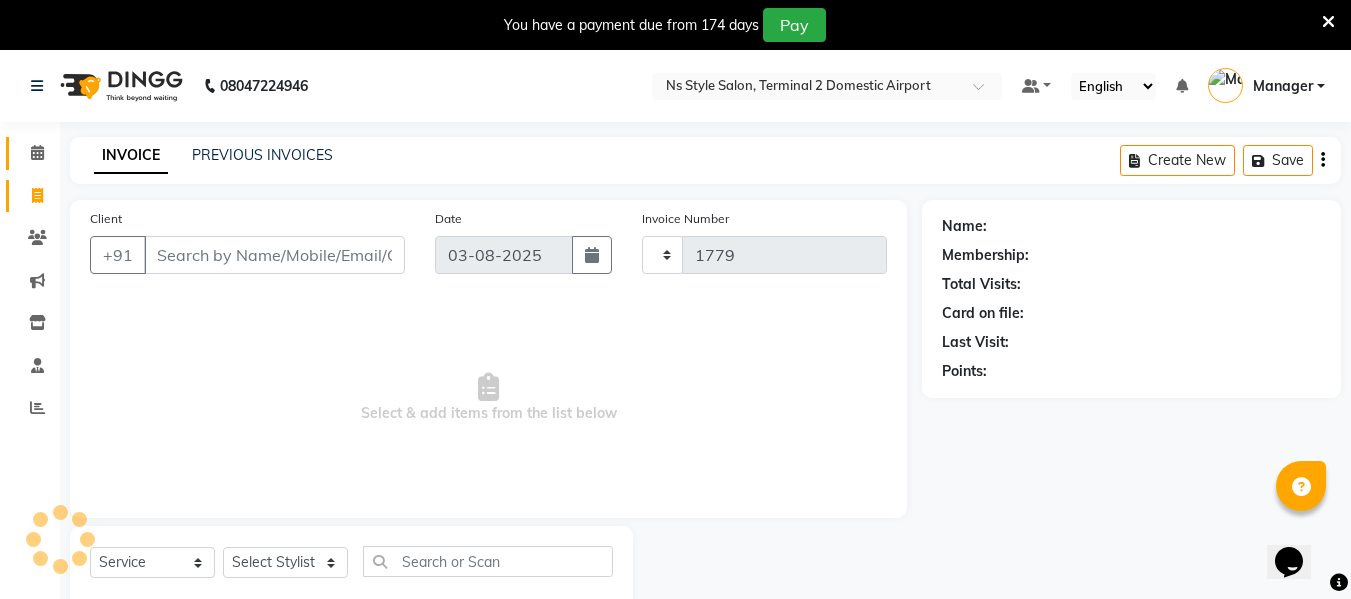 select on "5661" 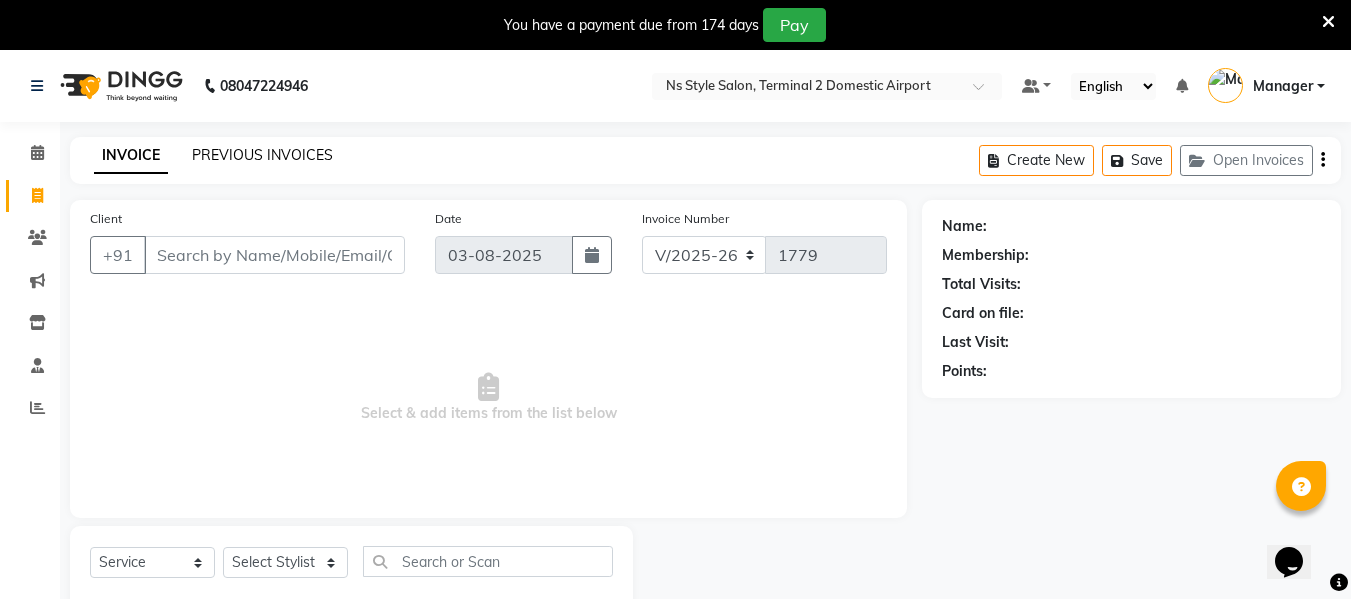 click on "PREVIOUS INVOICES" 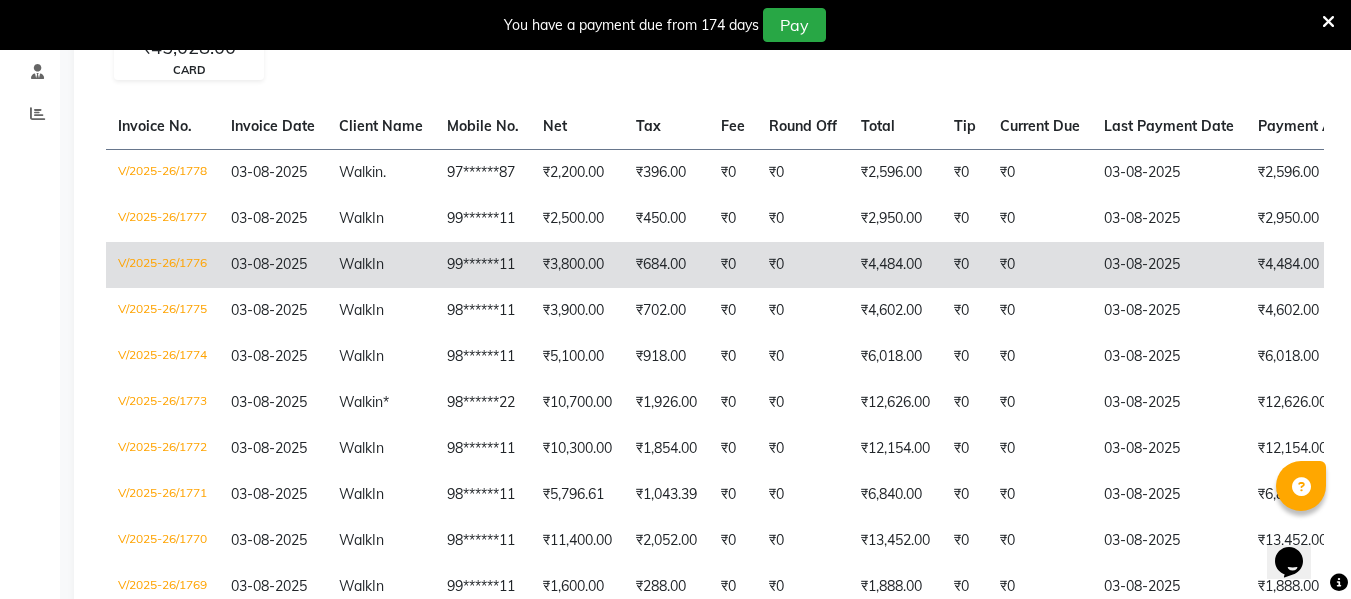 scroll, scrollTop: 293, scrollLeft: 0, axis: vertical 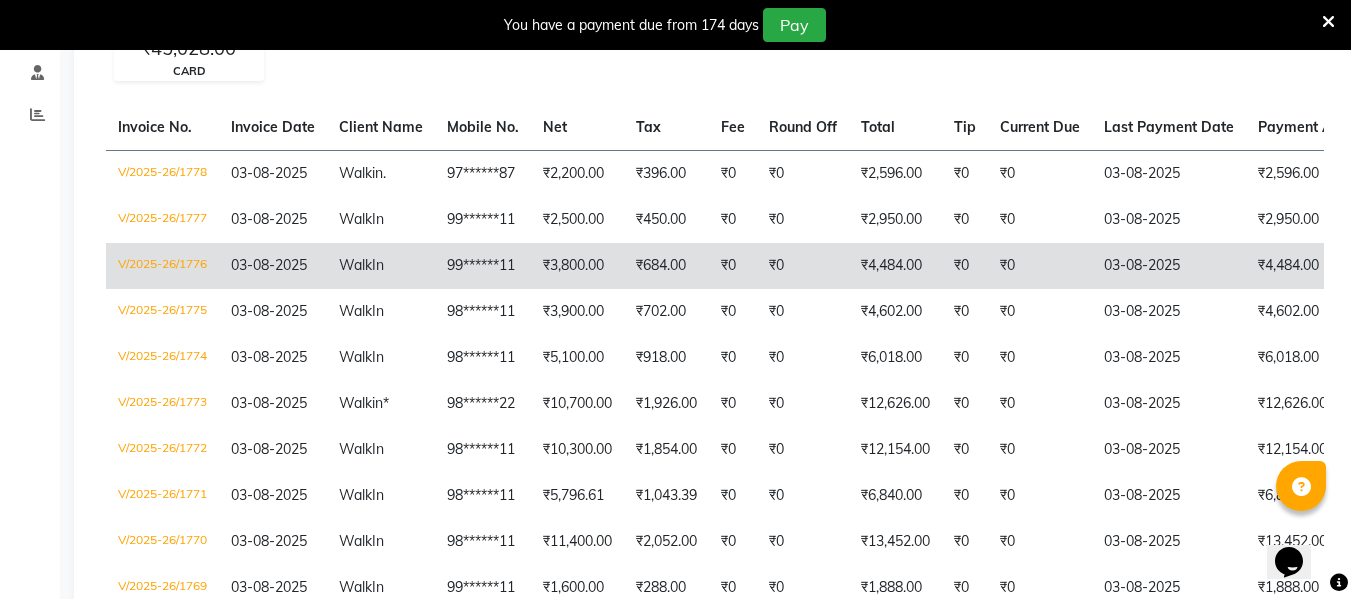 click on "99******11" 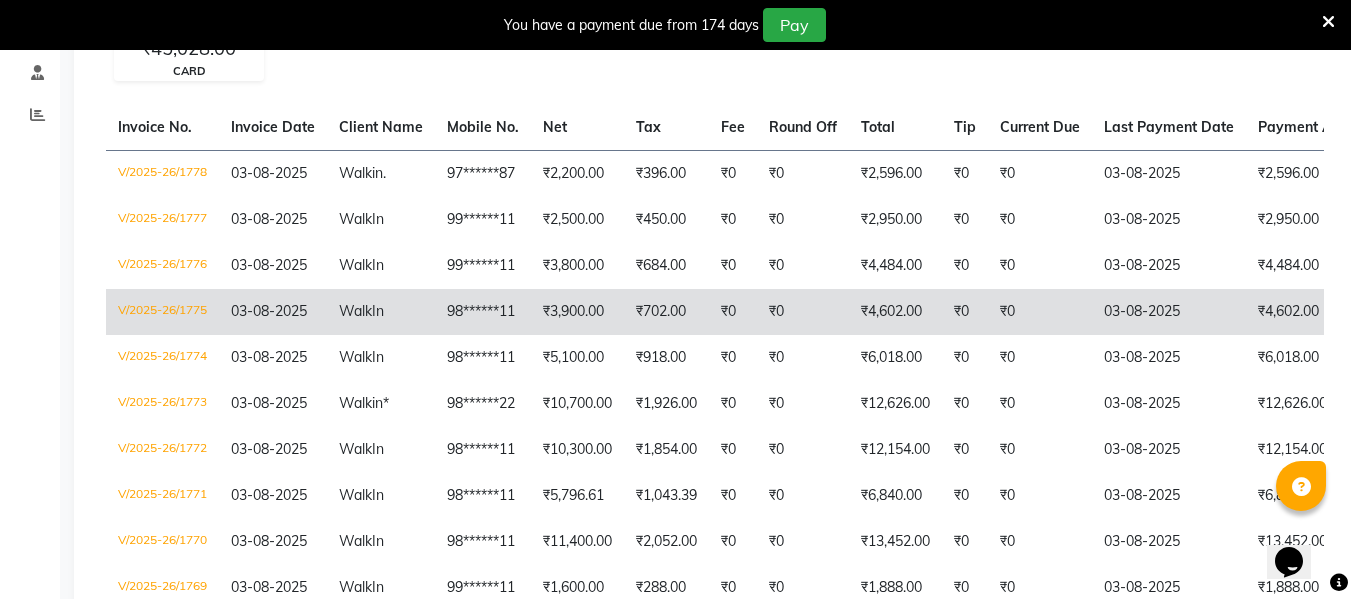 click on "₹0" 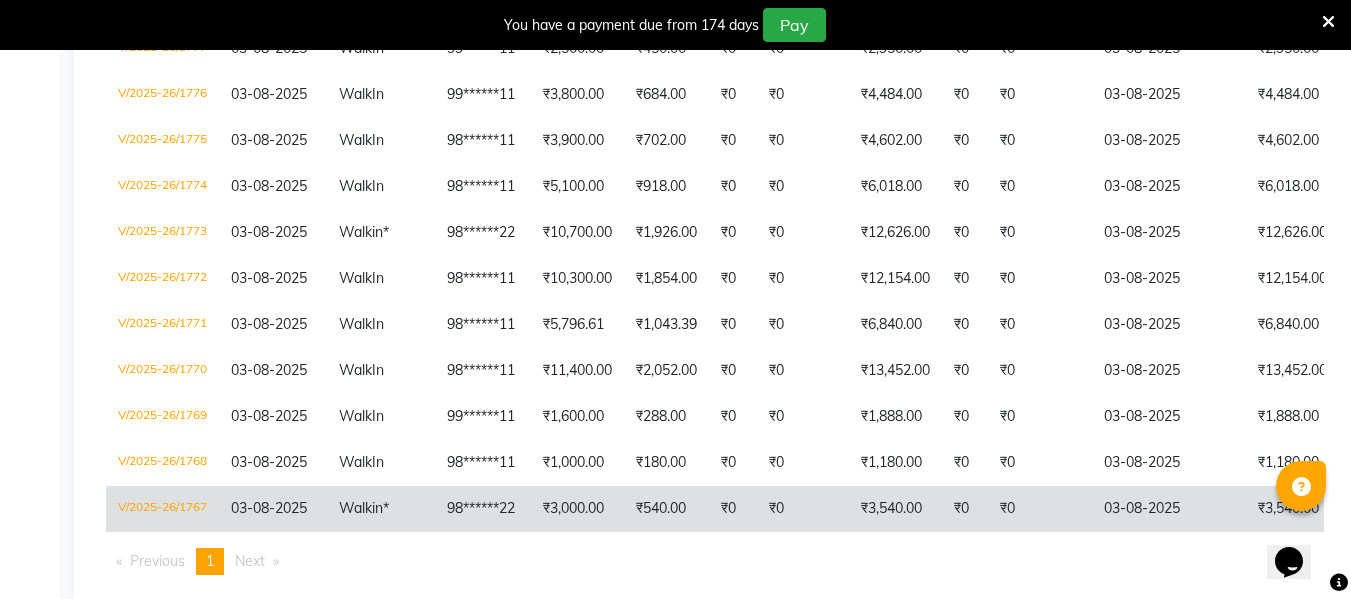 scroll, scrollTop: 521, scrollLeft: 0, axis: vertical 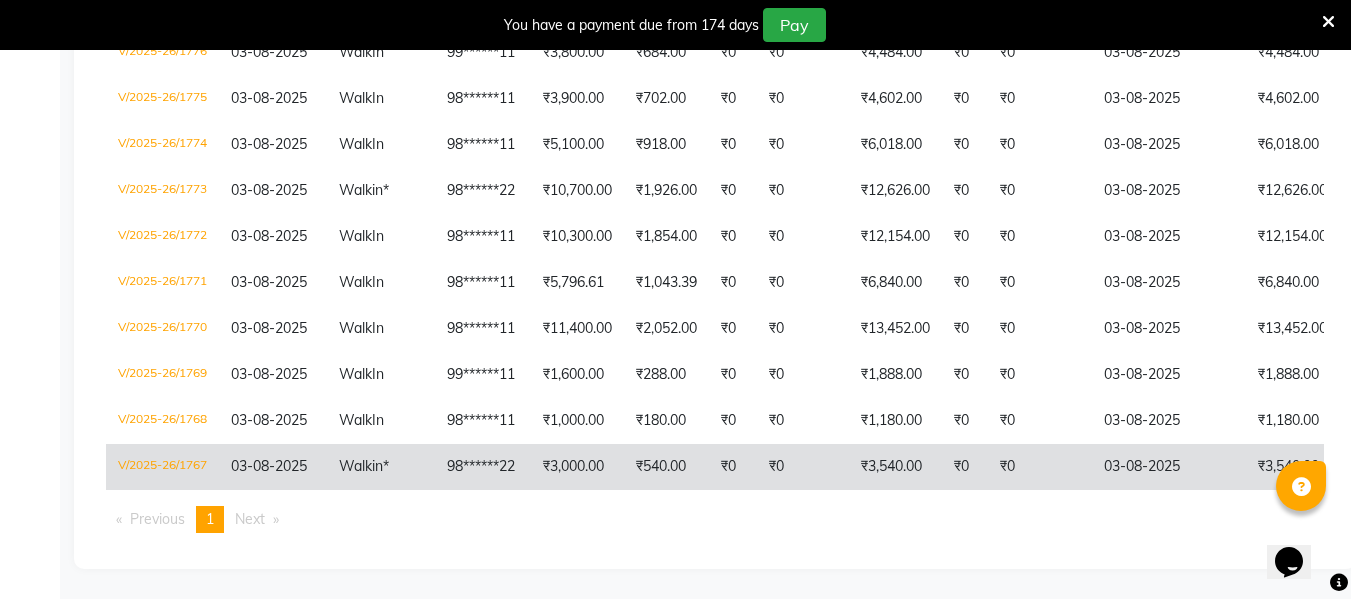 click on "₹3,000.00" 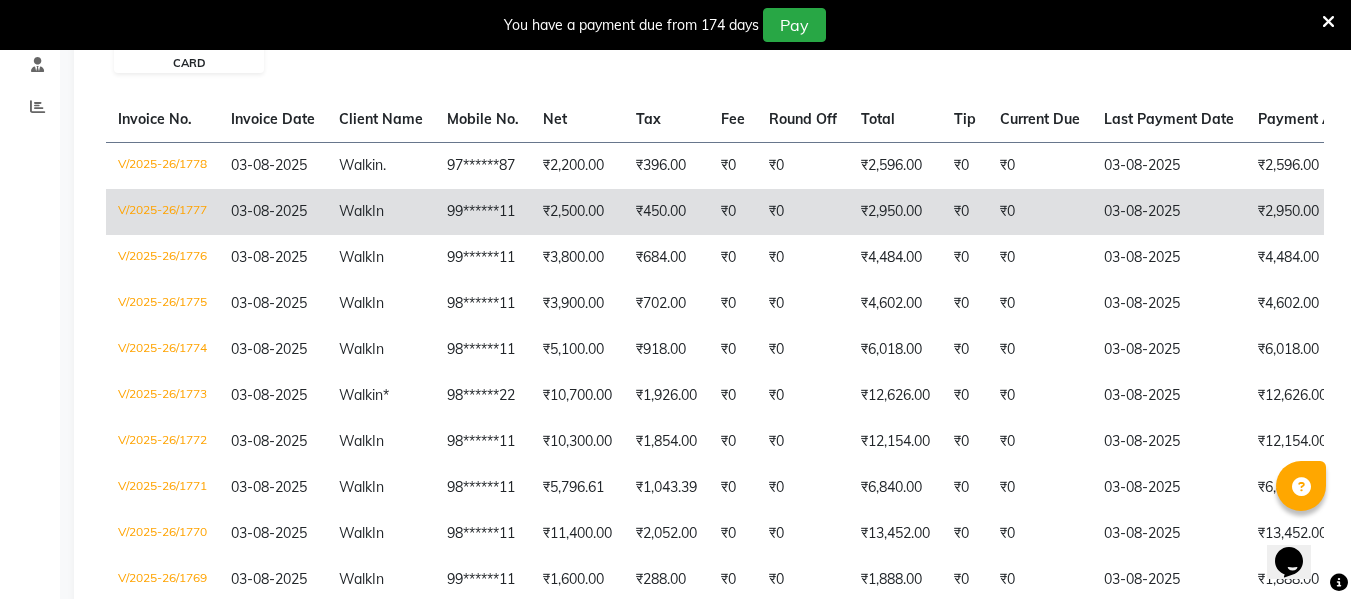 scroll, scrollTop: 0, scrollLeft: 0, axis: both 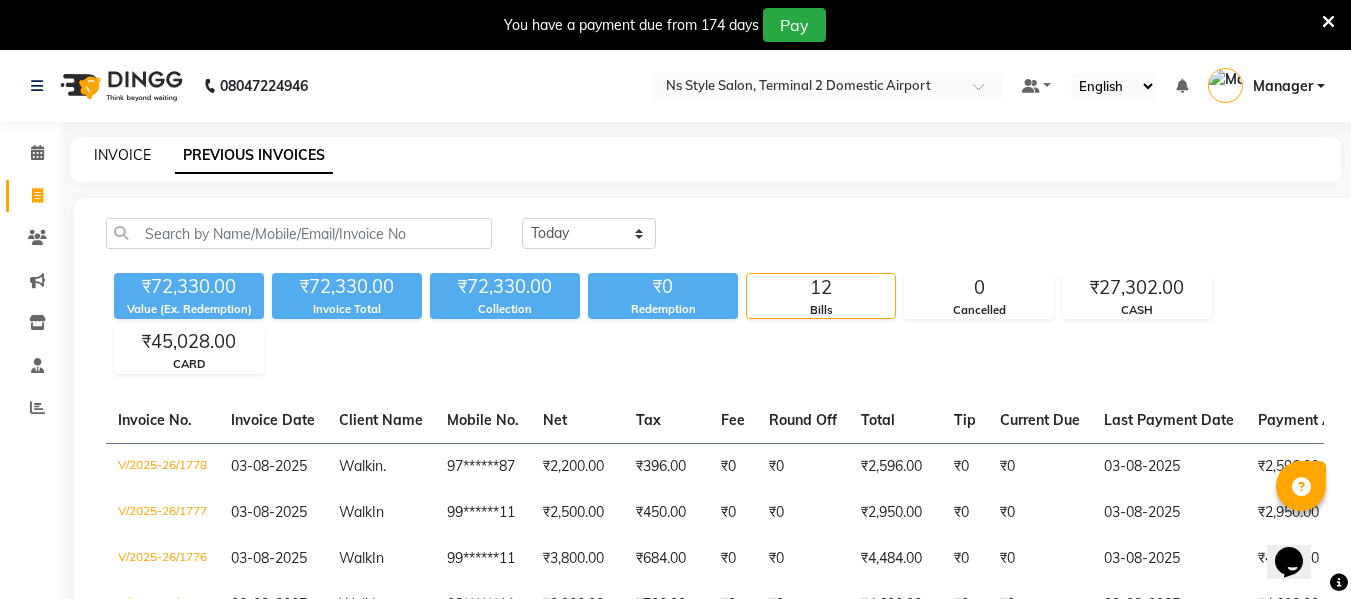 click on "INVOICE" 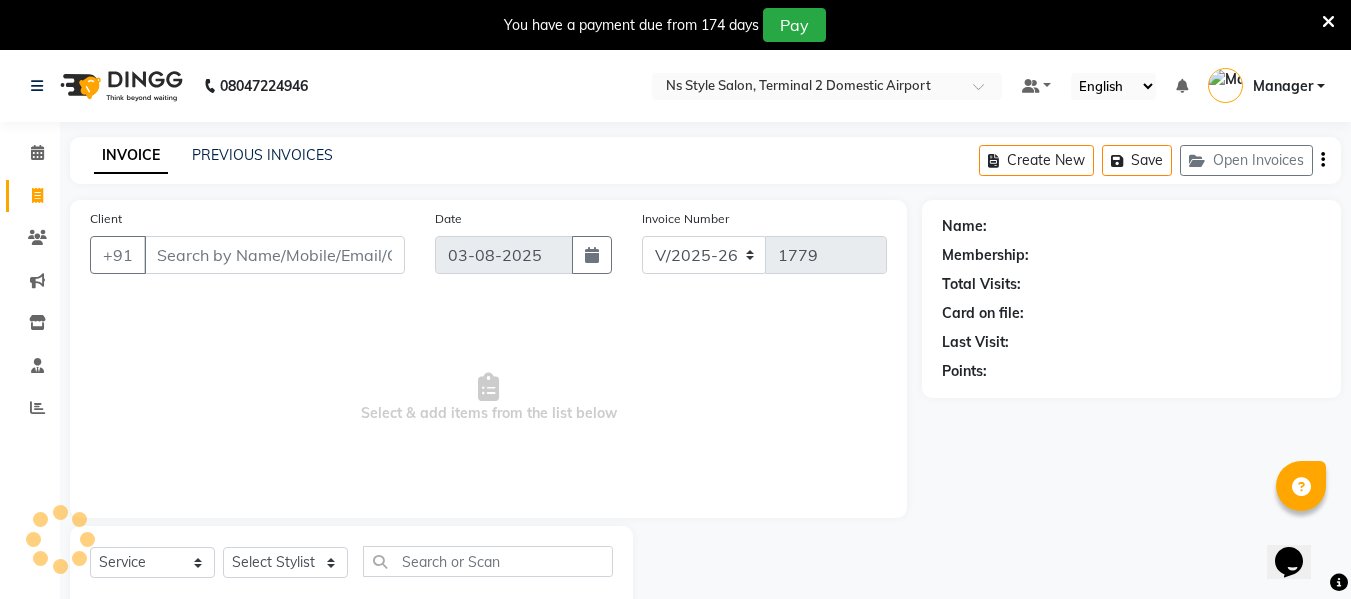 scroll, scrollTop: 52, scrollLeft: 0, axis: vertical 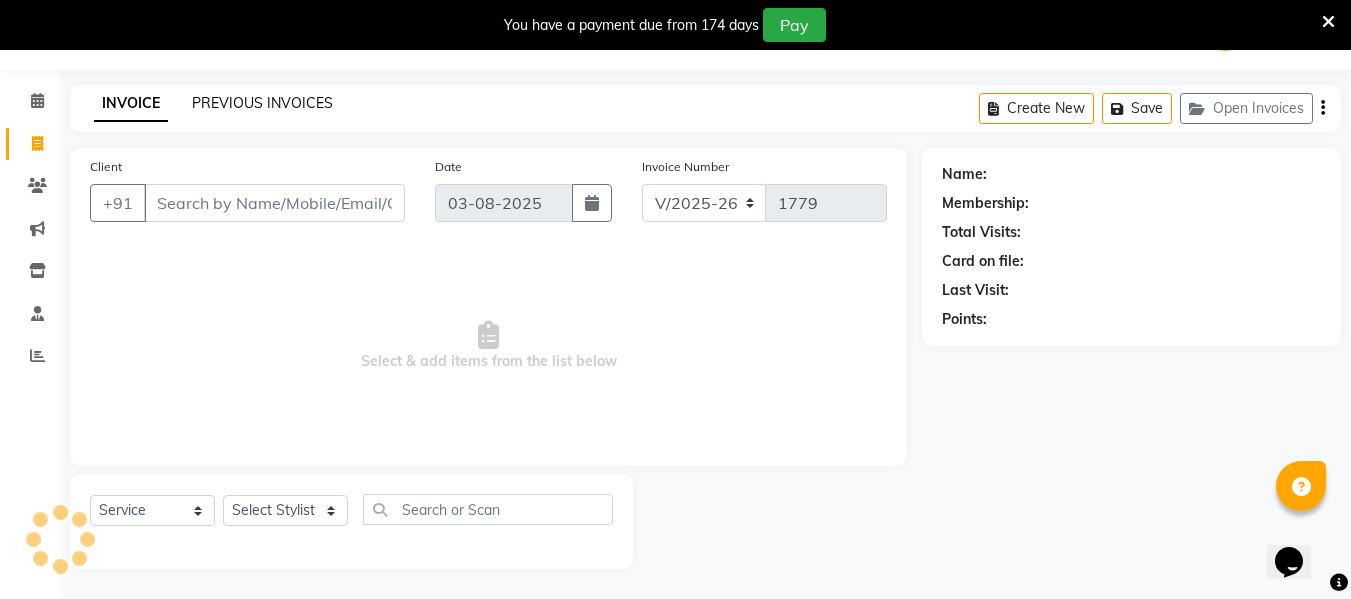 click on "PREVIOUS INVOICES" 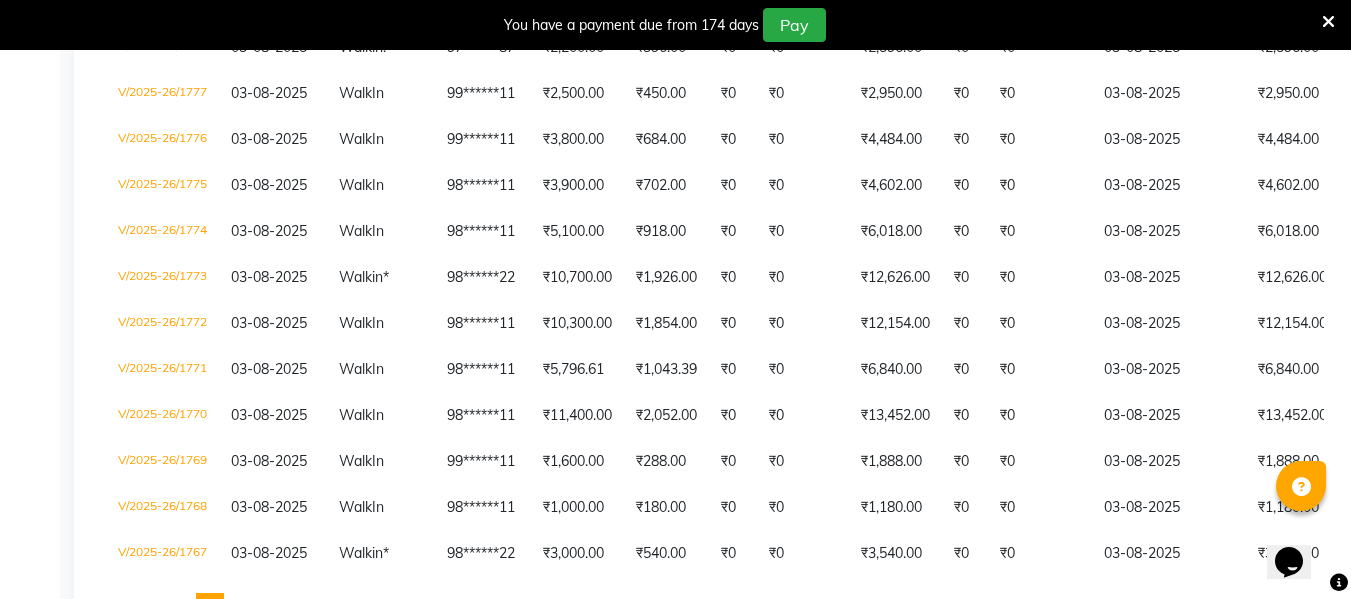 scroll, scrollTop: 420, scrollLeft: 0, axis: vertical 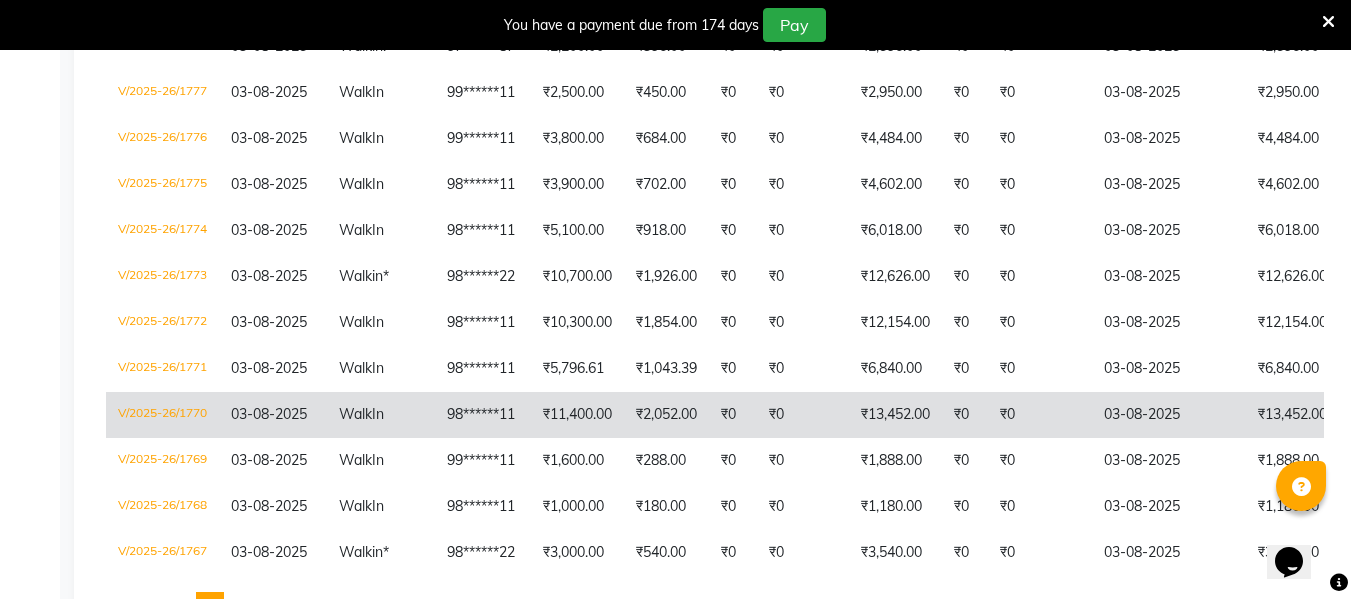 click on "₹11,400.00" 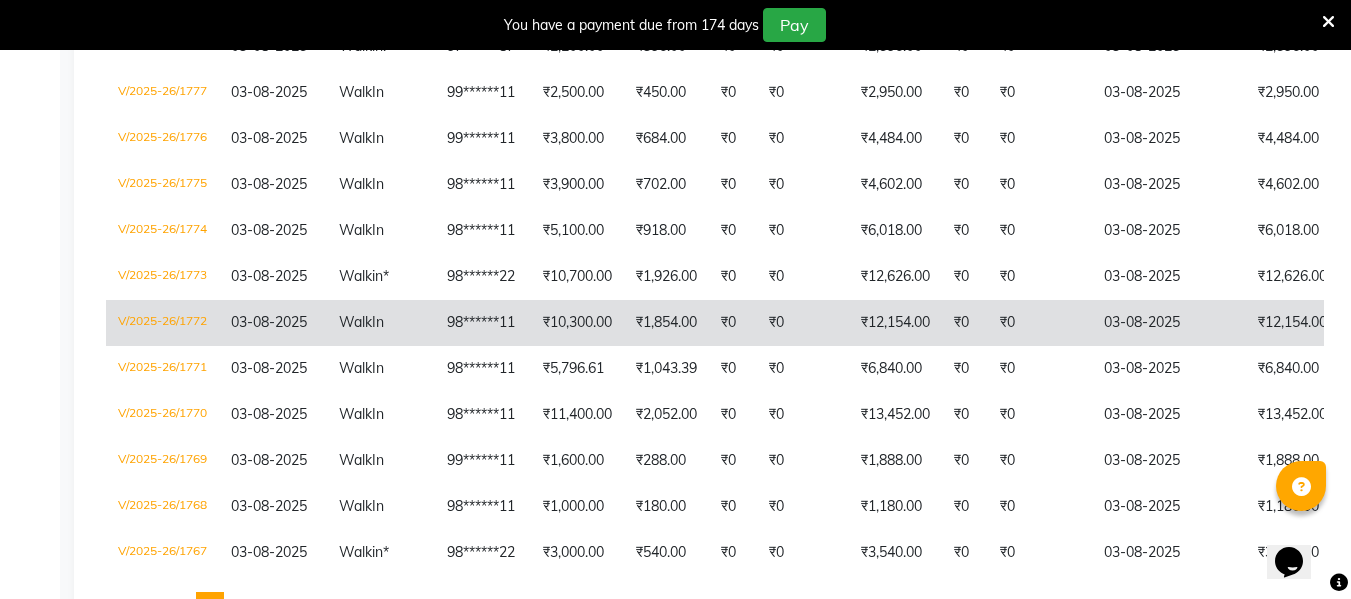 scroll, scrollTop: 521, scrollLeft: 0, axis: vertical 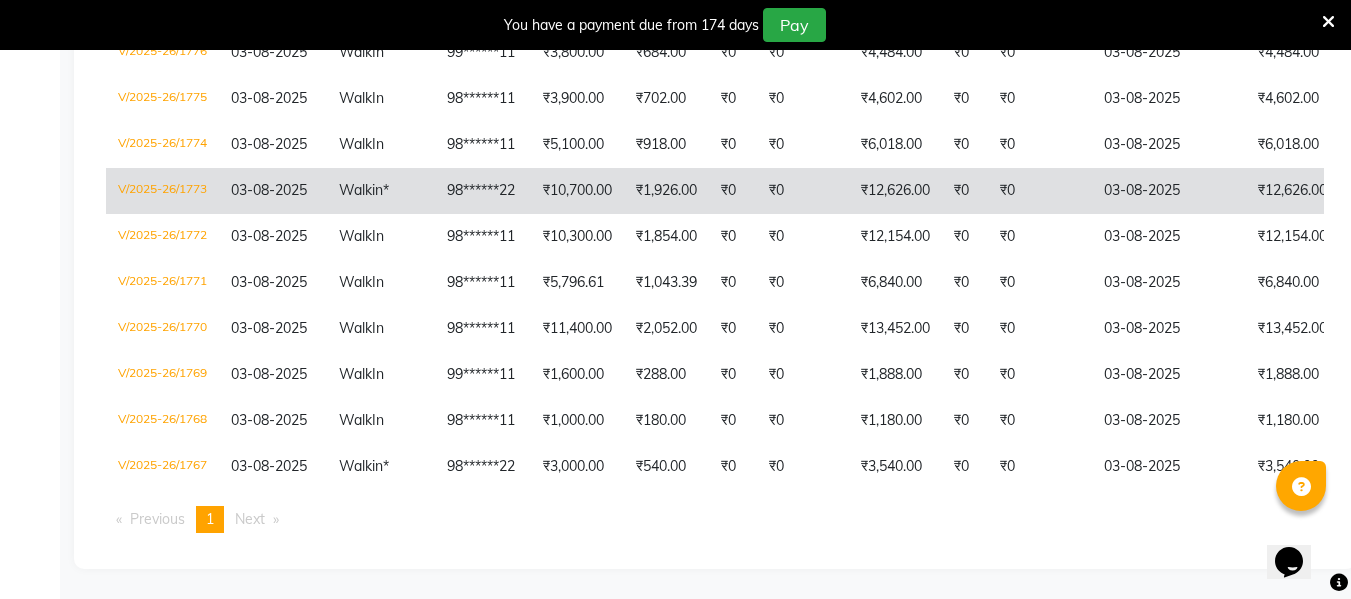 click on "₹0" 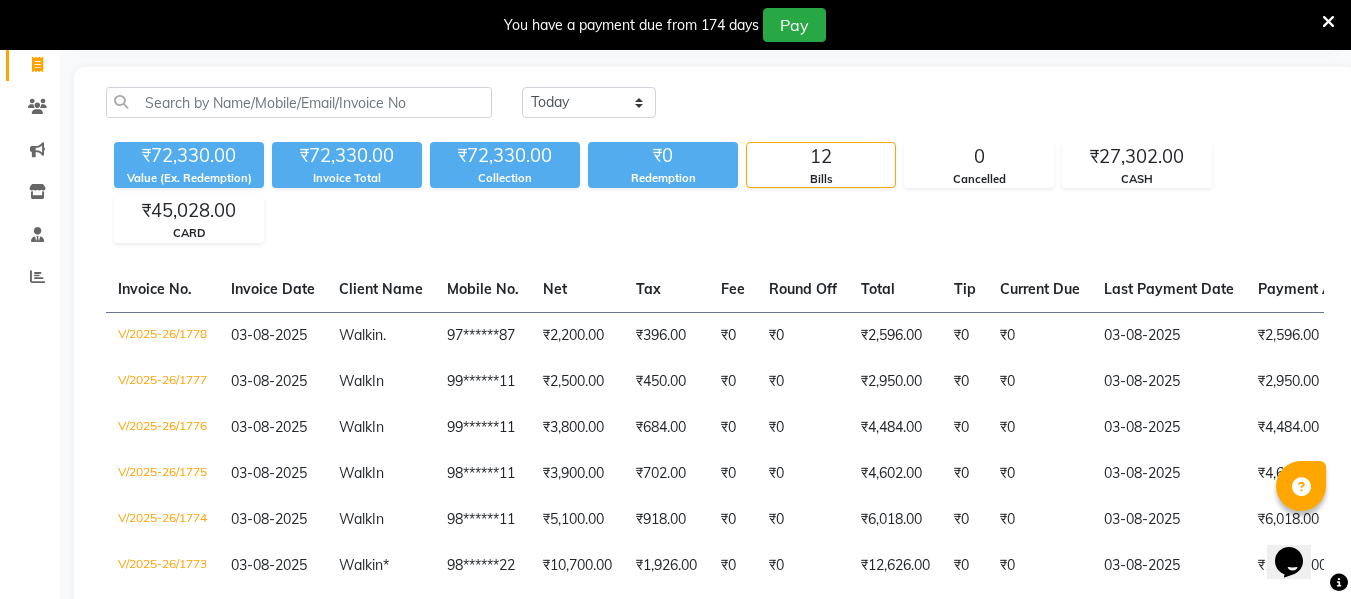 scroll, scrollTop: 0, scrollLeft: 0, axis: both 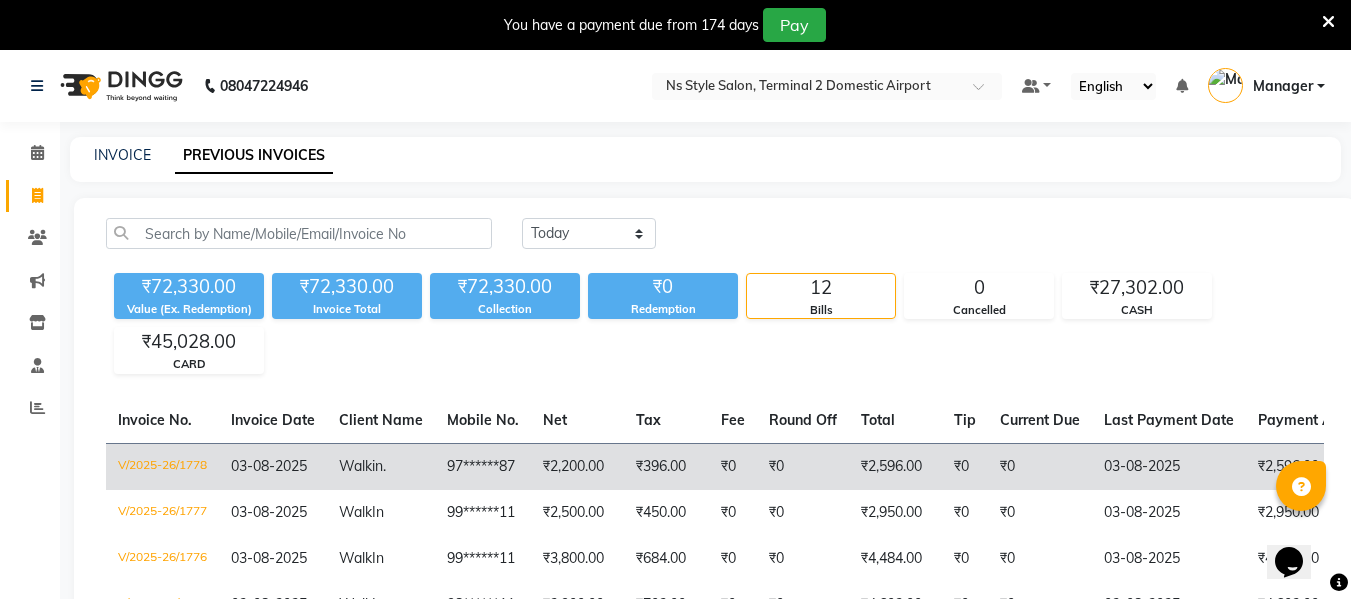 click on "₹2,596.00" 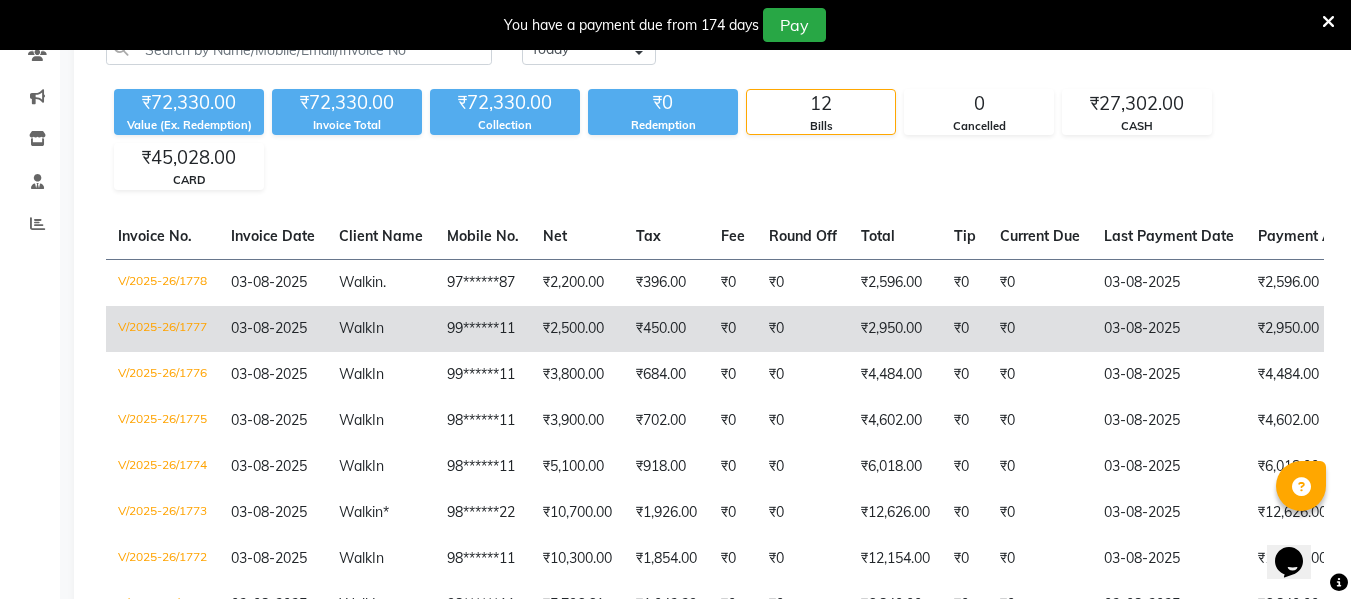 scroll, scrollTop: 192, scrollLeft: 0, axis: vertical 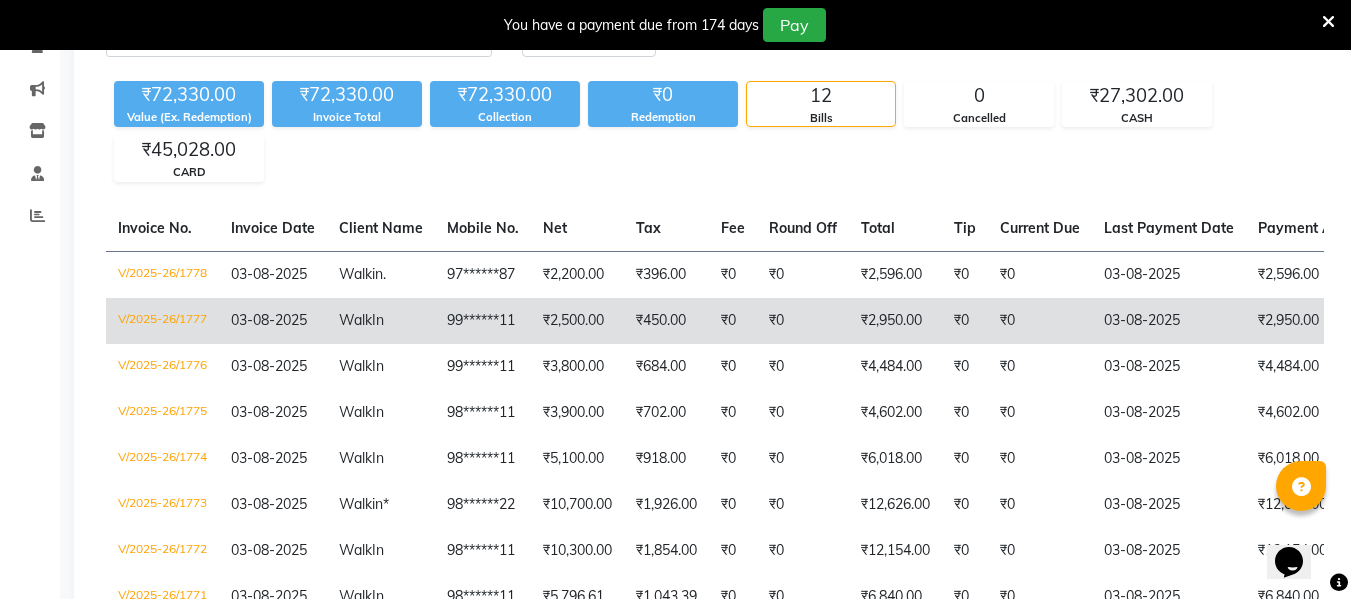 click on "₹0" 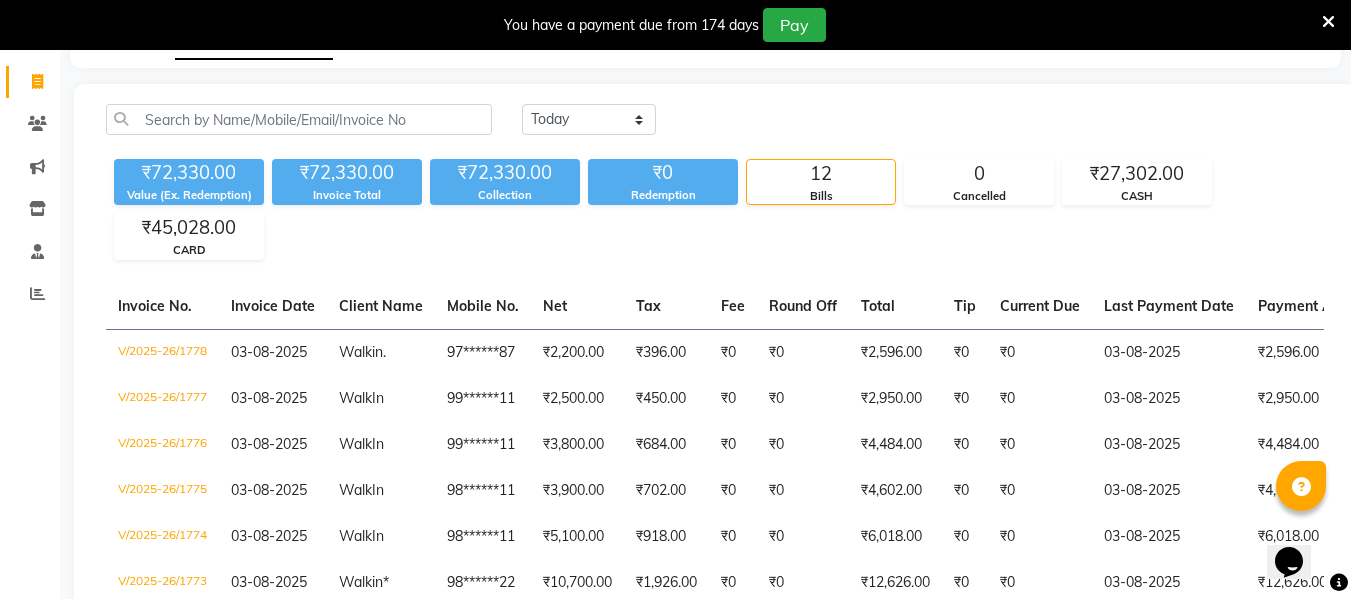 scroll, scrollTop: 146, scrollLeft: 0, axis: vertical 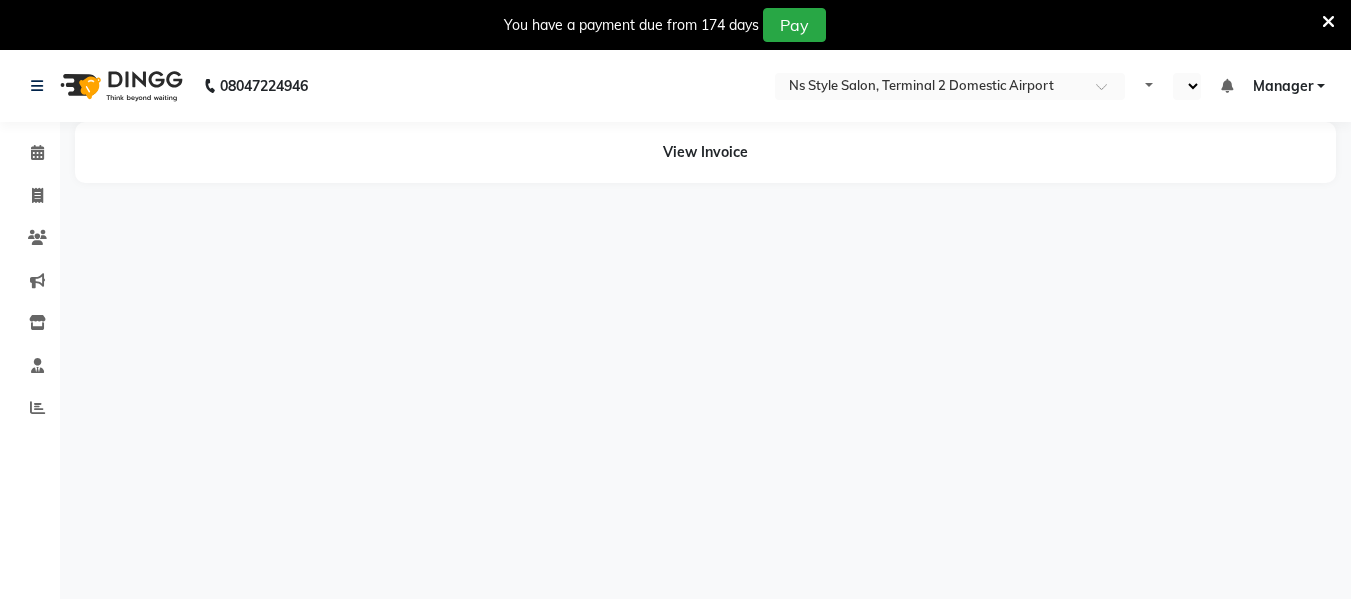 select on "en" 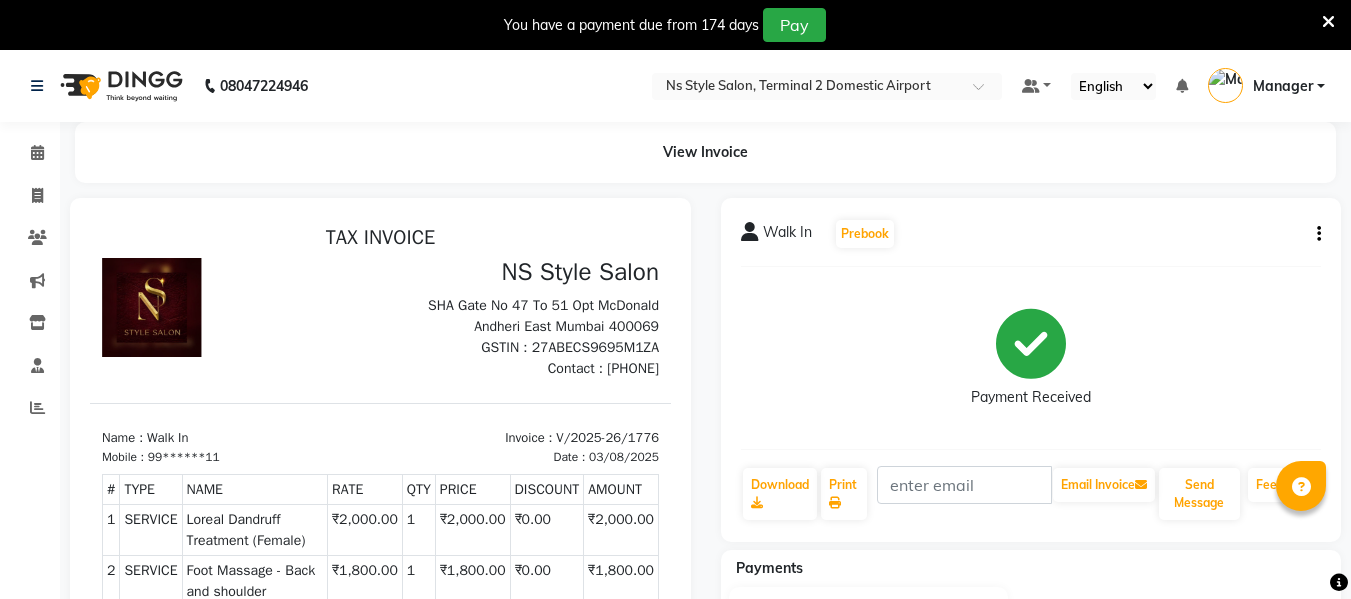 scroll, scrollTop: 0, scrollLeft: 0, axis: both 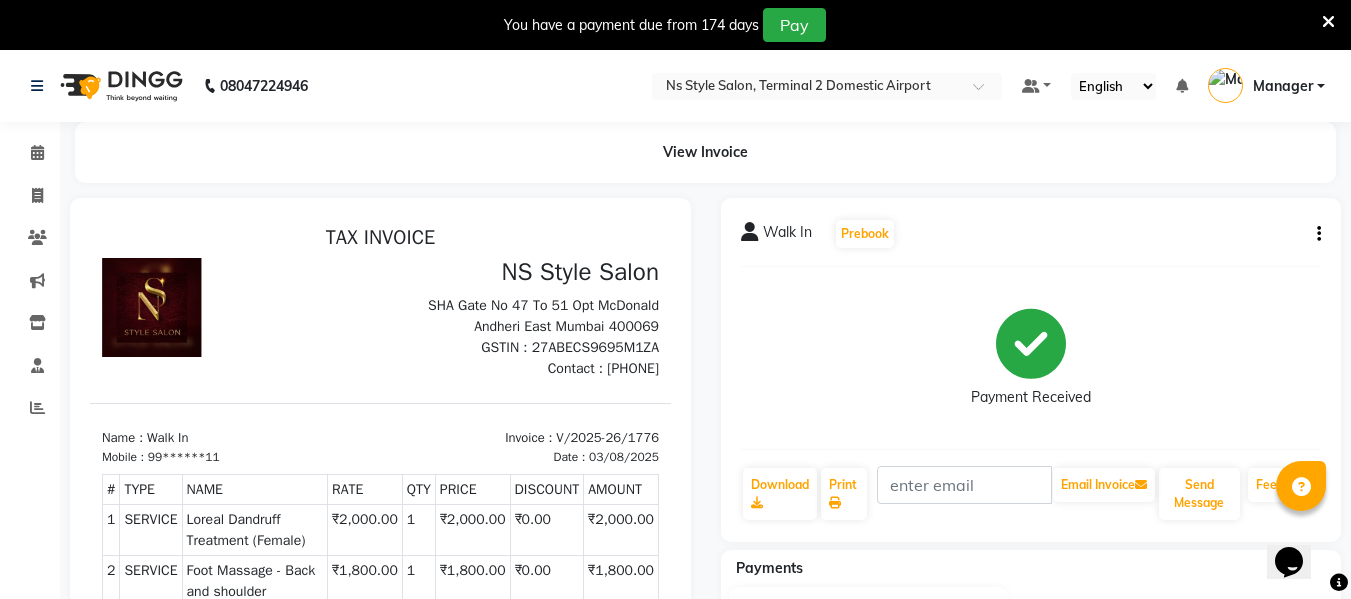 click on "Walk In  Prebook   Payment Received  Download  Print   Email Invoice   Send Message Feedback" 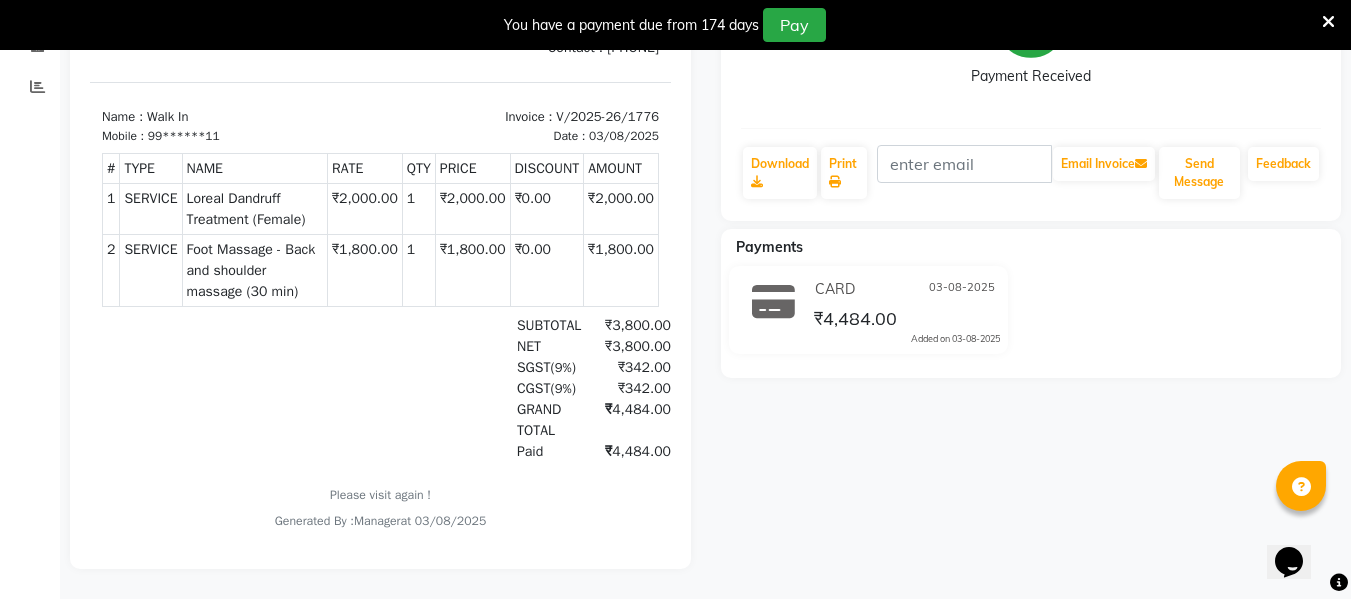 scroll, scrollTop: 0, scrollLeft: 0, axis: both 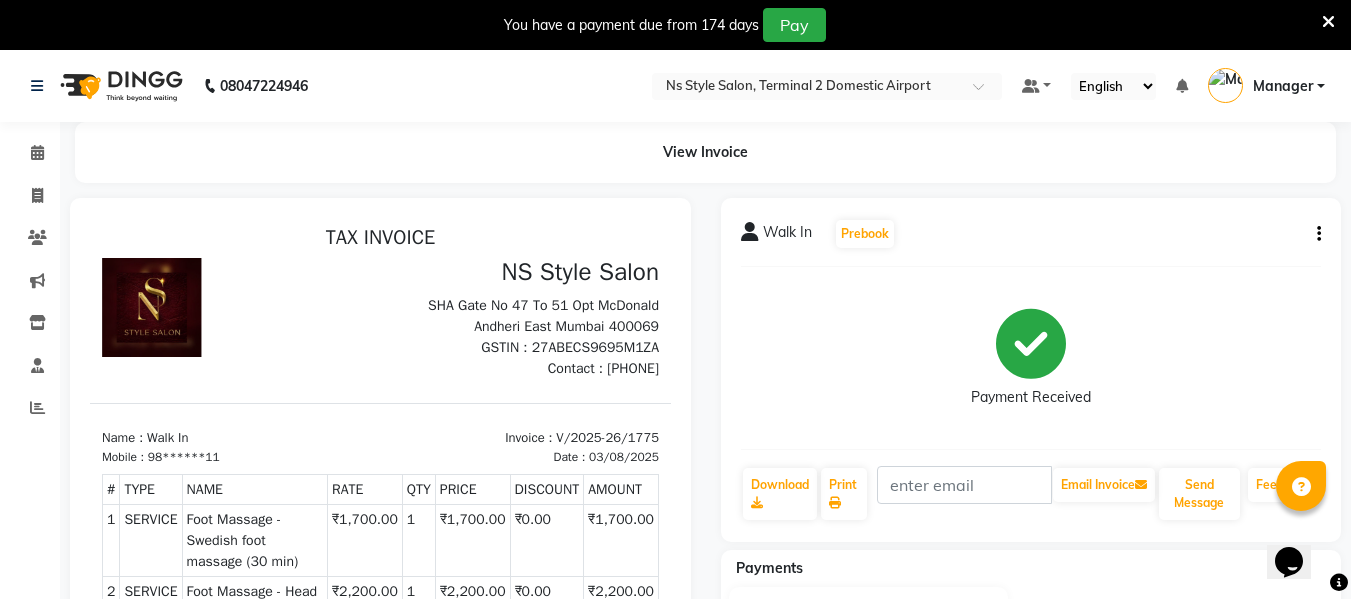 click on "Walk In  Prebook" 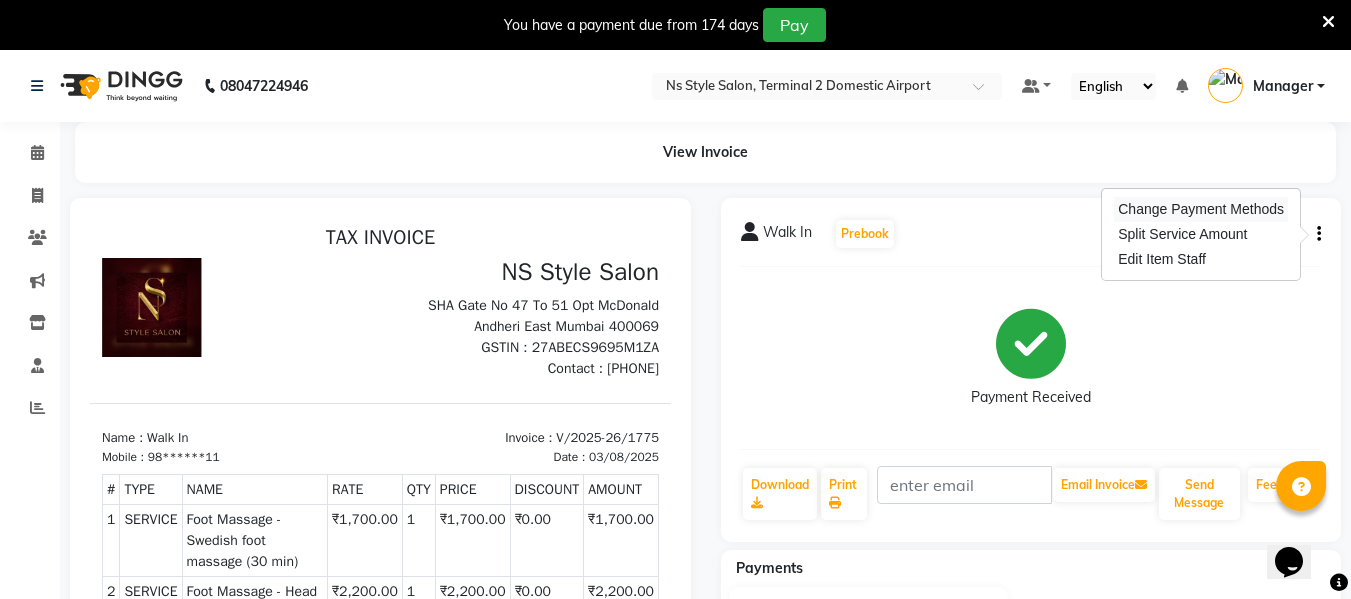 click on "Change Payment Methods" at bounding box center [1201, 209] 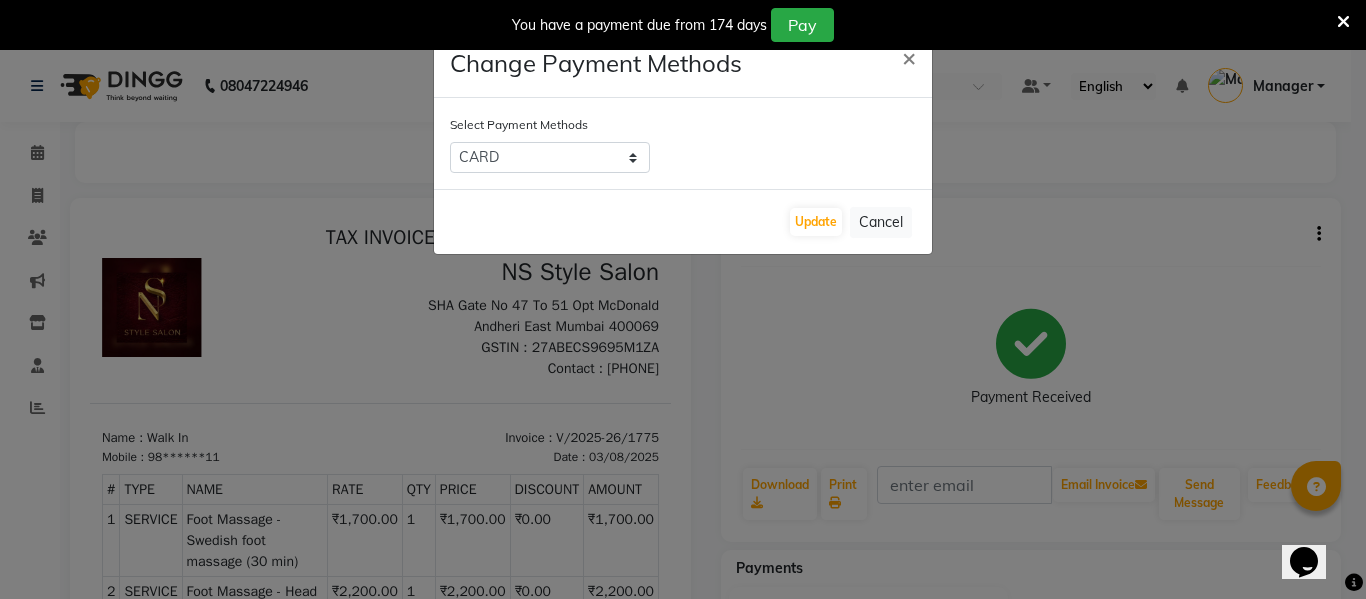 click on "Change Payment Methods × Select Payment Methods  UPI   ONLINE   PayTM   CARD   GPay   CASH   Update   Cancel" 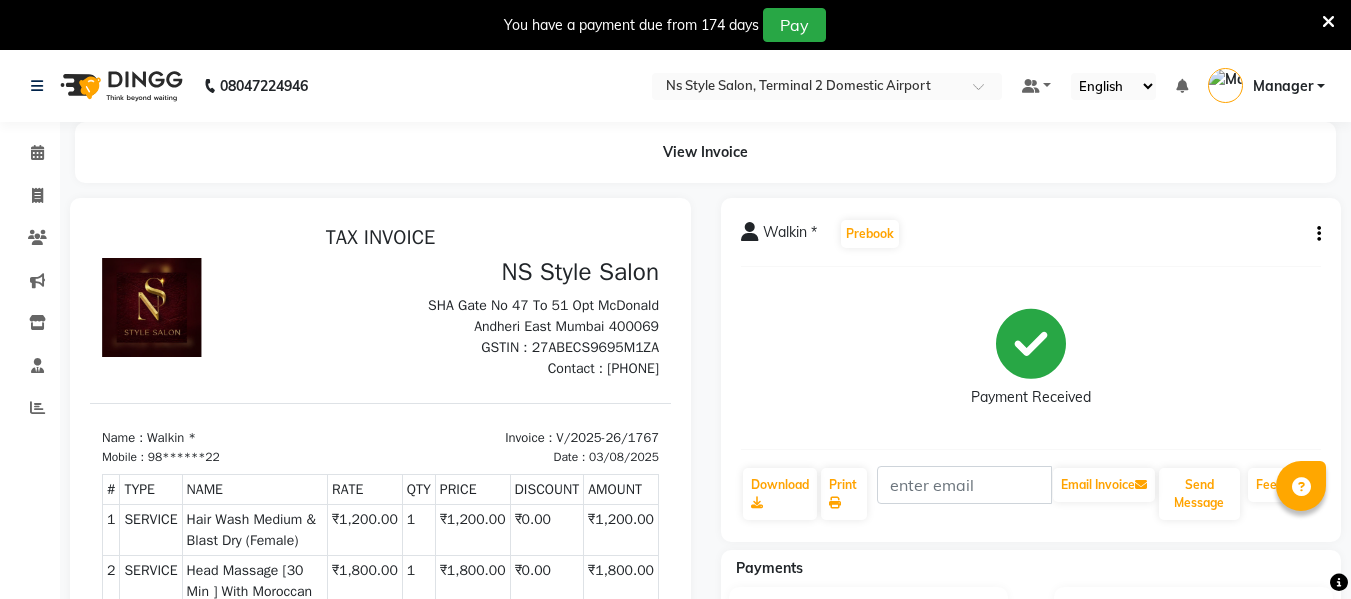scroll, scrollTop: 0, scrollLeft: 0, axis: both 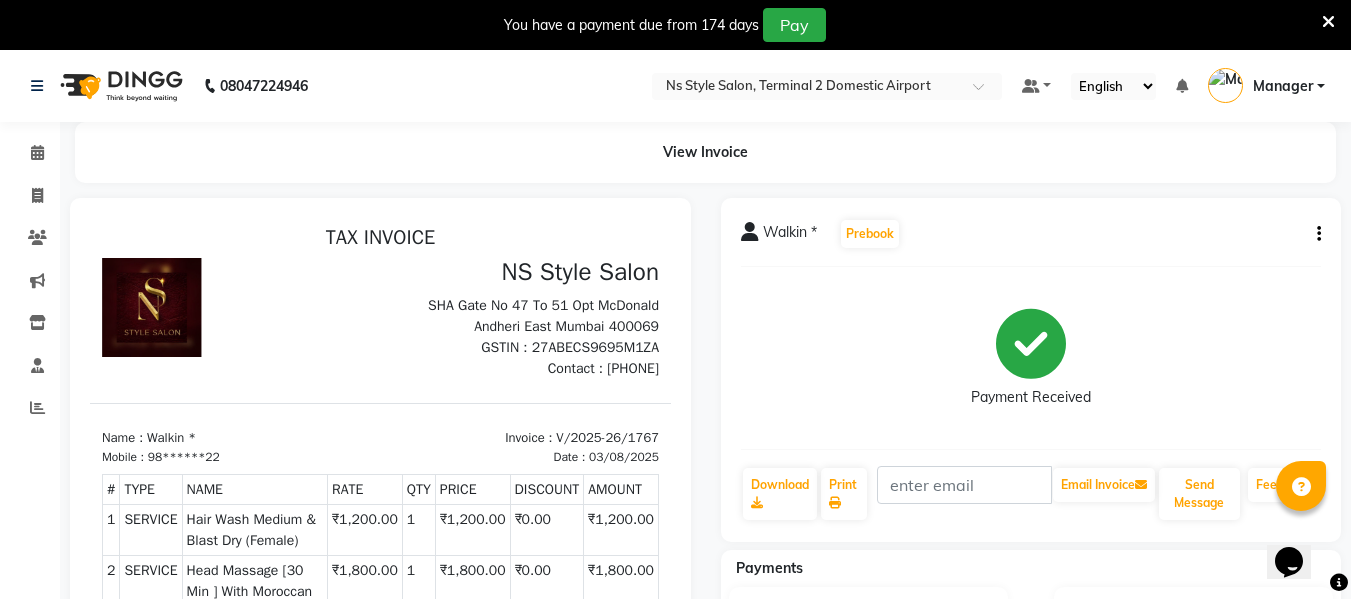 click 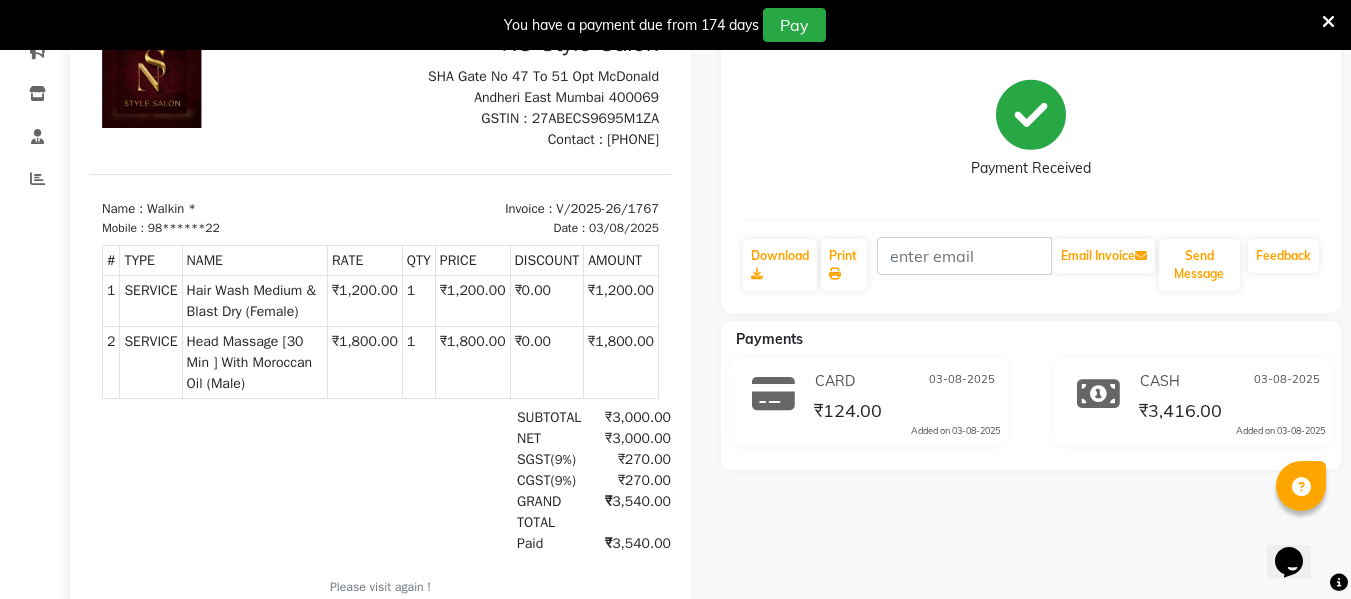 scroll, scrollTop: 230, scrollLeft: 0, axis: vertical 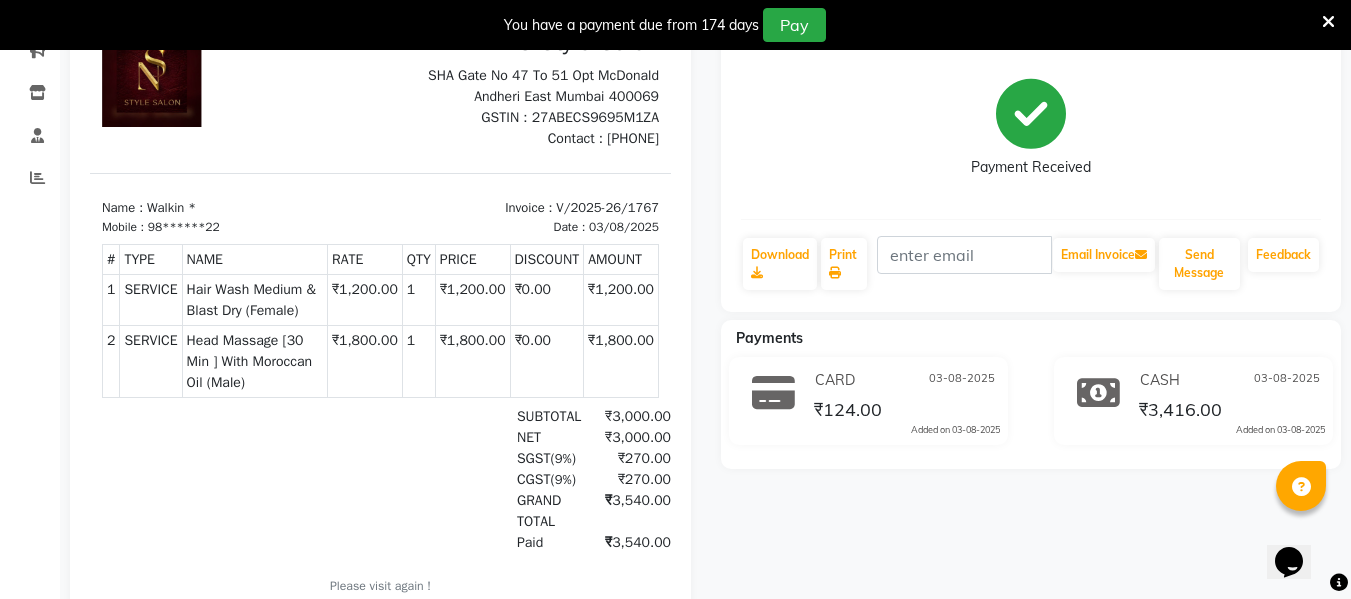 click on "₹3,416.00" 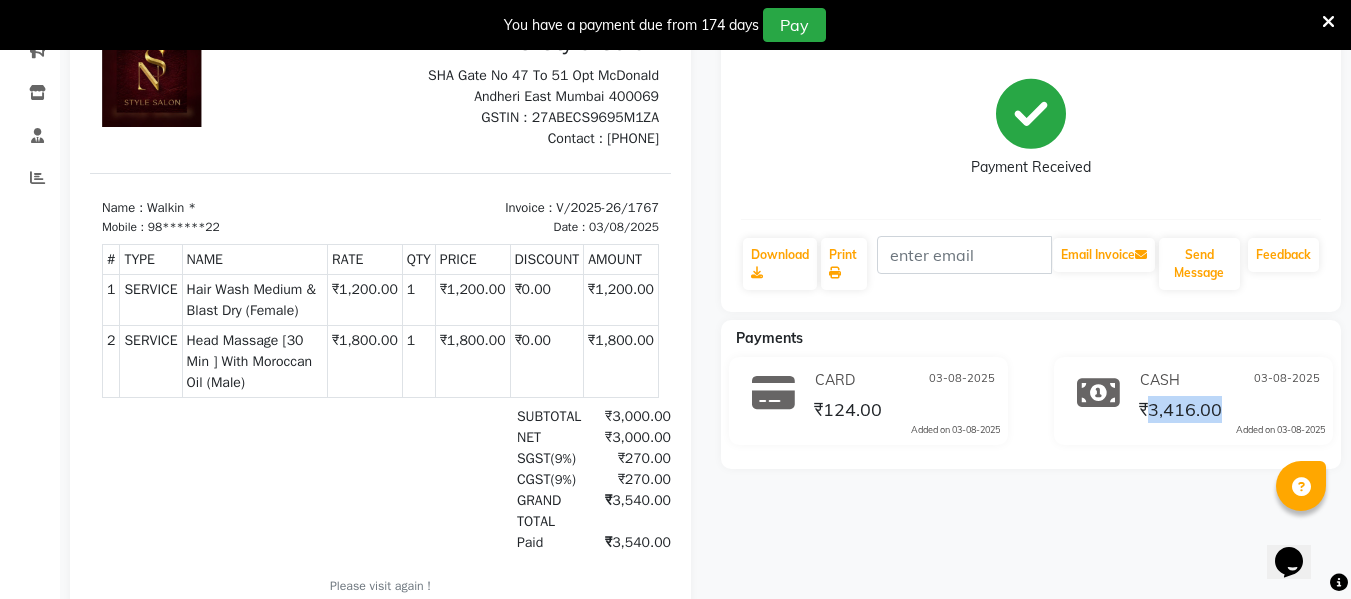 click on "₹3,416.00" 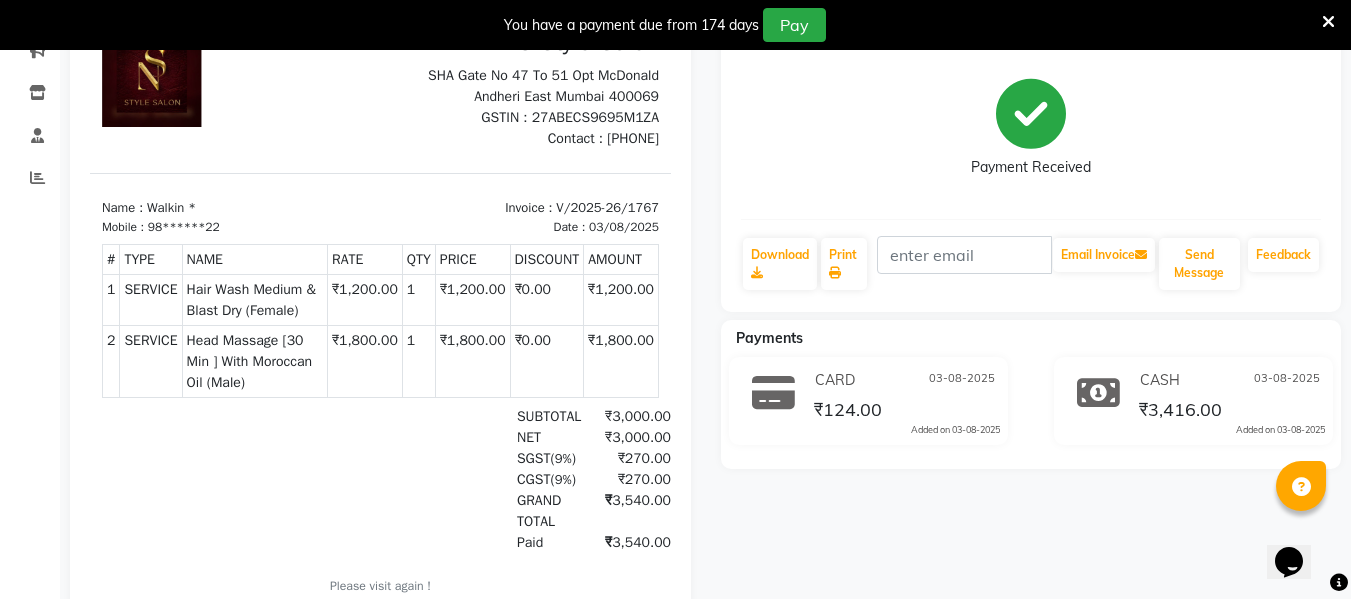 click on "CASH" 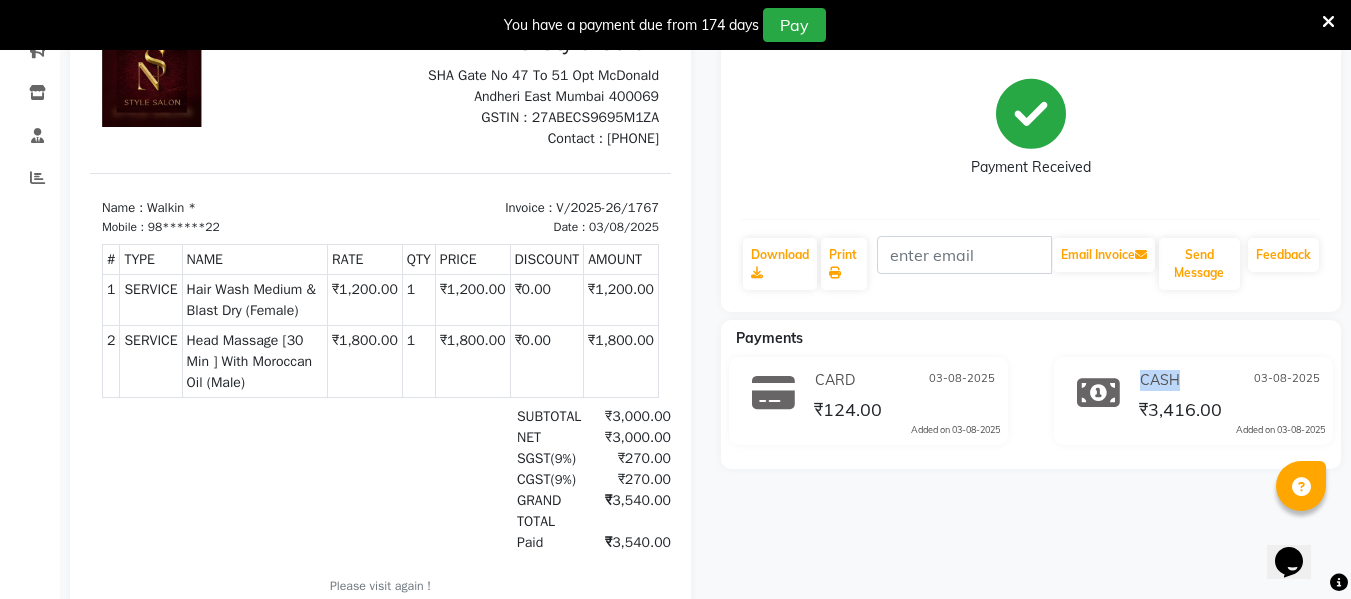click on "CASH" 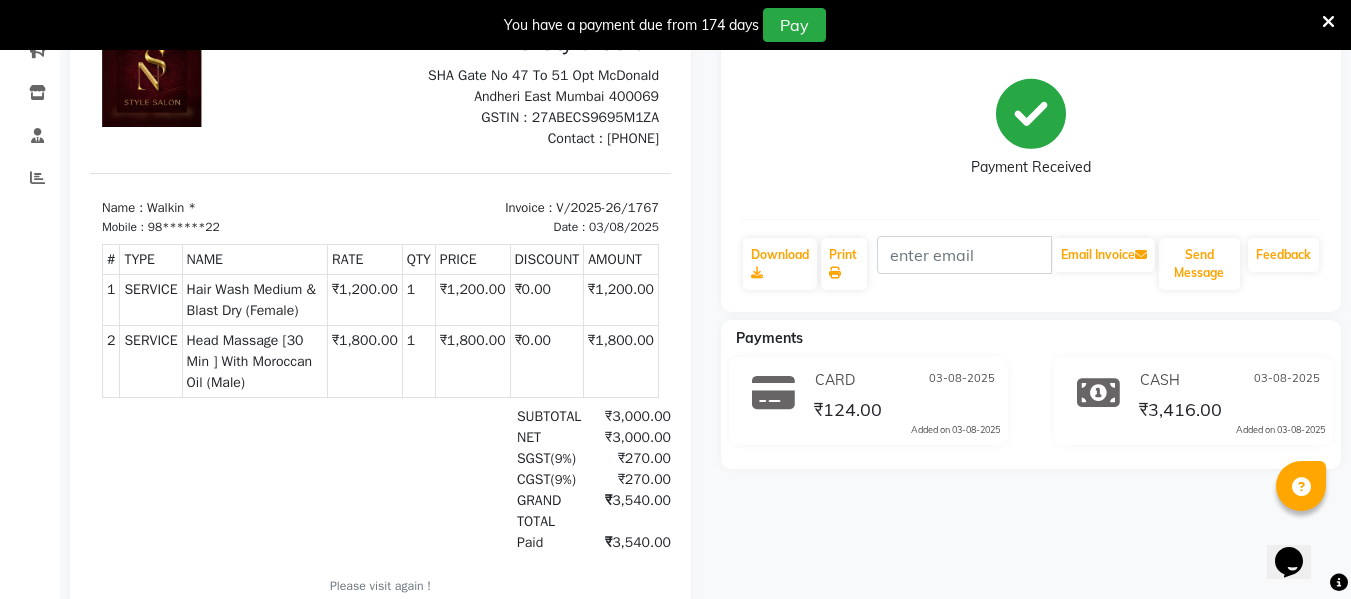 scroll, scrollTop: 0, scrollLeft: 0, axis: both 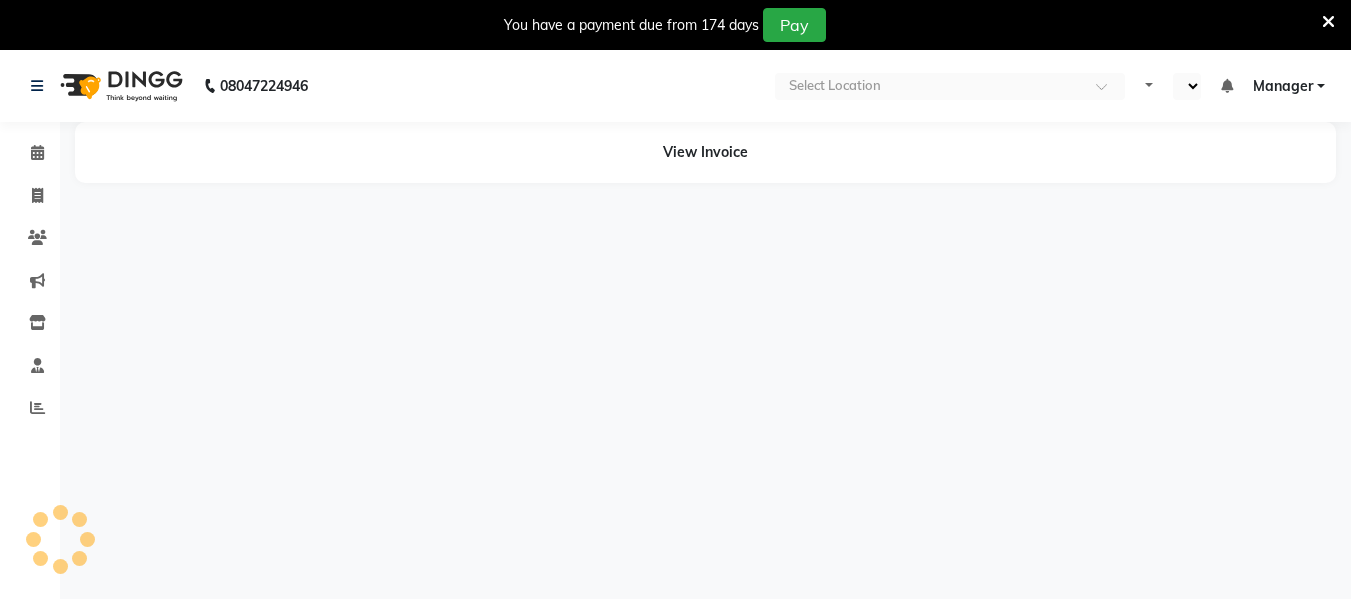 select on "en" 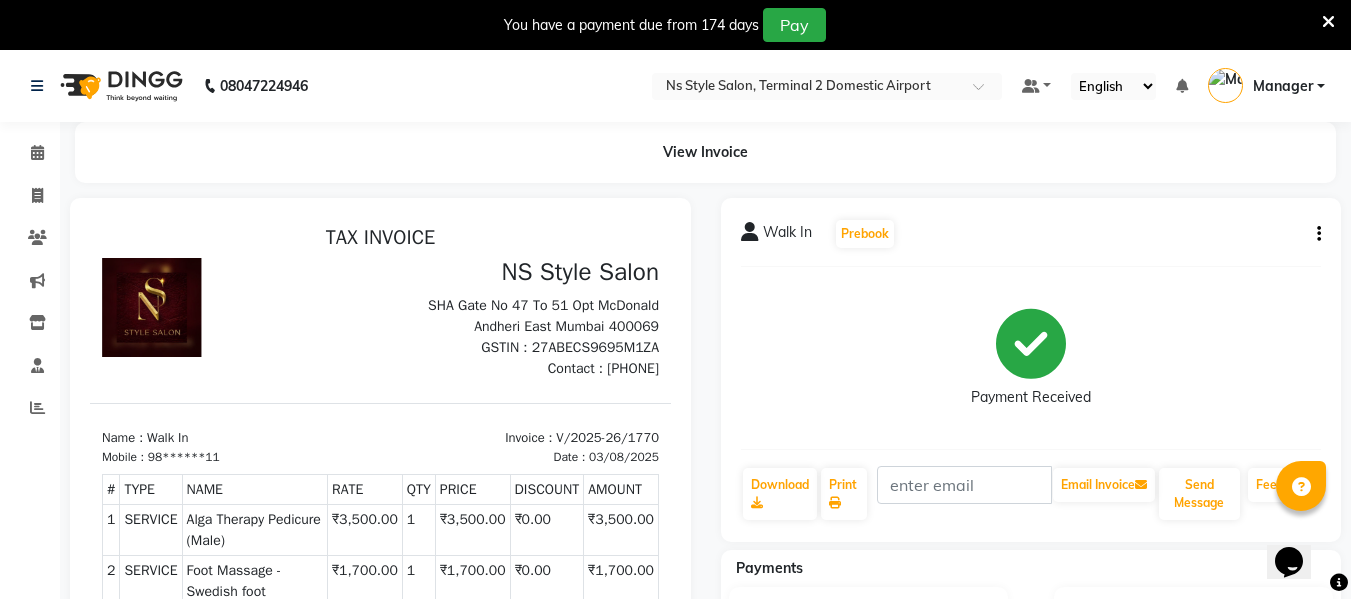 scroll, scrollTop: 0, scrollLeft: 0, axis: both 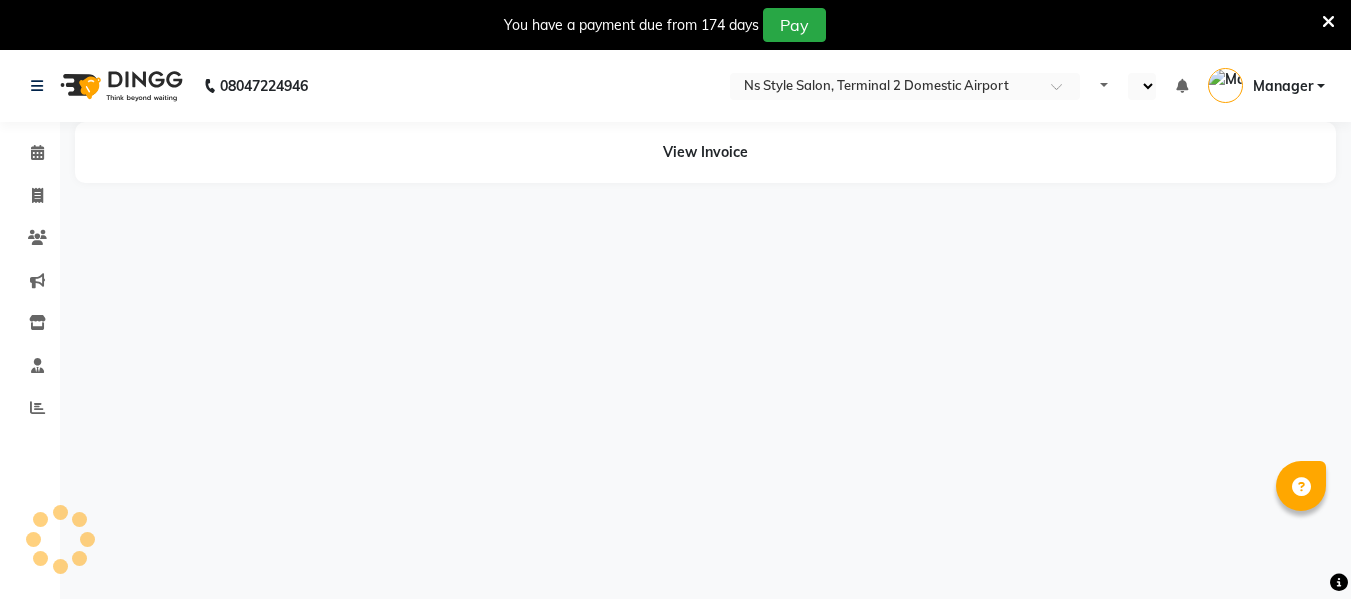 select on "en" 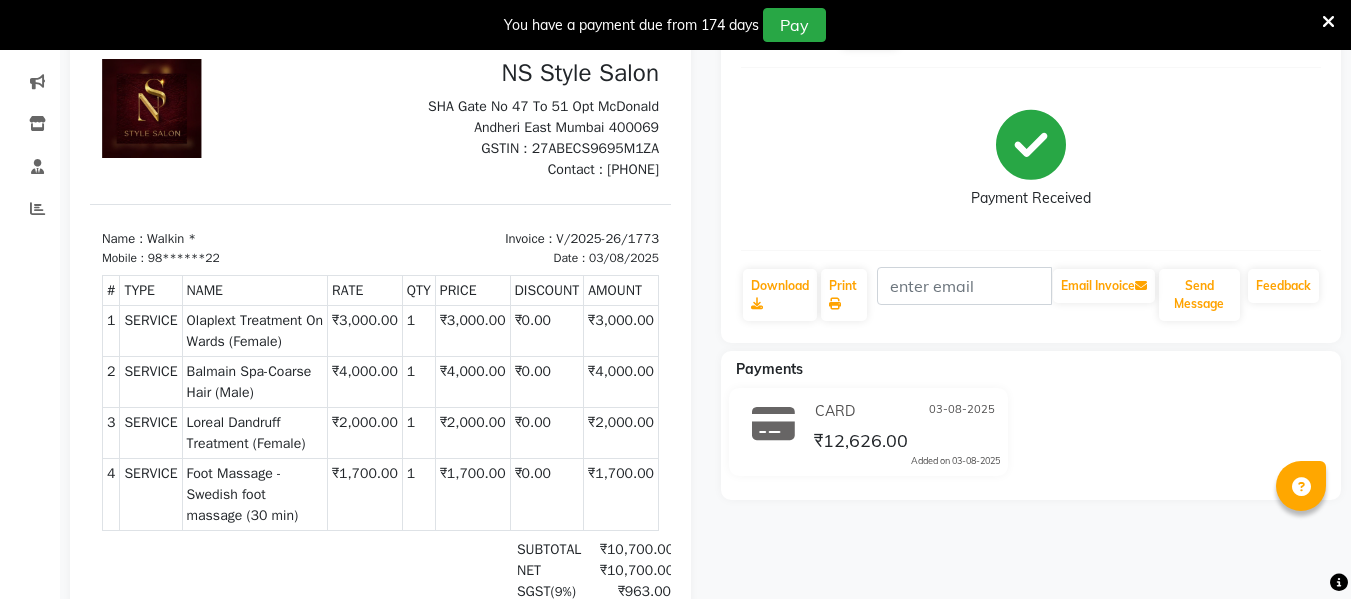 scroll, scrollTop: 200, scrollLeft: 0, axis: vertical 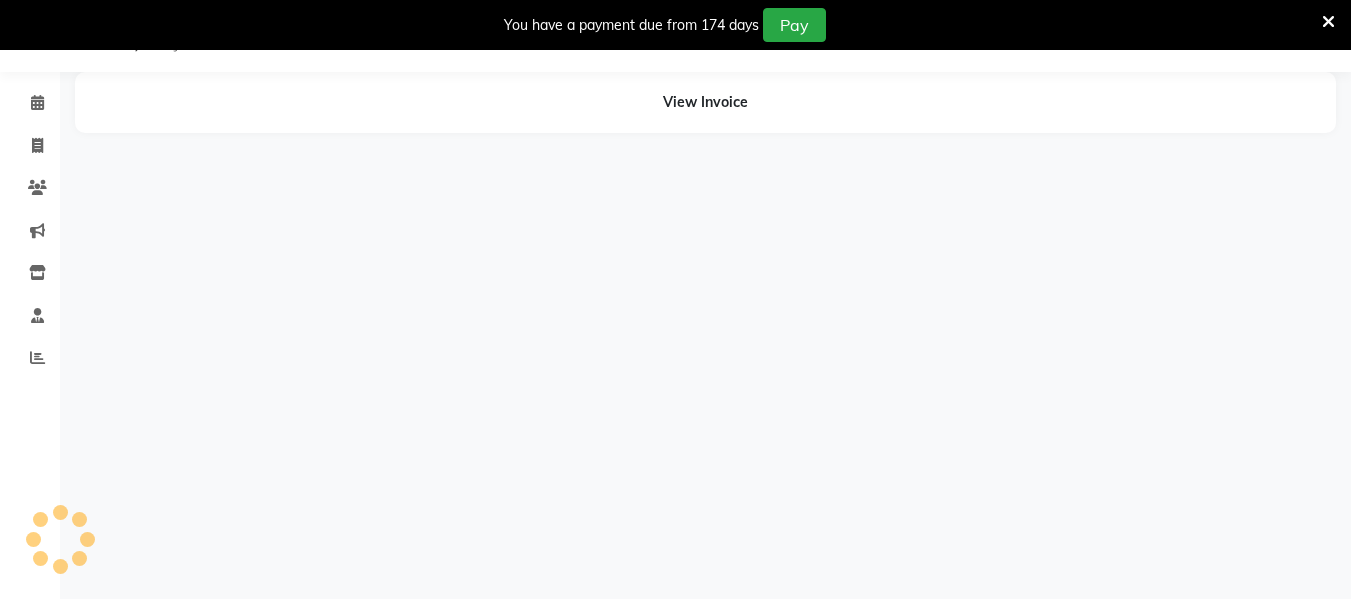 select on "en" 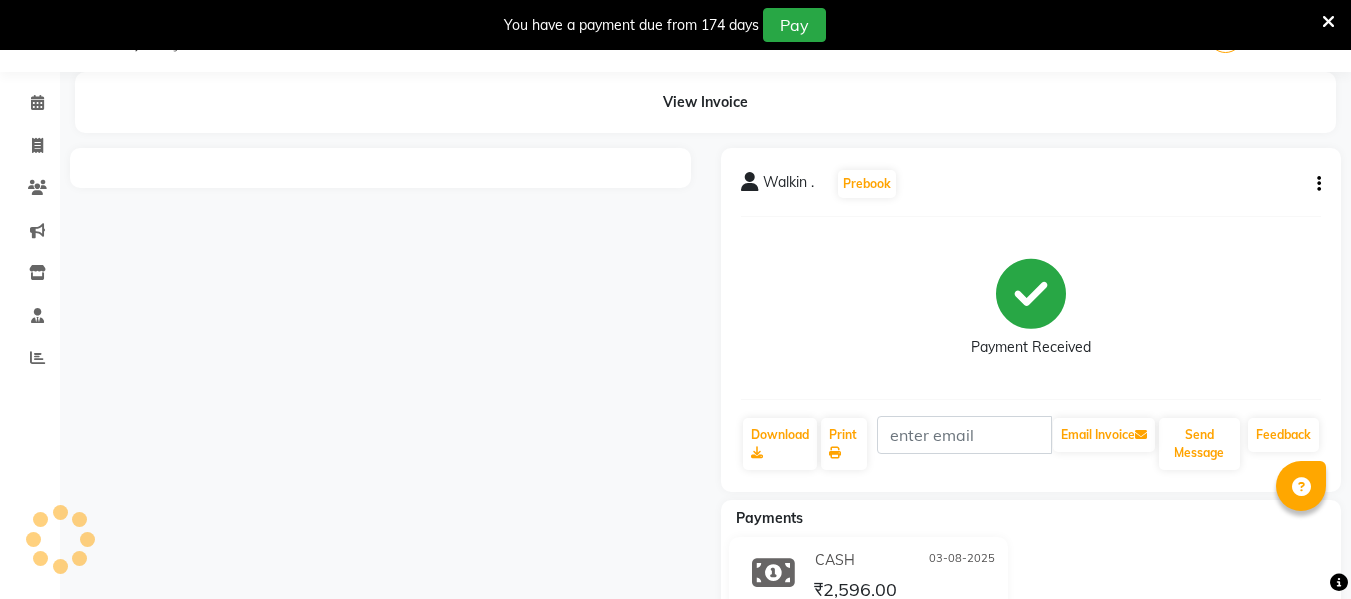 scroll, scrollTop: 51, scrollLeft: 0, axis: vertical 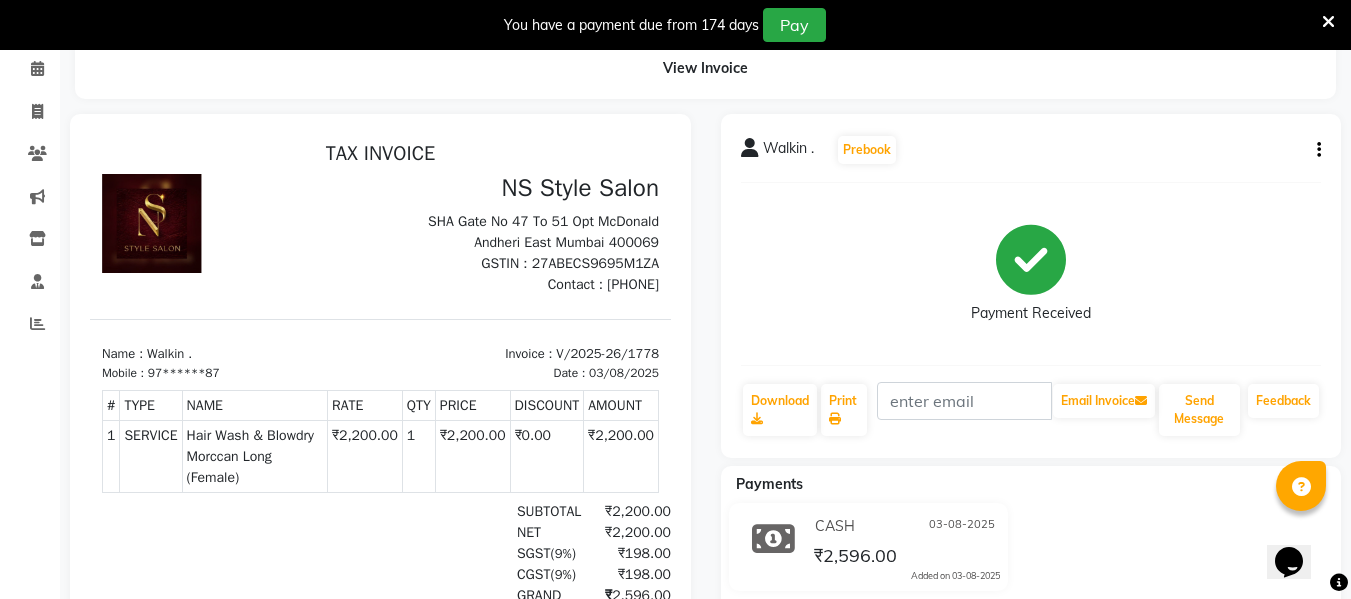click on "Walkin .  Prebook   Payment Received  Download  Print   Email Invoice   Send Message Feedback" 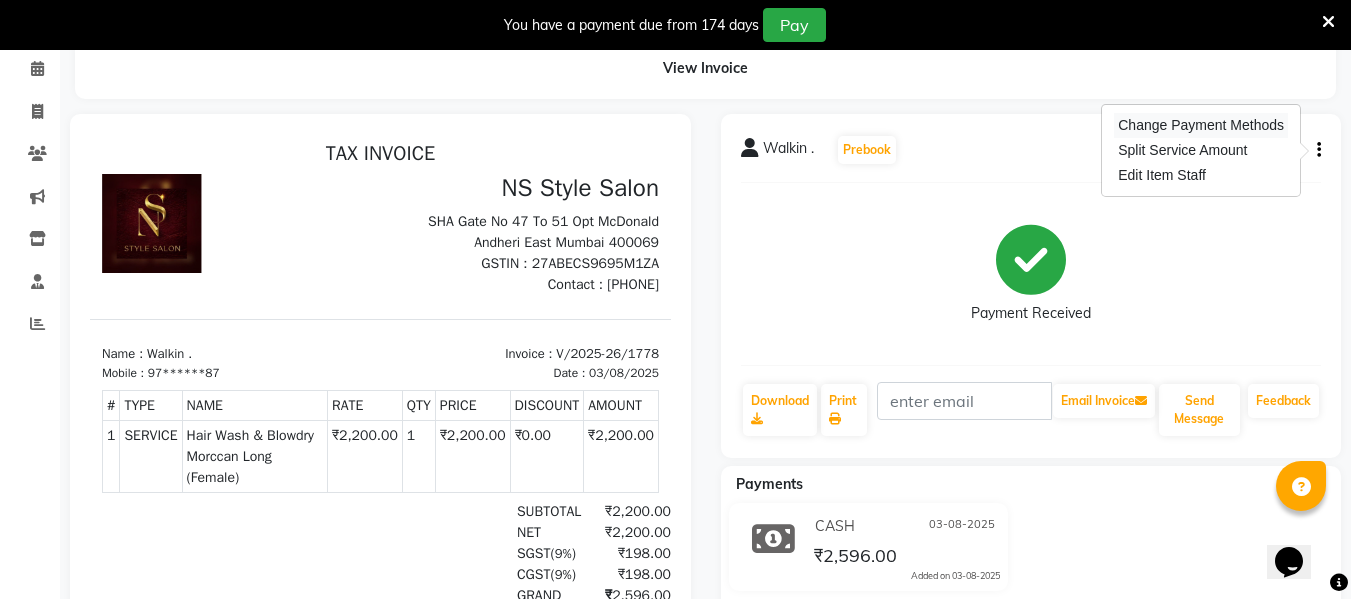 click on "Change Payment Methods" at bounding box center (1201, 125) 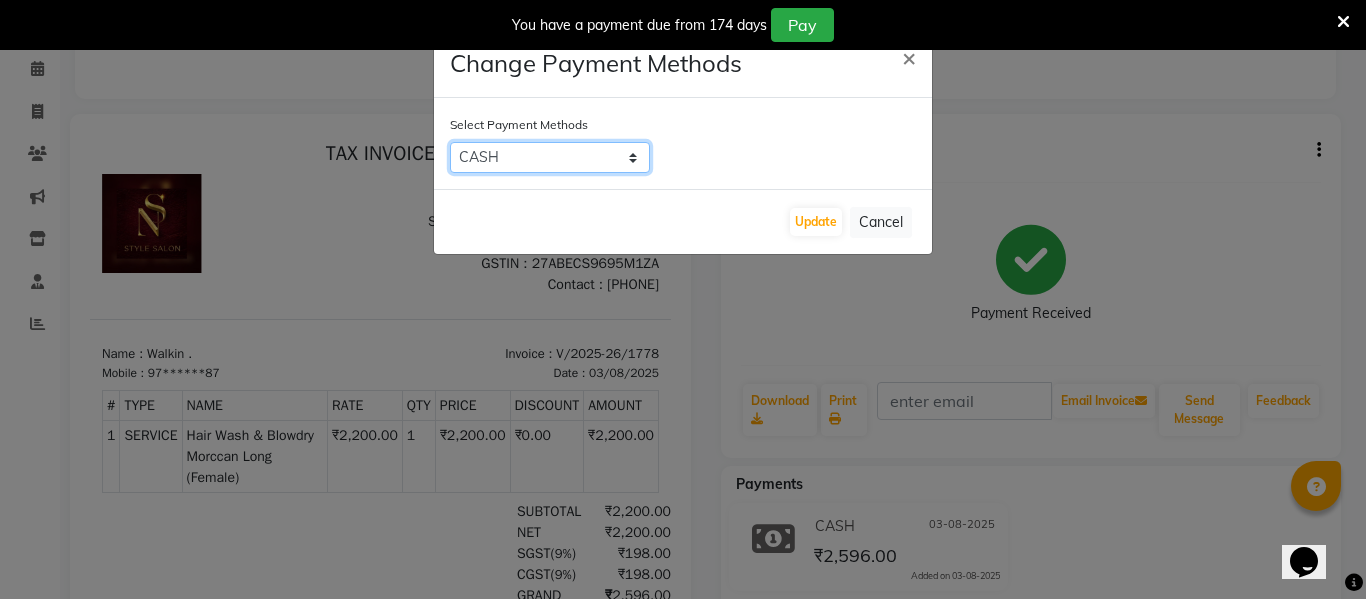 click on "UPI   ONLINE   PayTM   CARD   GPay   CASH" 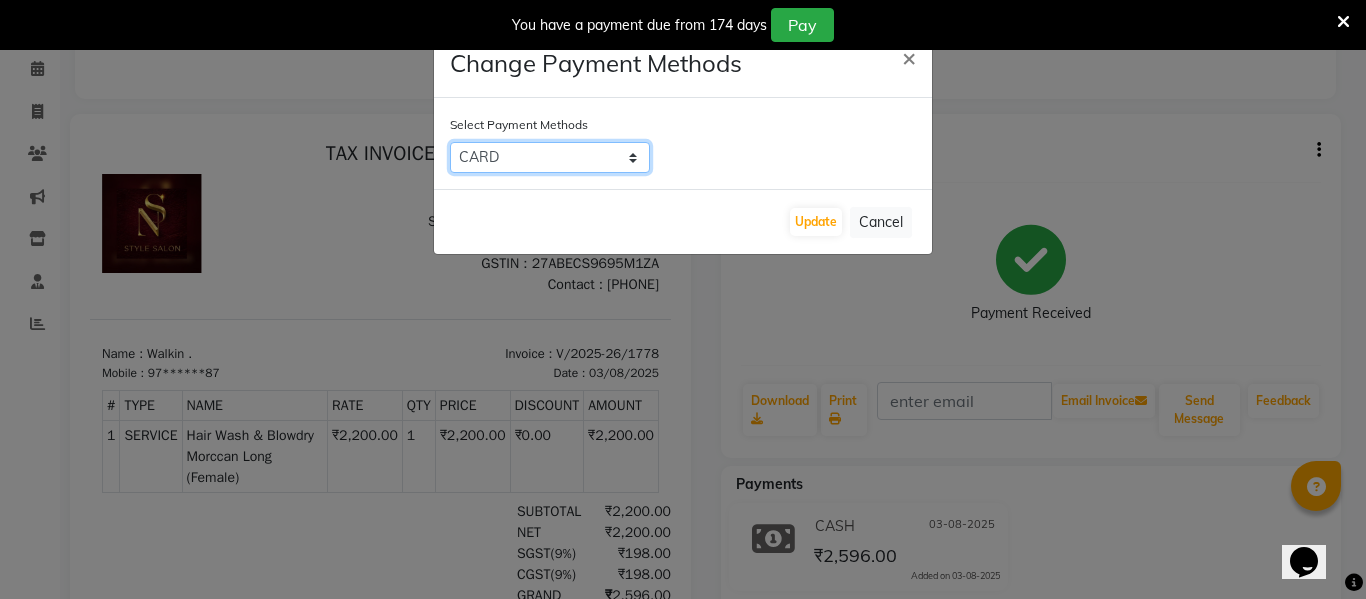 click on "UPI   ONLINE   PayTM   CARD   GPay   CASH" 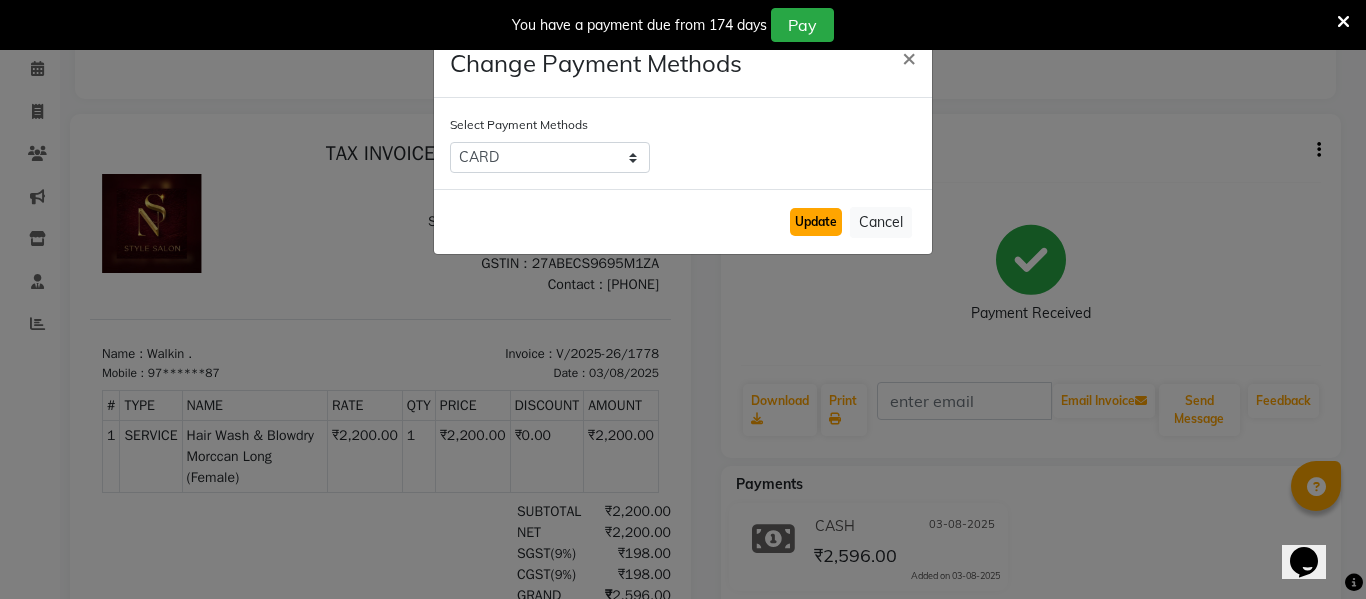 click on "Update" 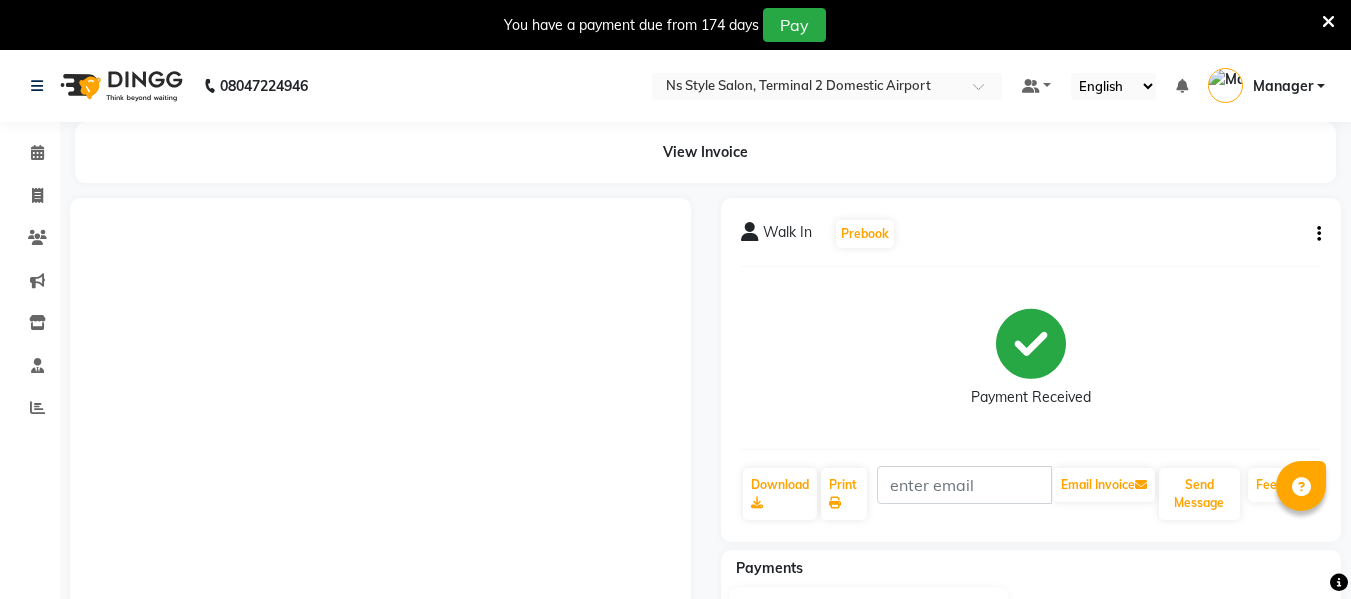 scroll, scrollTop: 83, scrollLeft: 0, axis: vertical 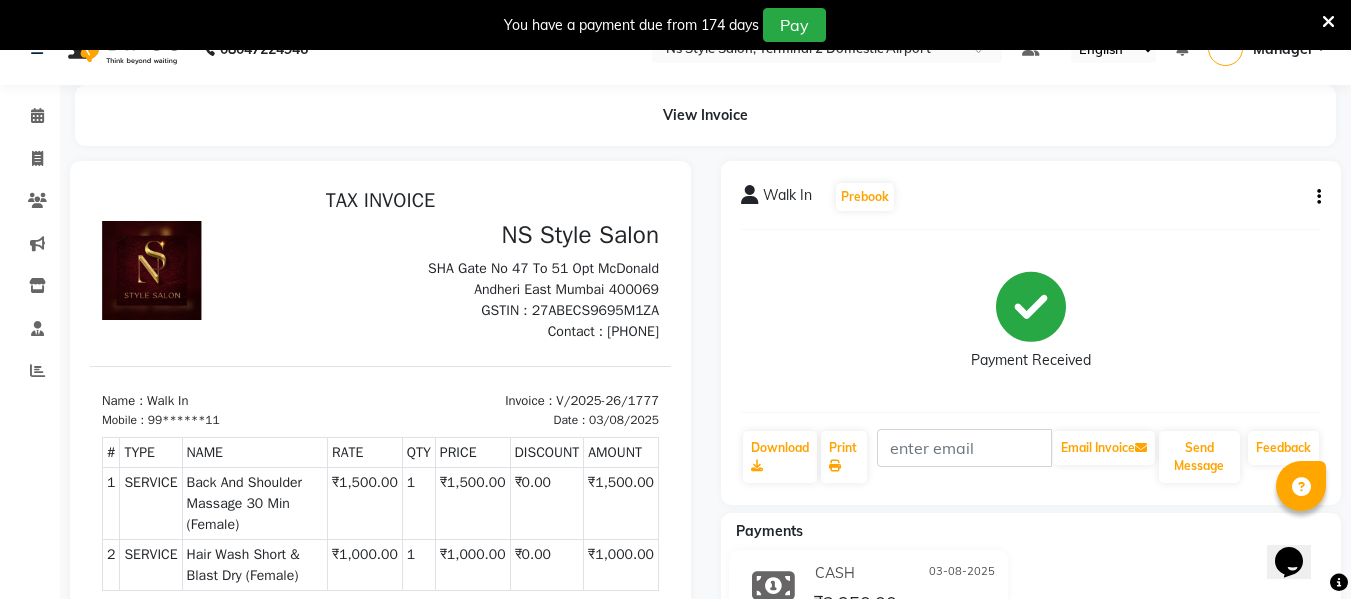 click 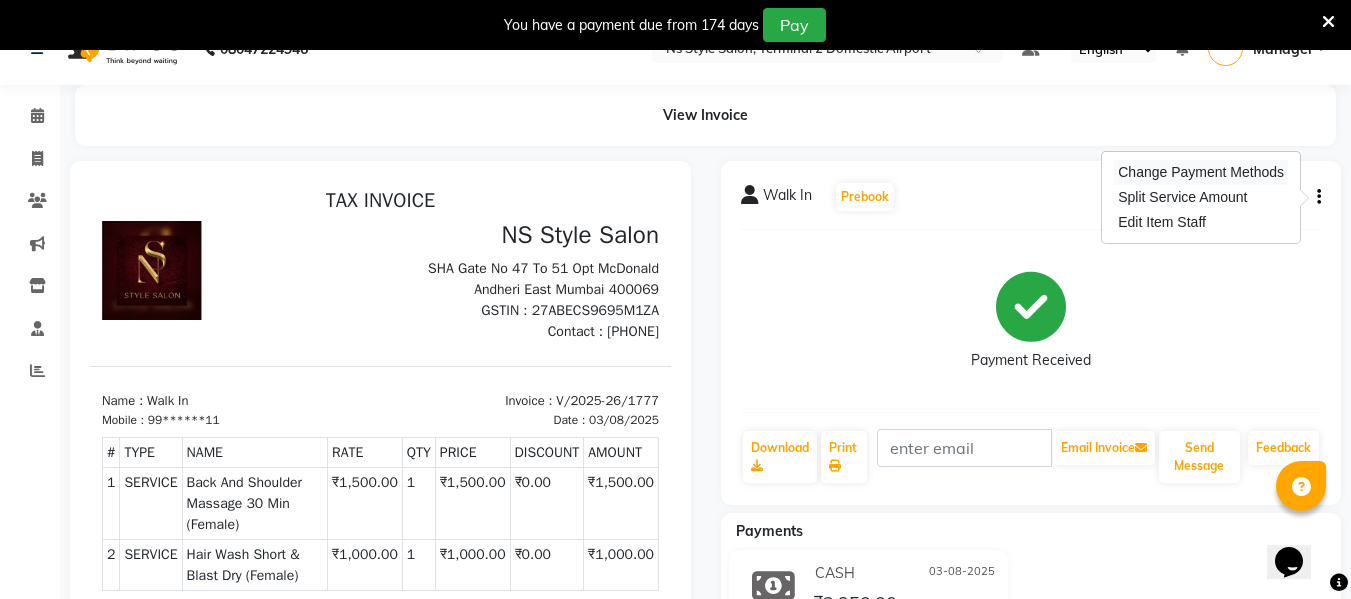 click on "Change Payment Methods" at bounding box center (1201, 172) 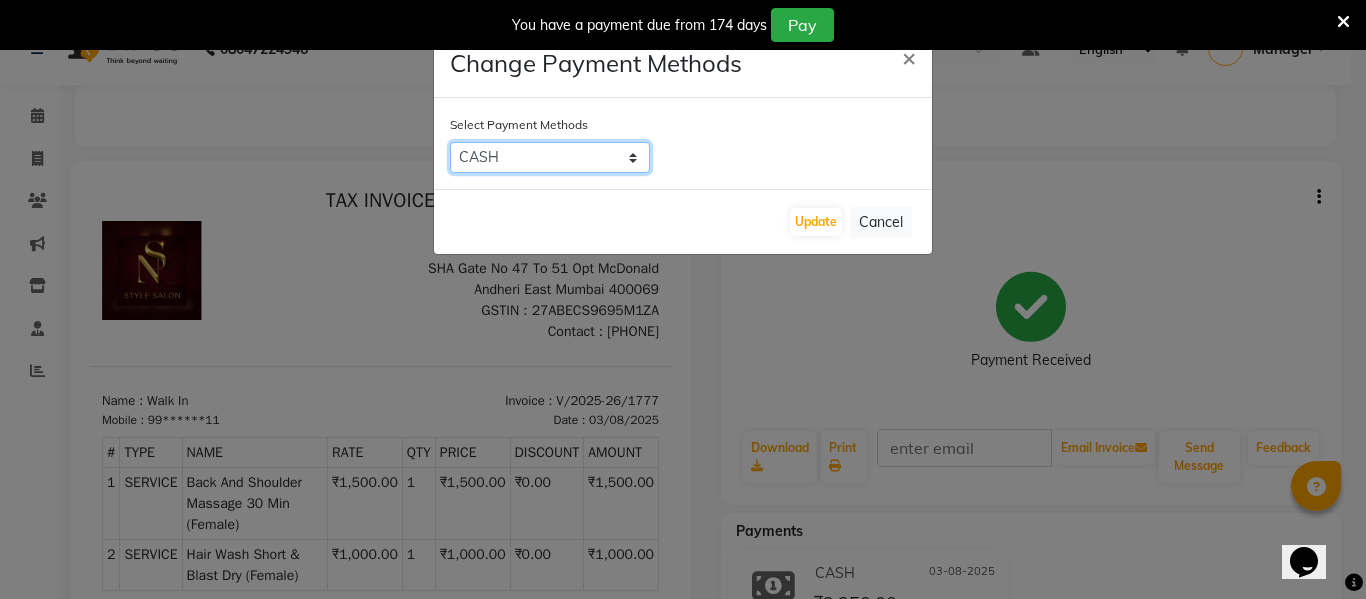 click on "UPI   ONLINE   PayTM   CARD   GPay   CASH" 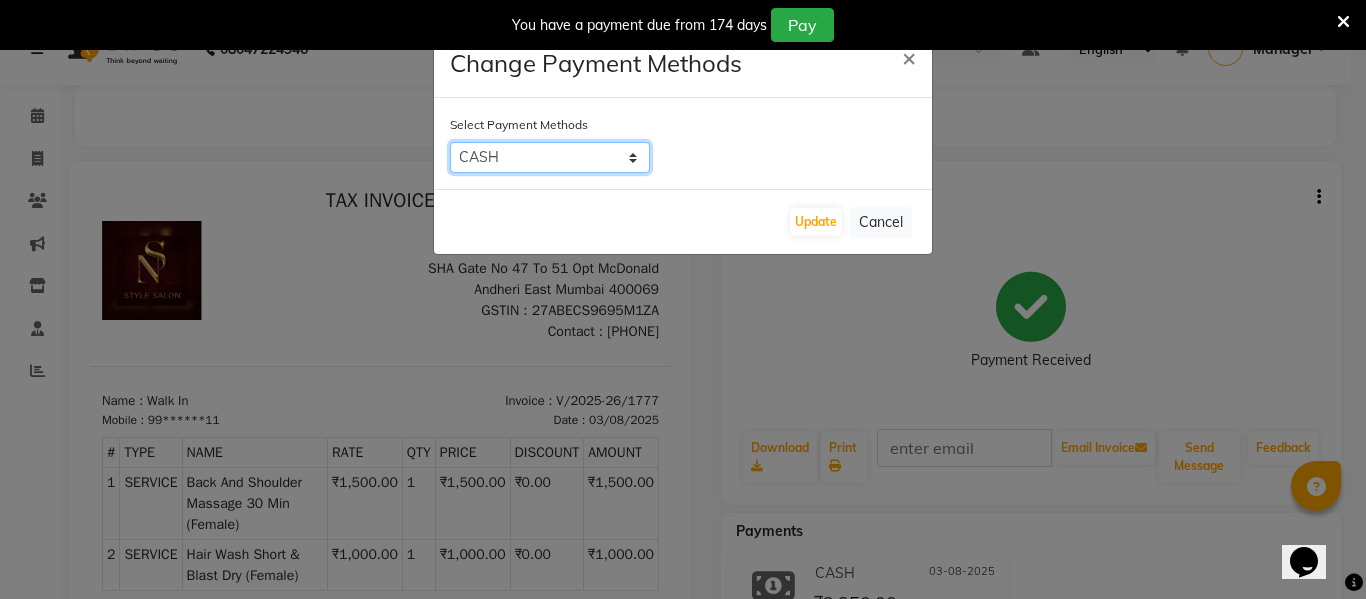 select on "2" 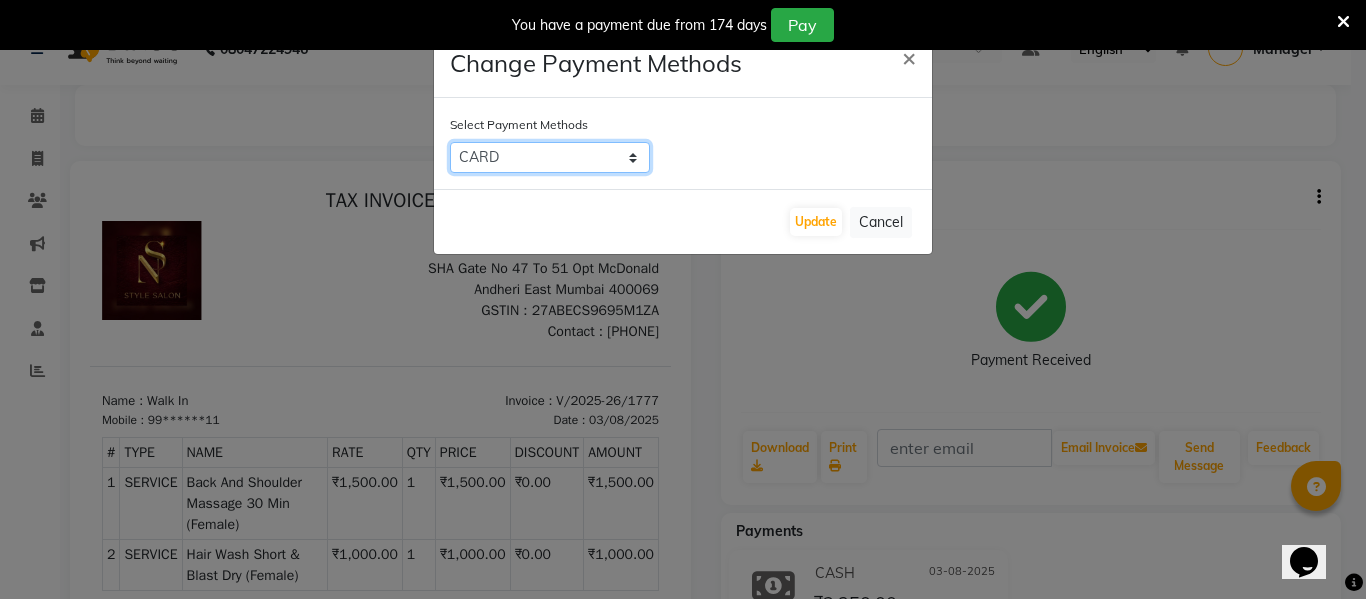 click on "UPI   ONLINE   PayTM   CARD   GPay   CASH" 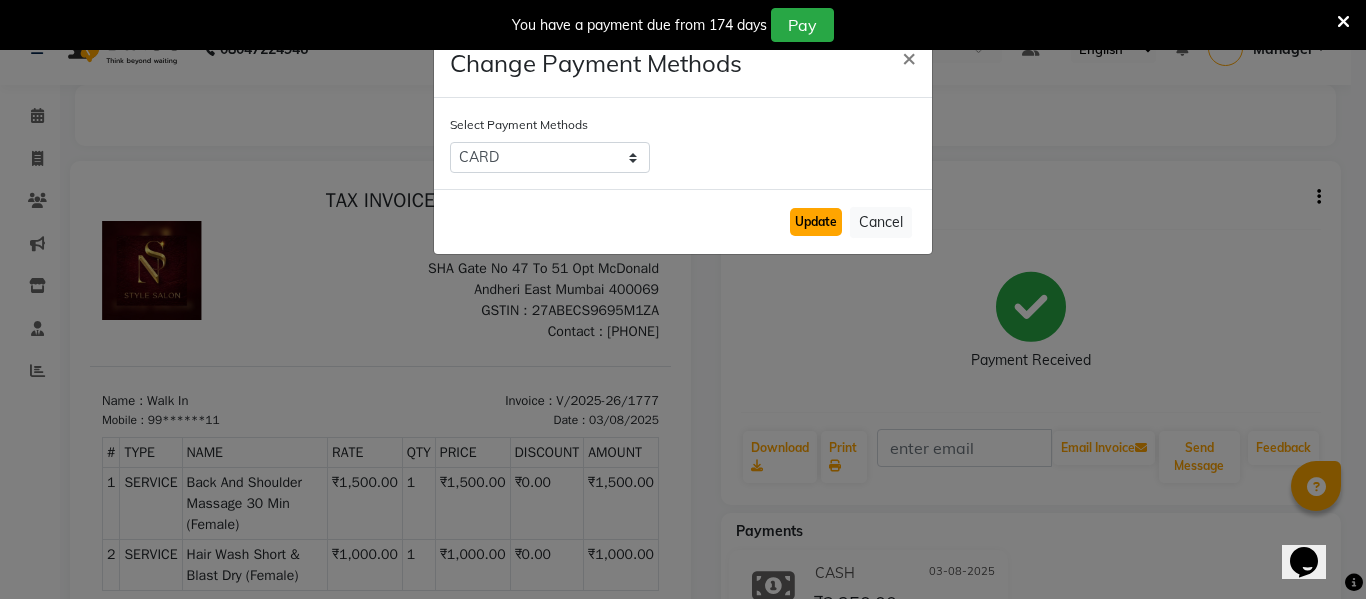click on "Update" 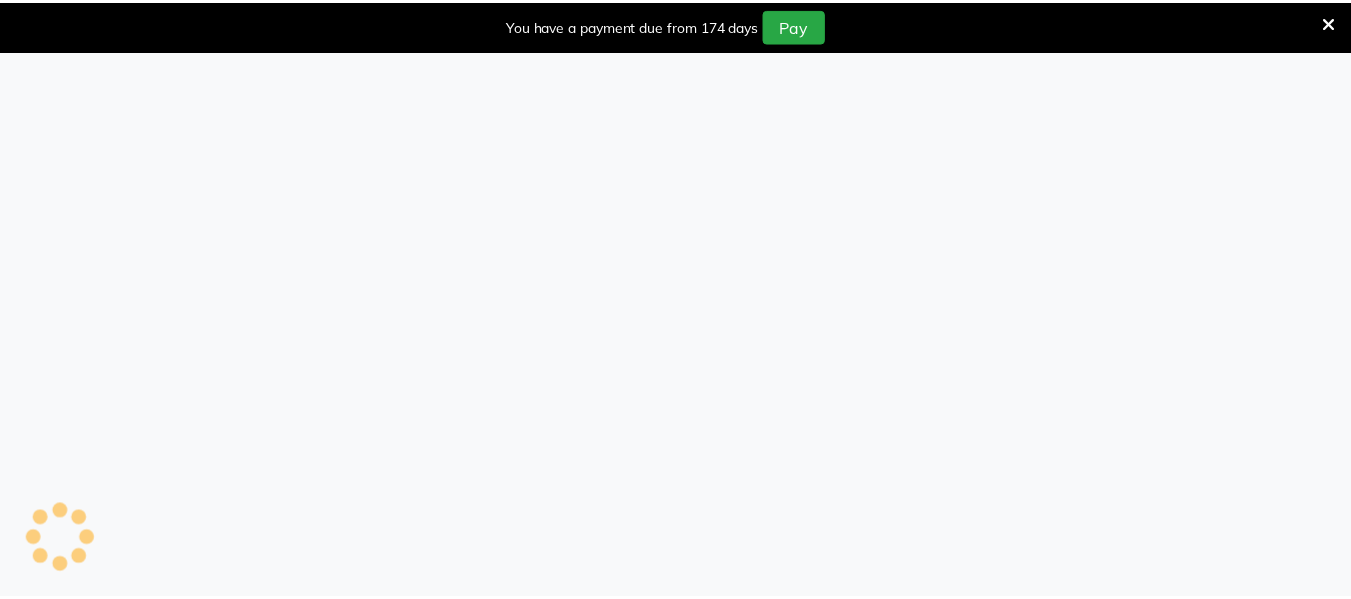 scroll, scrollTop: 0, scrollLeft: 0, axis: both 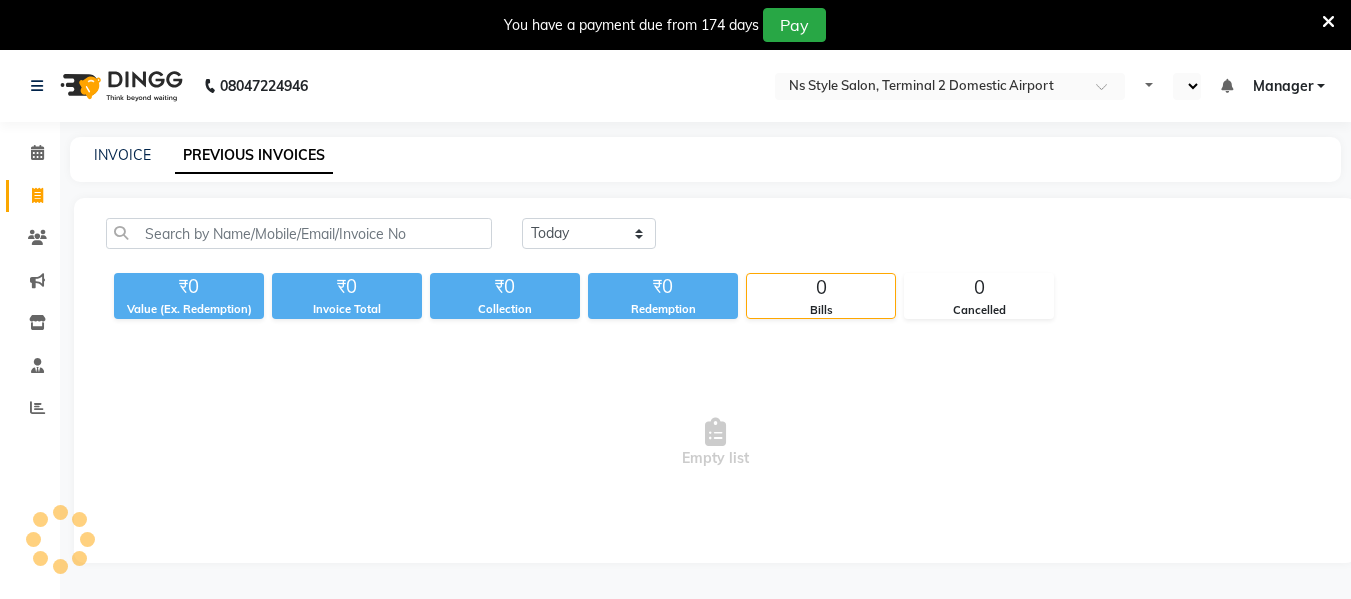 select on "en" 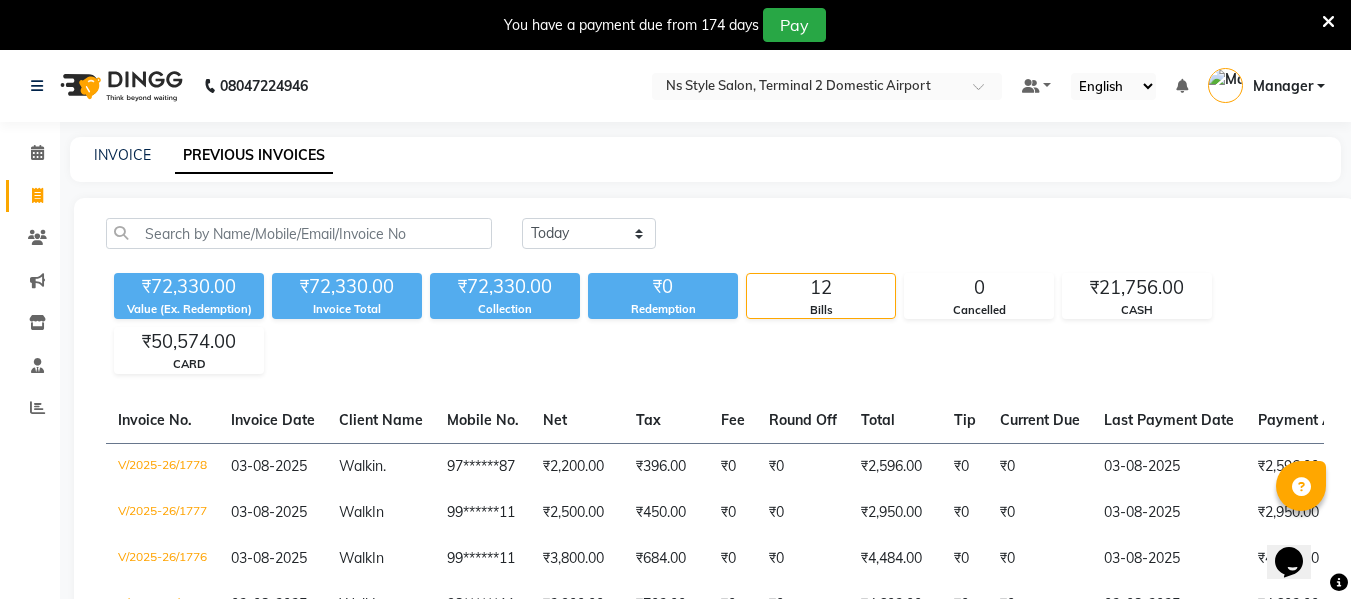 scroll, scrollTop: 0, scrollLeft: 0, axis: both 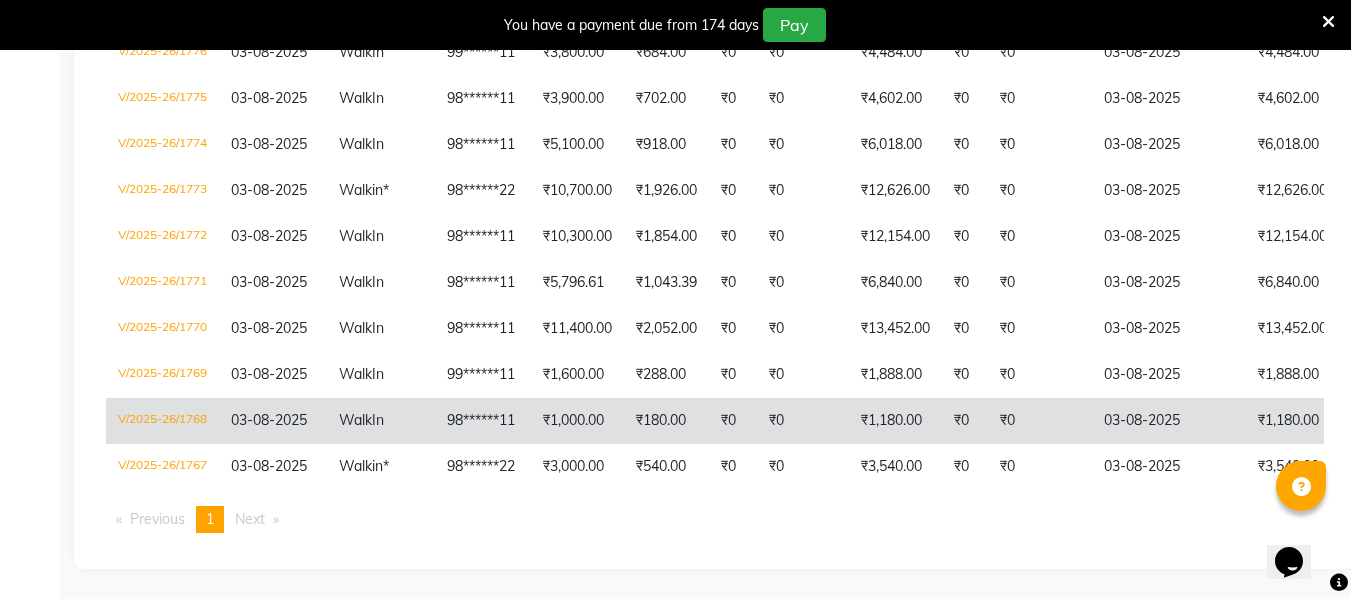 click on "Walk  In" 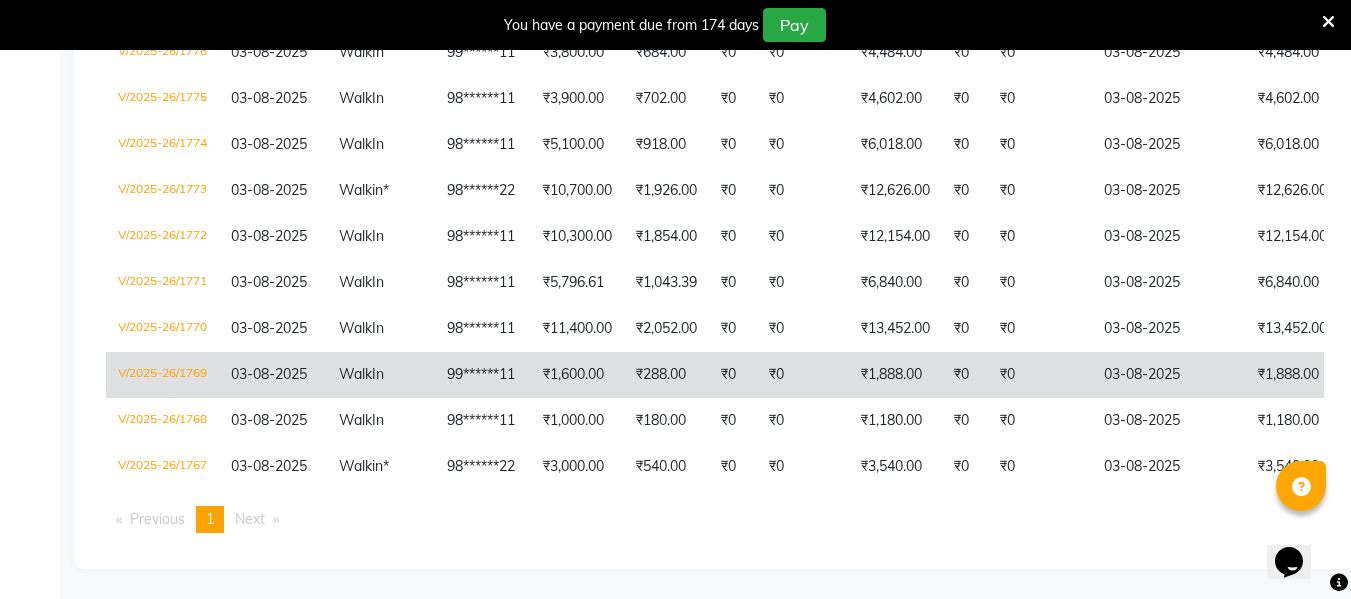 click on "₹1,600.00" 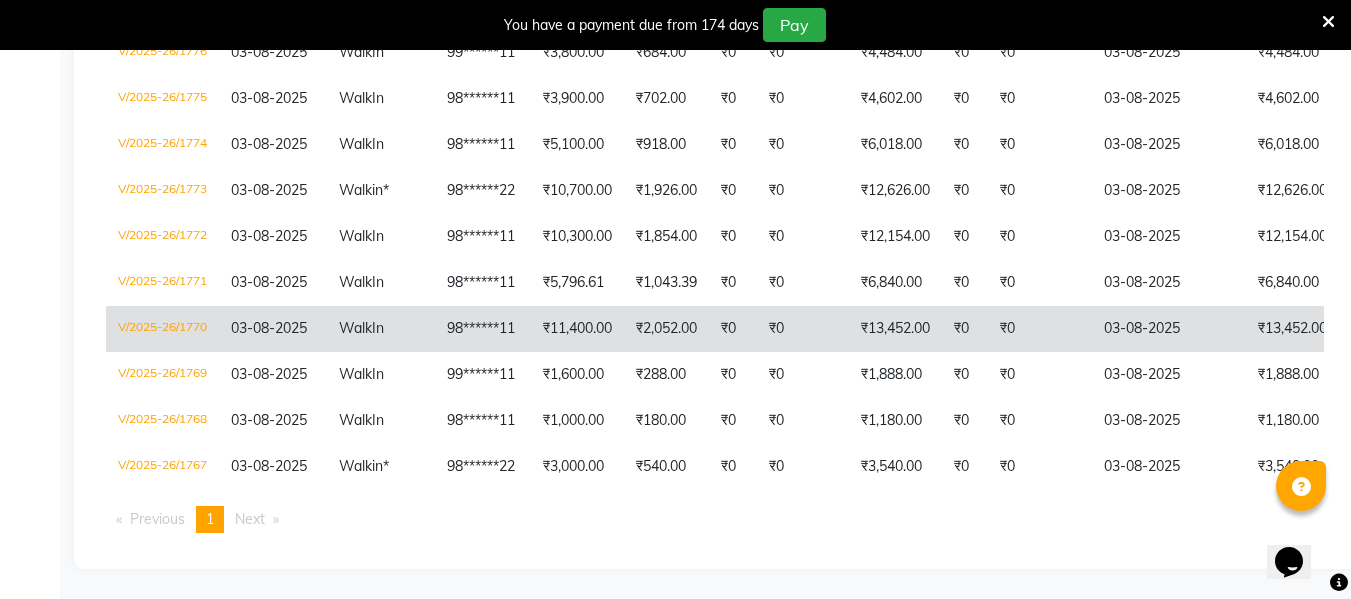 scroll, scrollTop: 519, scrollLeft: 0, axis: vertical 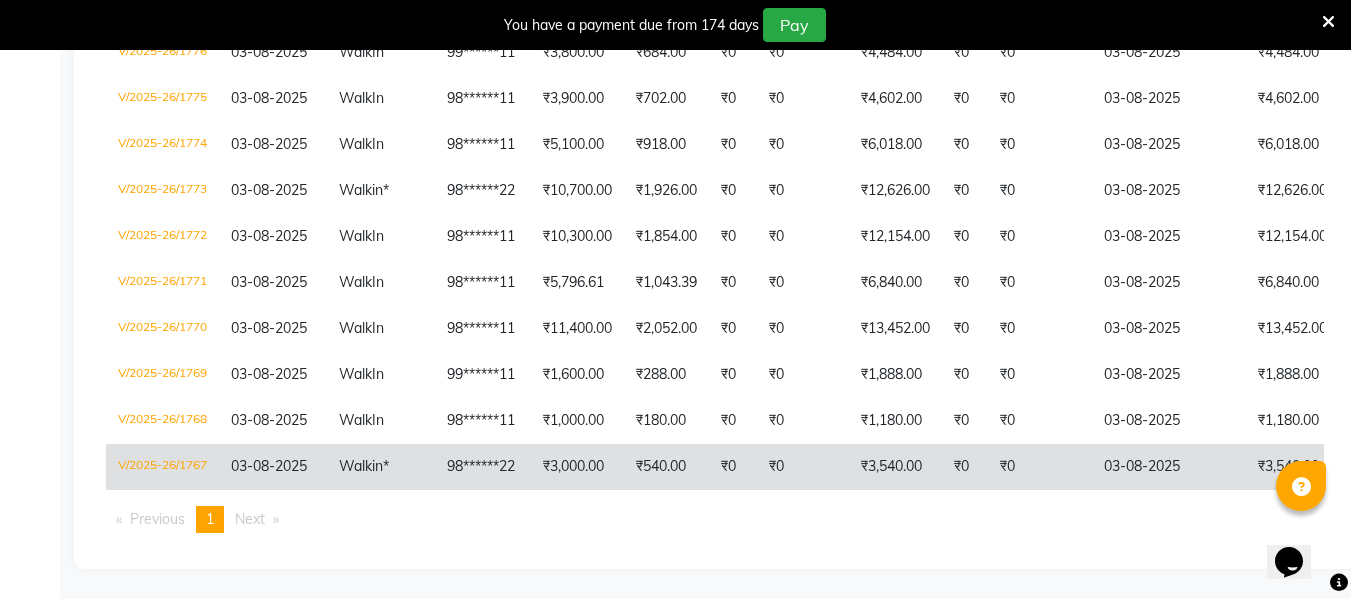 click on "₹3,000.00" 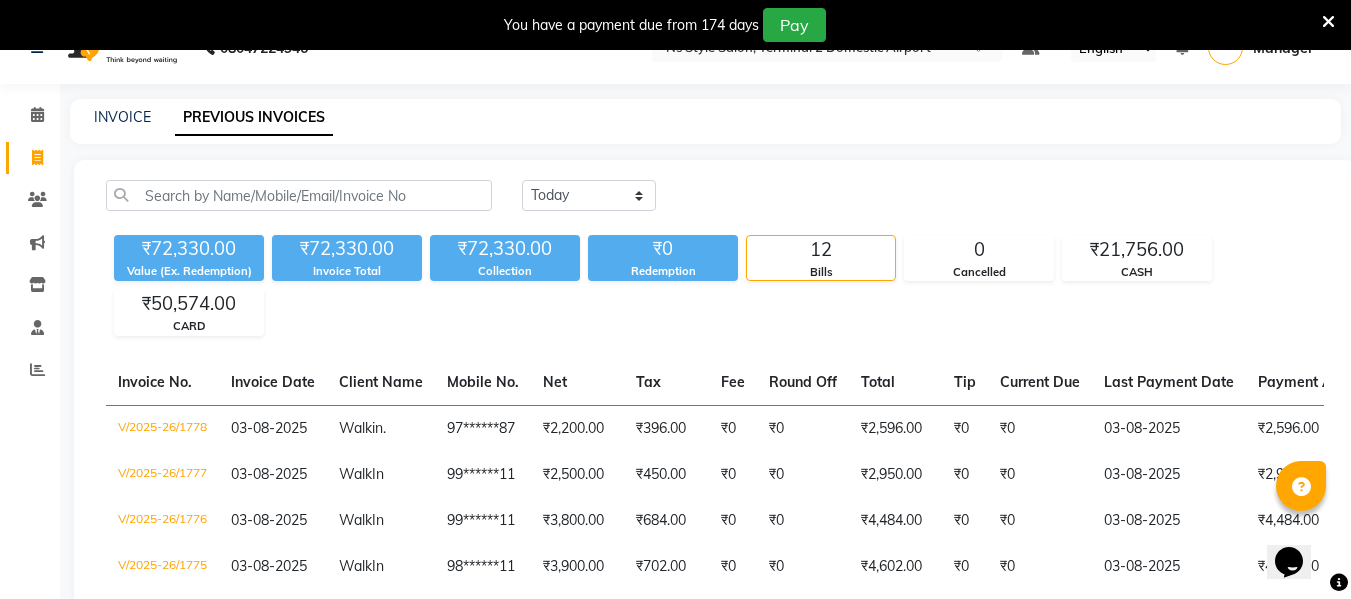 scroll, scrollTop: 0, scrollLeft: 0, axis: both 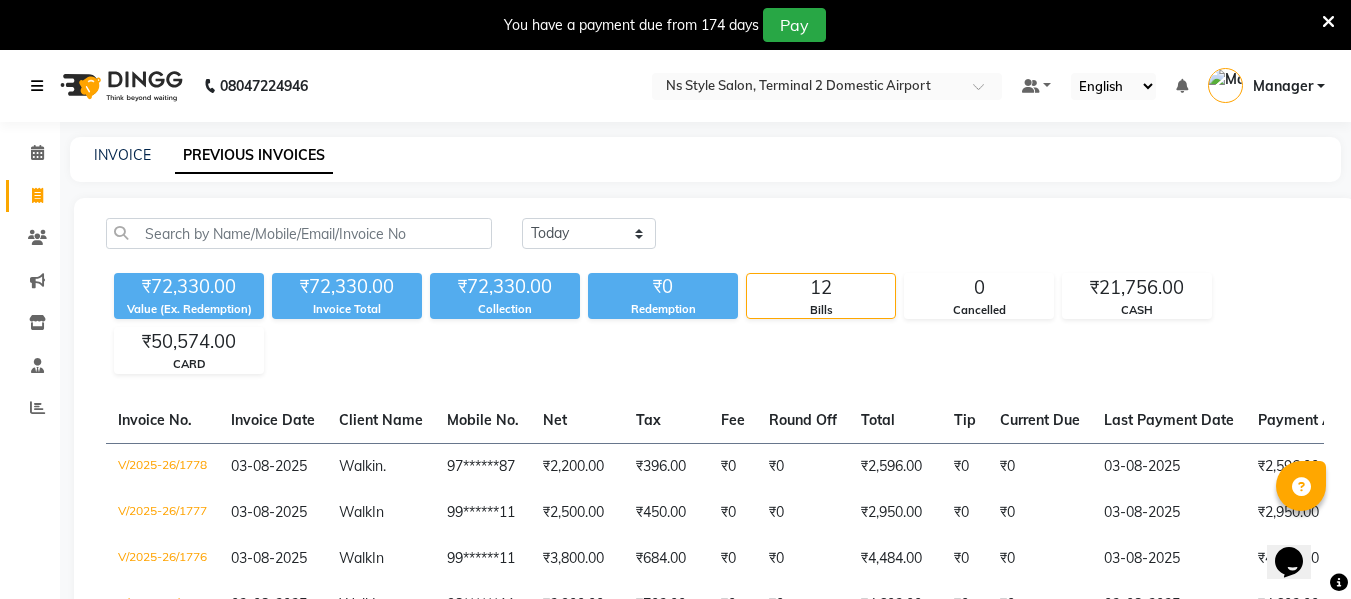 click at bounding box center [37, 86] 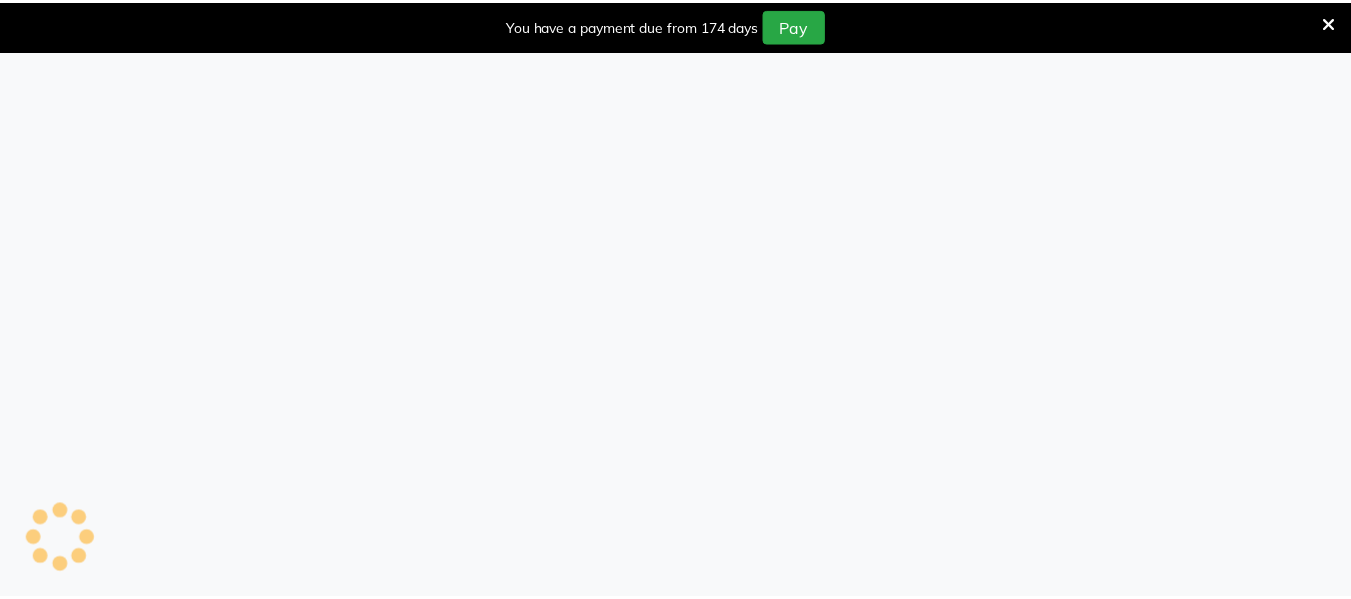 scroll, scrollTop: 0, scrollLeft: 0, axis: both 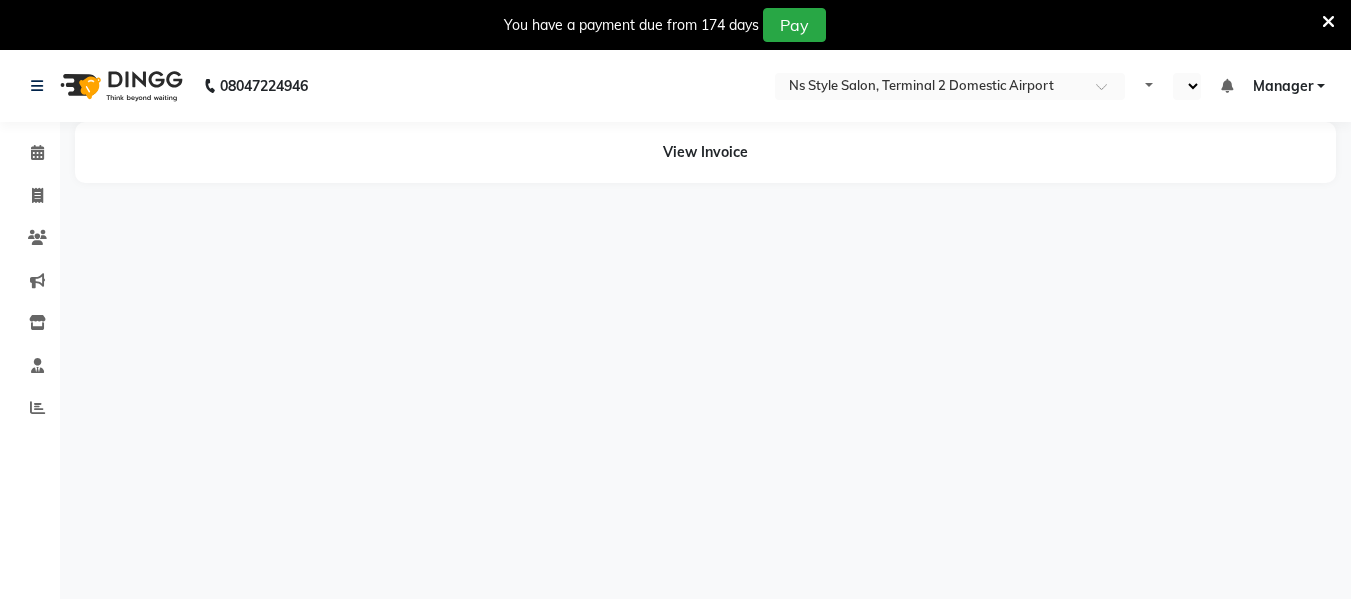 select on "en" 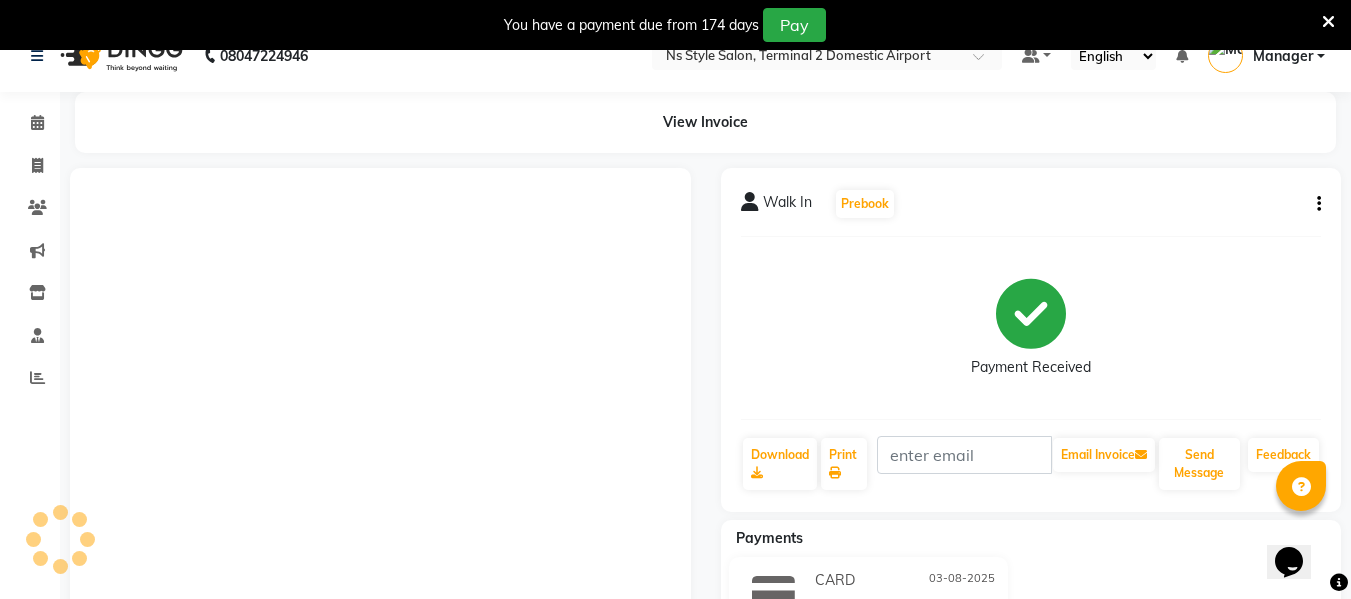 scroll, scrollTop: 49, scrollLeft: 0, axis: vertical 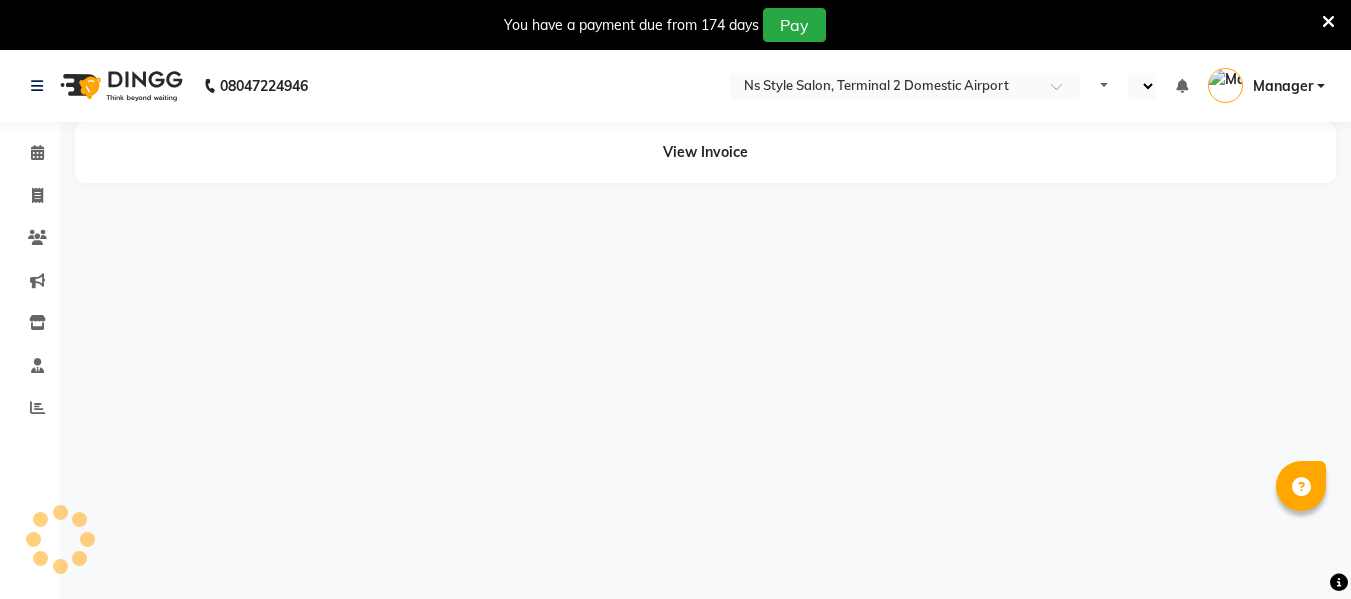 select on "en" 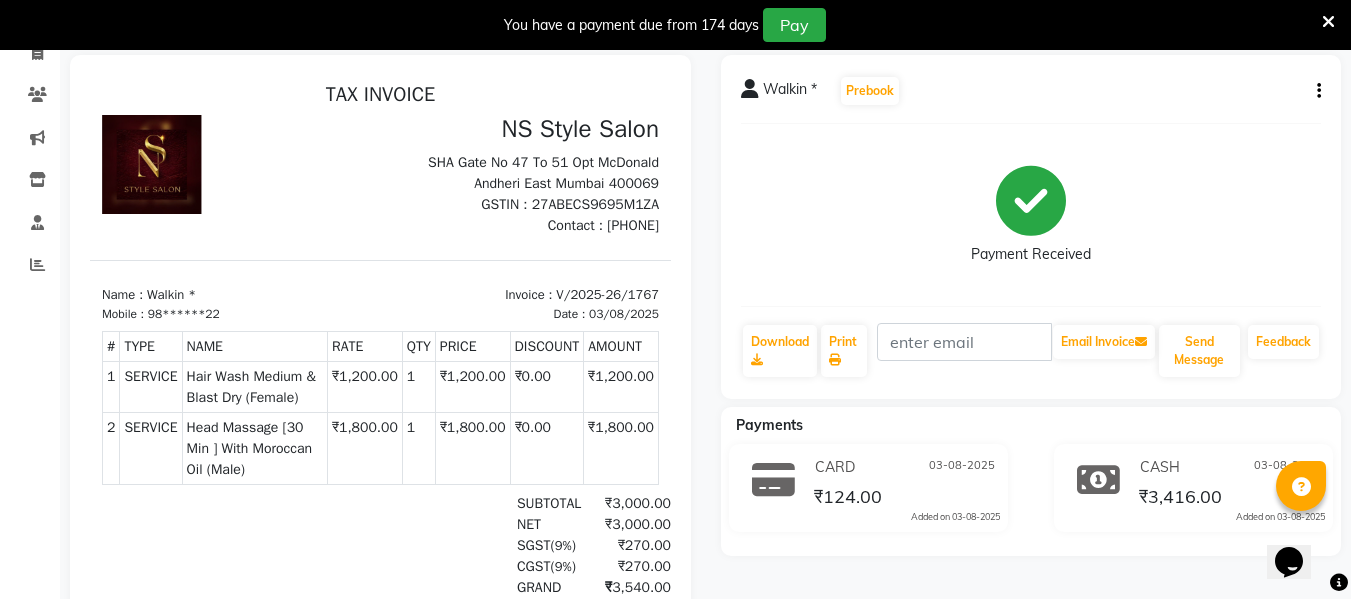 scroll, scrollTop: 0, scrollLeft: 0, axis: both 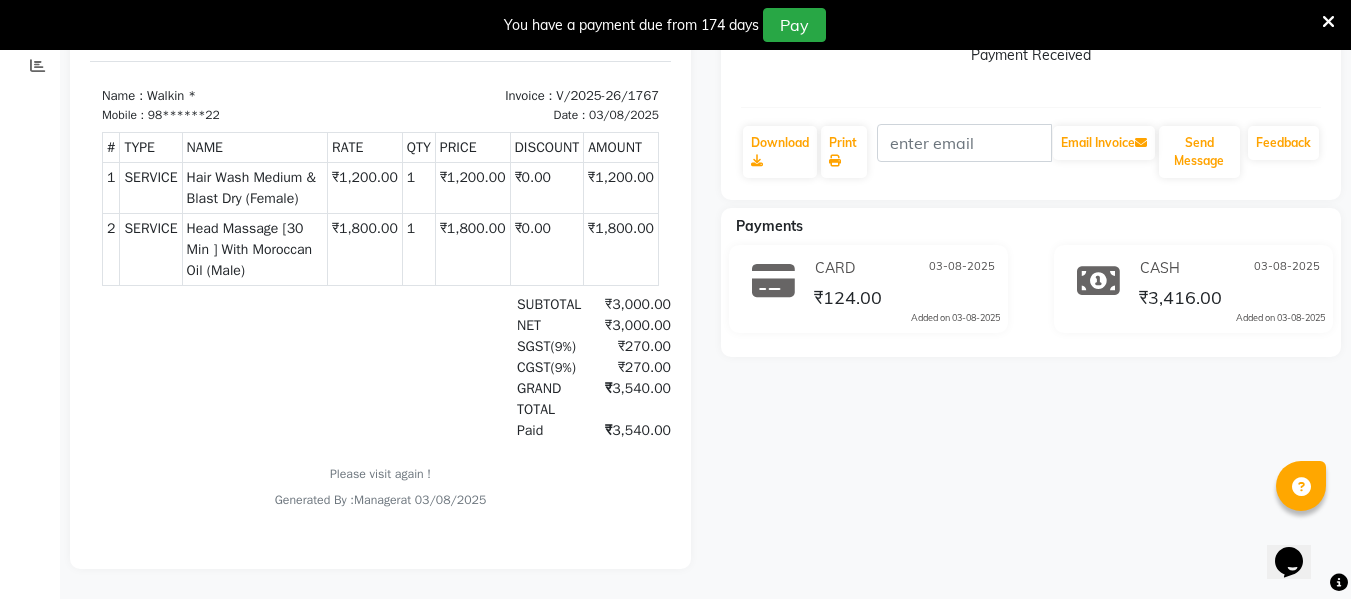 click on "Added on 03-08-2025" 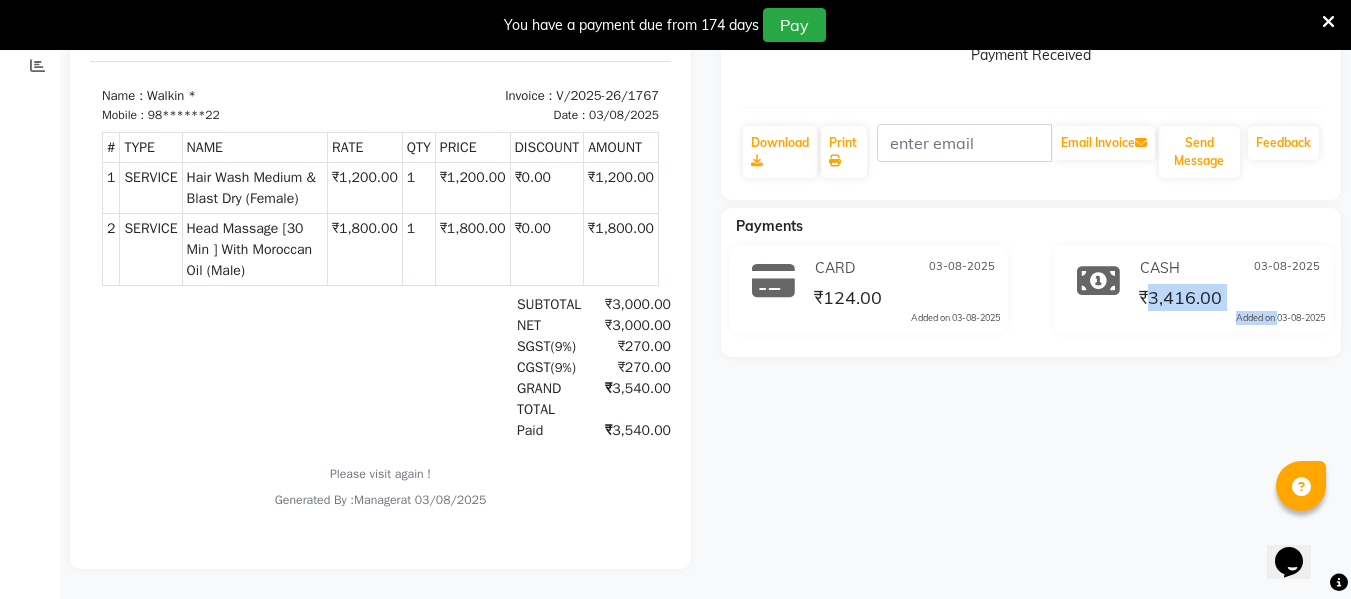 drag, startPoint x: 1264, startPoint y: 309, endPoint x: 1183, endPoint y: 278, distance: 86.72946 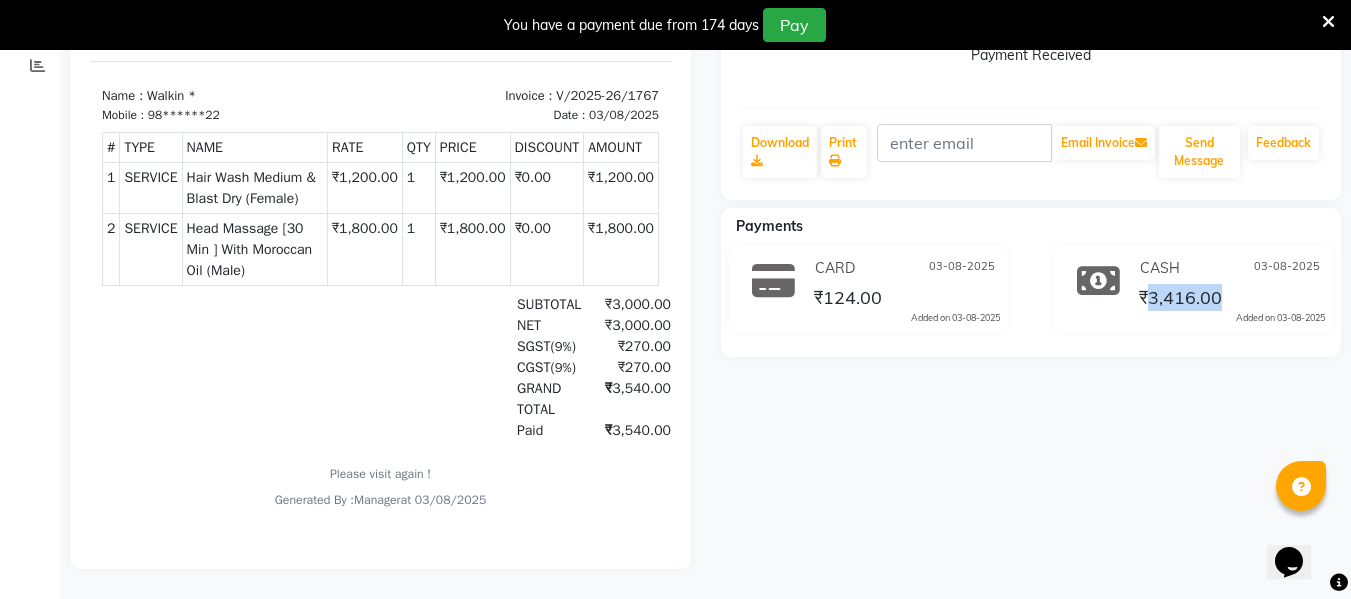 click on "₹3,416.00" 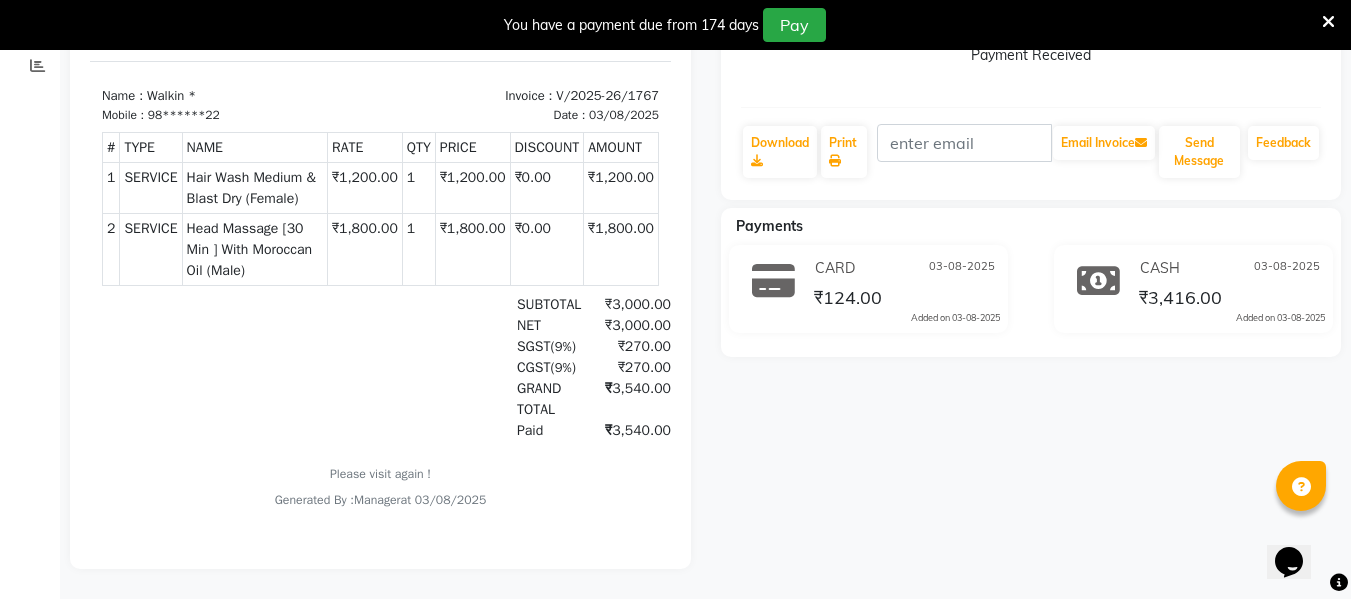 click 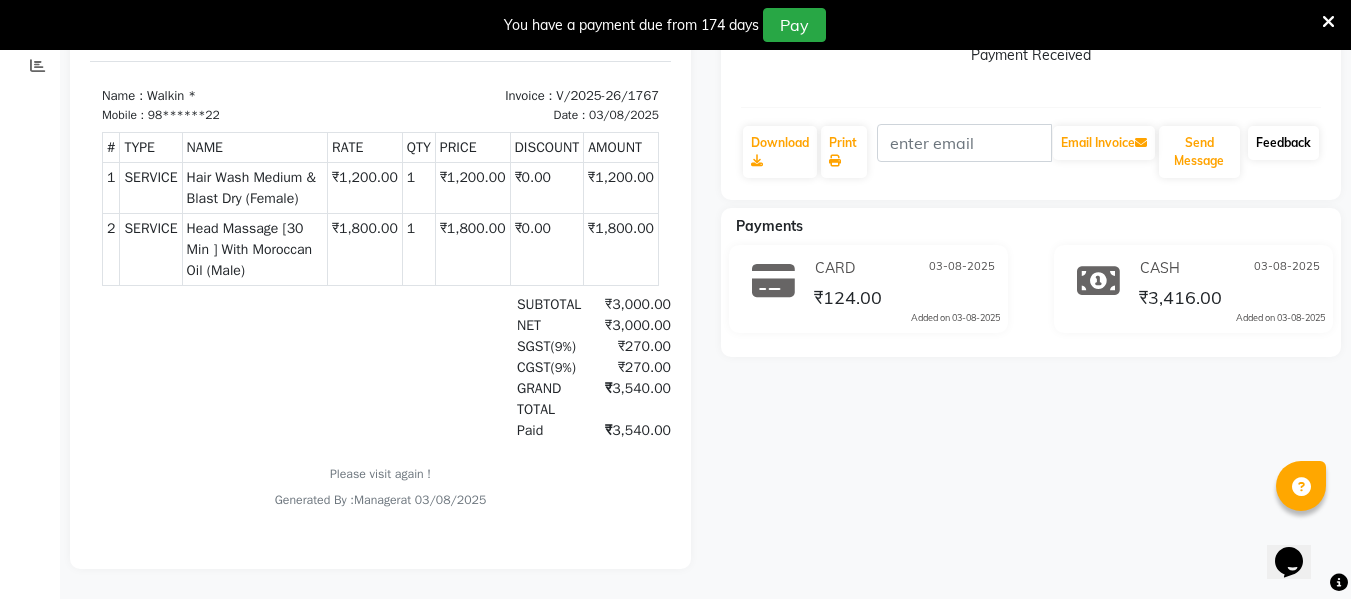 scroll, scrollTop: 0, scrollLeft: 0, axis: both 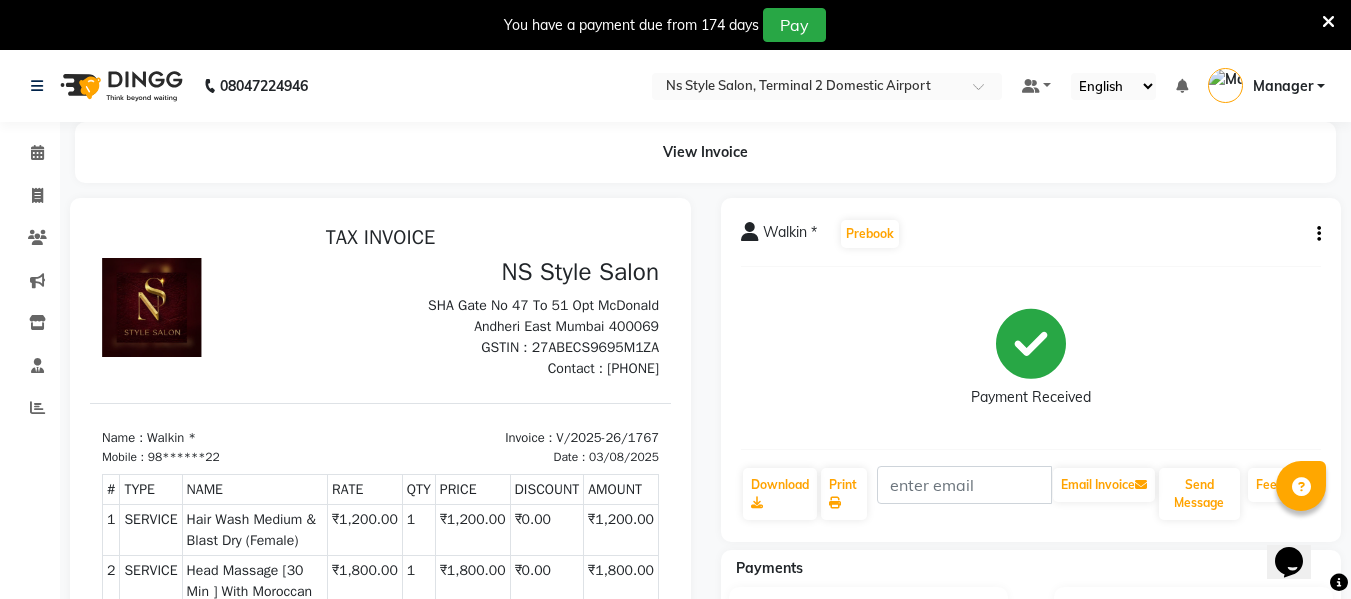 click 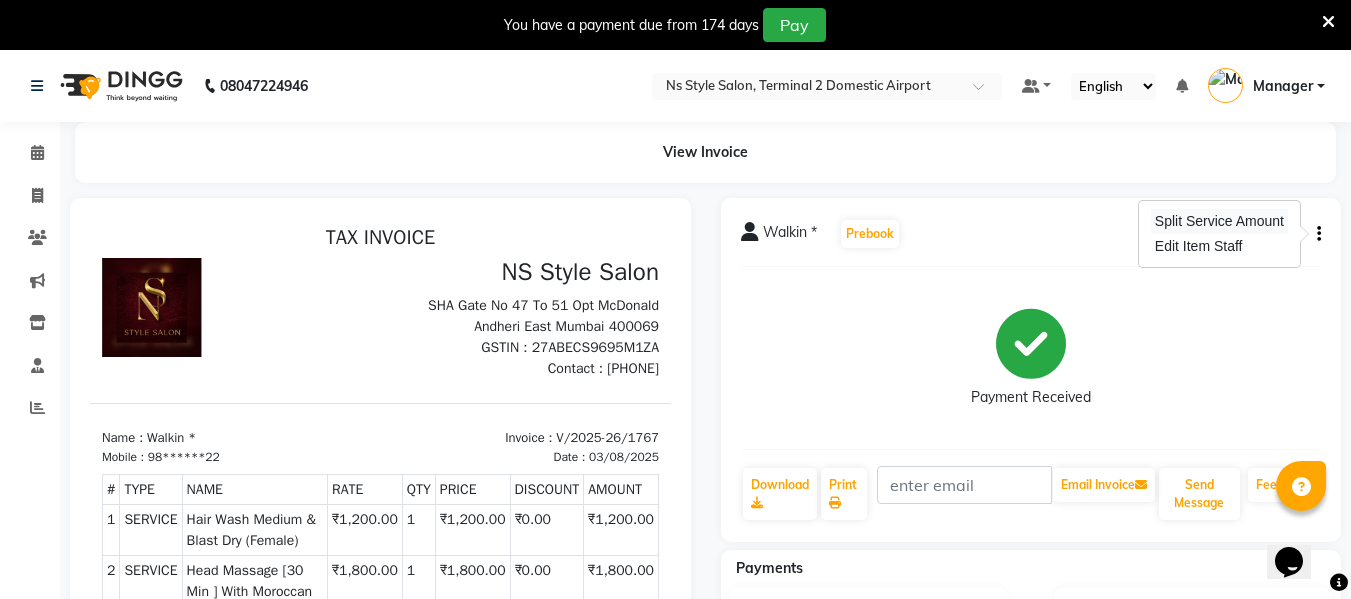click on "Split Service Amount" at bounding box center (1219, 221) 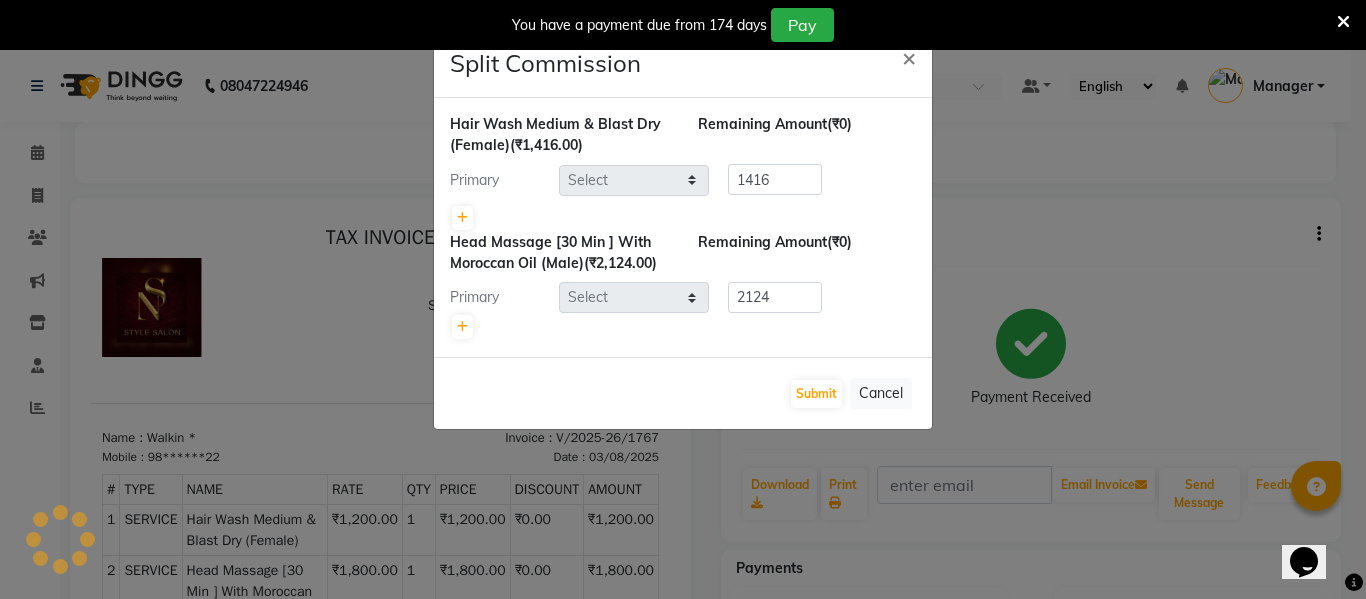 select on "39695" 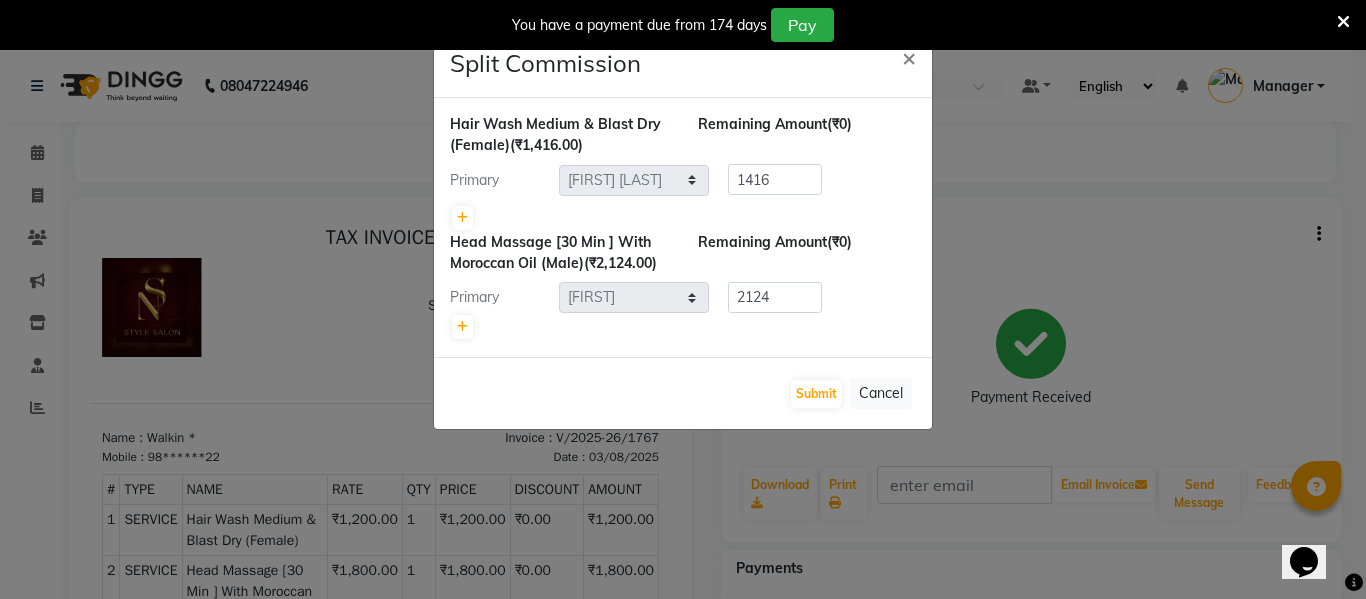 click on "Split Commission × Hair Wash Medium & Blast Dry (Female)  (₹1,416.00) Remaining Amount  (₹0) Primary Select  ASHA ANIL JADHAV   Dilshad Ahmad   EHATESHAM ALI   EVVA   FARHEEN SHAIKH   HEEBA ARIF SHAIKH   HEER BAROT   IMRAN SHAIKH   Mamta    Manager   MANISHA   MD RAJ KHAN    MD SAMEER PARWEZ   MOHAMMAD ALI   RUPS   SAKIB   SUNENA TAK   ZAREENA KHAN   1416 Head Massage [30 Min ] With Moroccan Oil (Male)  (₹2,124.00) Remaining Amount  (₹0) Primary Select  ASHA ANIL JADHAV   Dilshad Ahmad   EHATESHAM ALI   EVVA   FARHEEN SHAIKH   HEEBA ARIF SHAIKH   HEER BAROT   IMRAN SHAIKH   Mamta    Manager   MANISHA   MD RAJ KHAN    MD SAMEER PARWEZ   MOHAMMAD ALI   RUPS   SAKIB   SUNENA TAK   ZAREENA KHAN   2124  Submit   Cancel" 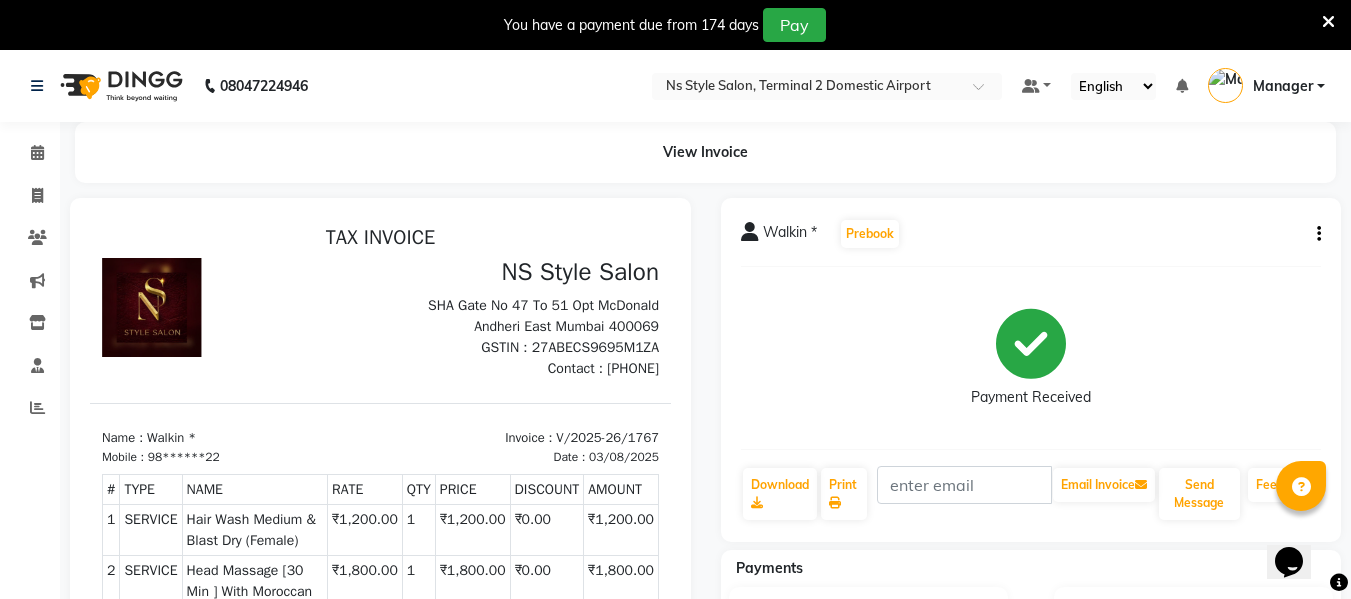 click 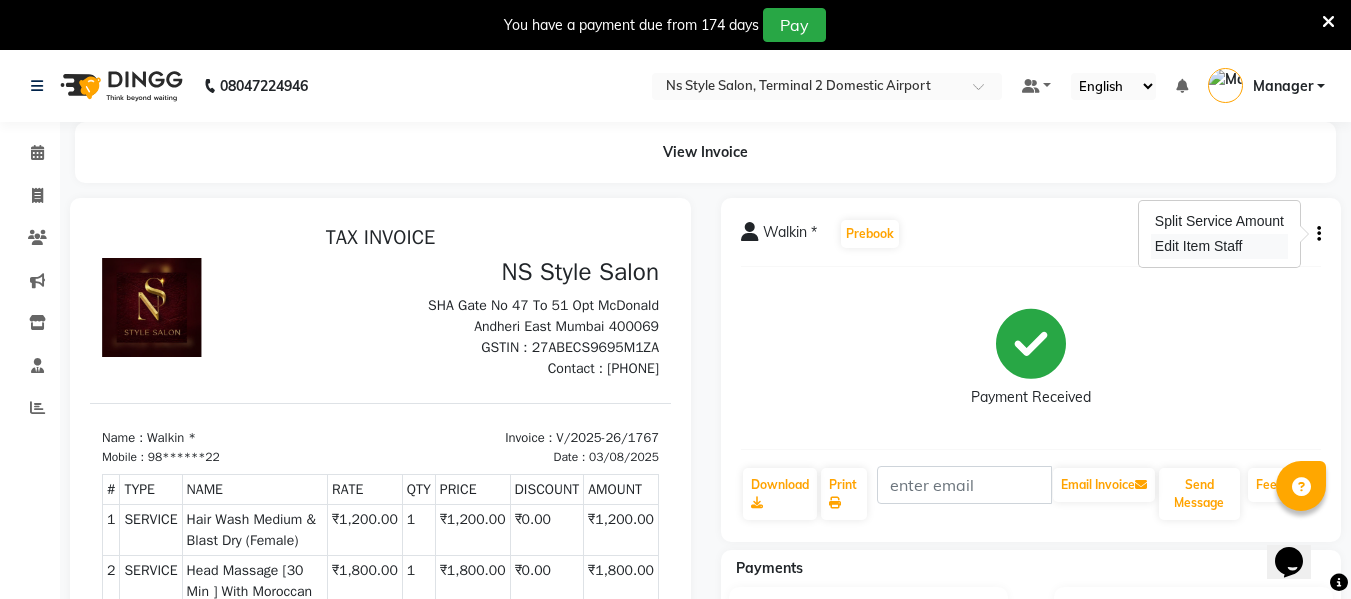 click on "Edit Item Staff" at bounding box center (1219, 246) 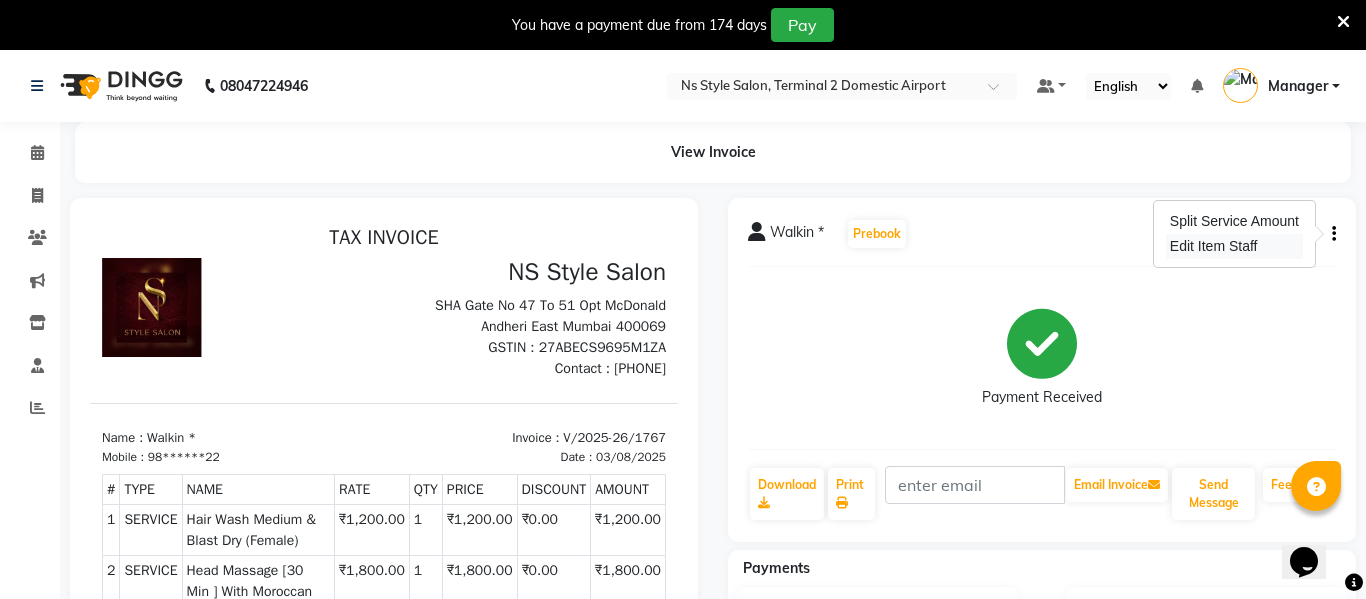select on "39695" 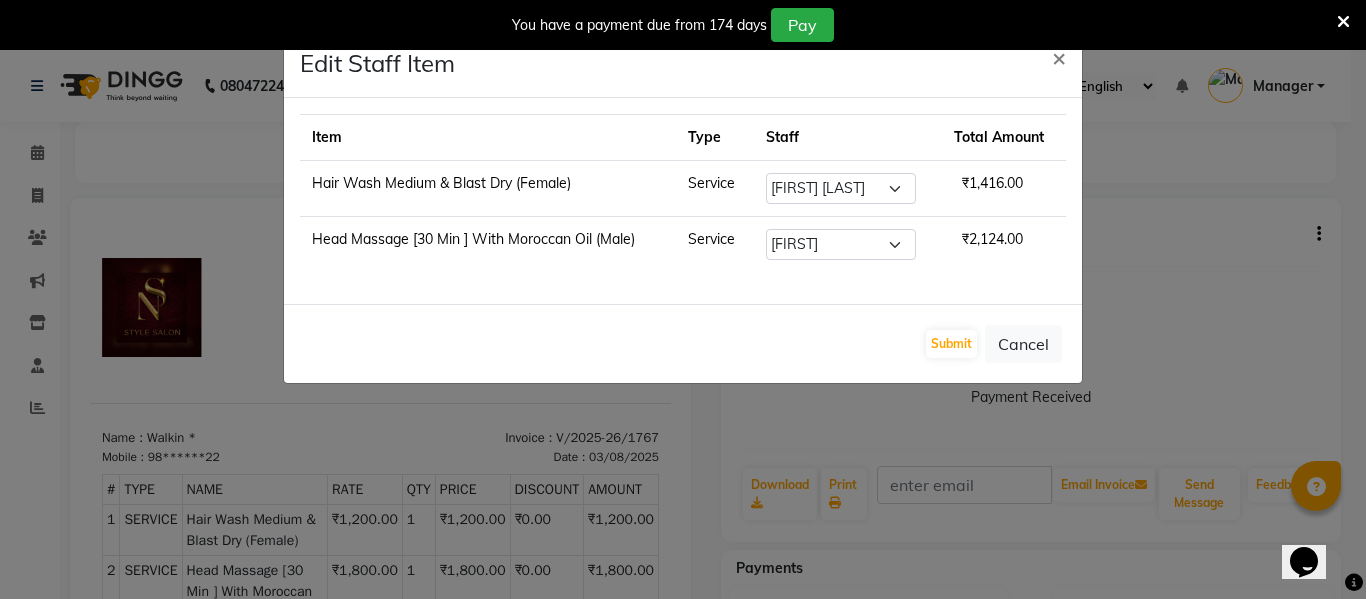 click on "Edit Staff Item  × Item Type Staff Total Amount Hair Wash Medium & Blast Dry (Female) Service Select  ASHA ANIL JADHAV   Dilshad Ahmad   EHATESHAM ALI   EVVA   FARHEEN SHAIKH   HEEBA ARIF SHAIKH   HEER BAROT   IMRAN SHAIKH   Mamta    Manager   MANISHA   MD RAJ KHAN    MD SAMEER PARWEZ   MOHAMMAD ALI   RUPS   SAKIB   SUNENA TAK   ZAREENA KHAN   ₹1,416.00 Head Massage [30 Min ] With Moroccan Oil (Male) Service Select  ASHA ANIL JADHAV   Dilshad Ahmad   EHATESHAM ALI   EVVA   FARHEEN SHAIKH   HEEBA ARIF SHAIKH   HEER BAROT   IMRAN SHAIKH   Mamta    Manager   MANISHA   MD RAJ KHAN    MD SAMEER PARWEZ   MOHAMMAD ALI   RUPS   SAKIB   SUNENA TAK   ZAREENA KHAN   ₹2,124.00  Submit   Cancel" 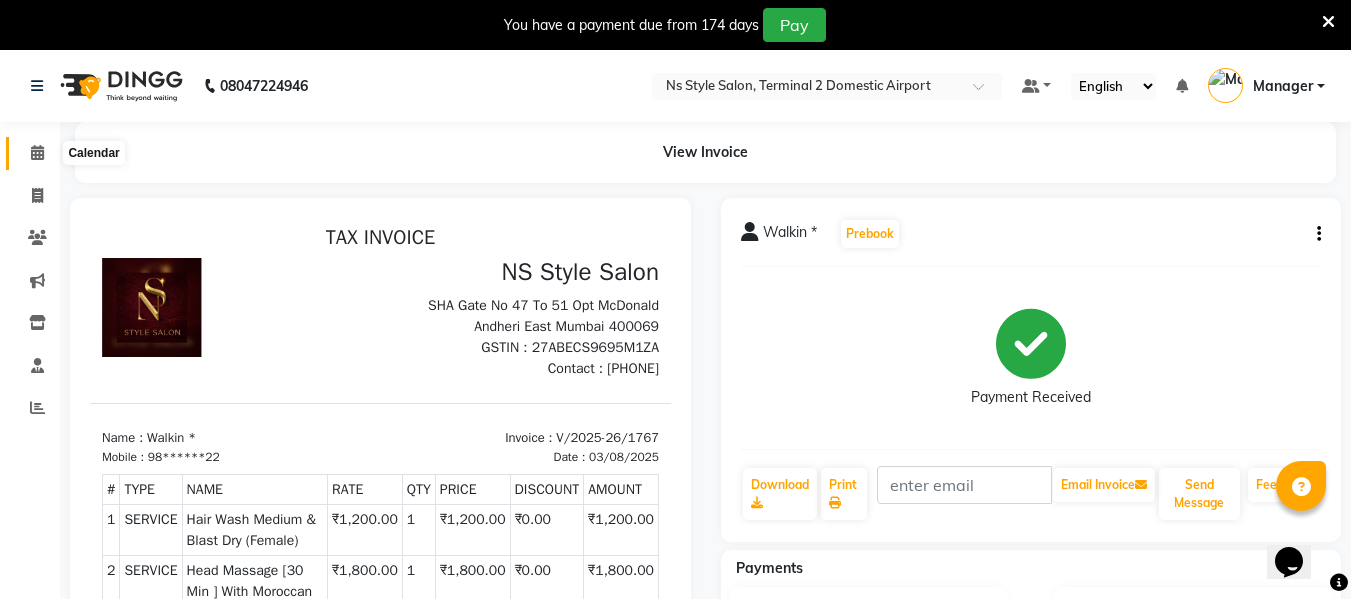 click 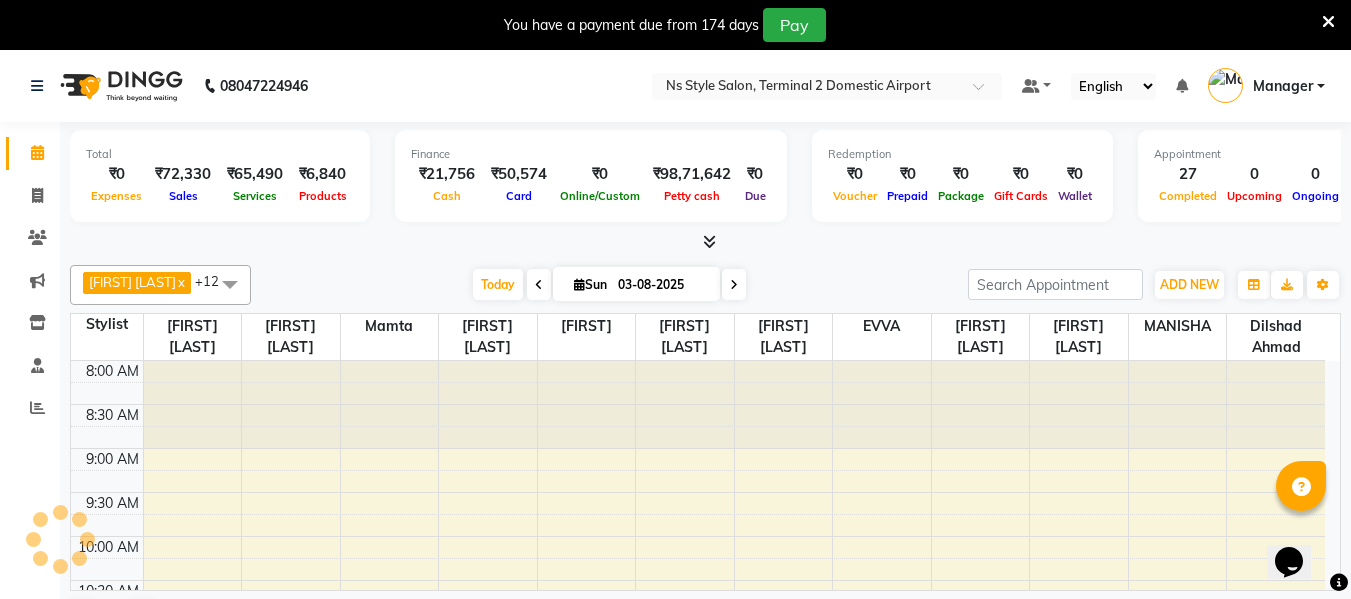 scroll, scrollTop: 876, scrollLeft: 0, axis: vertical 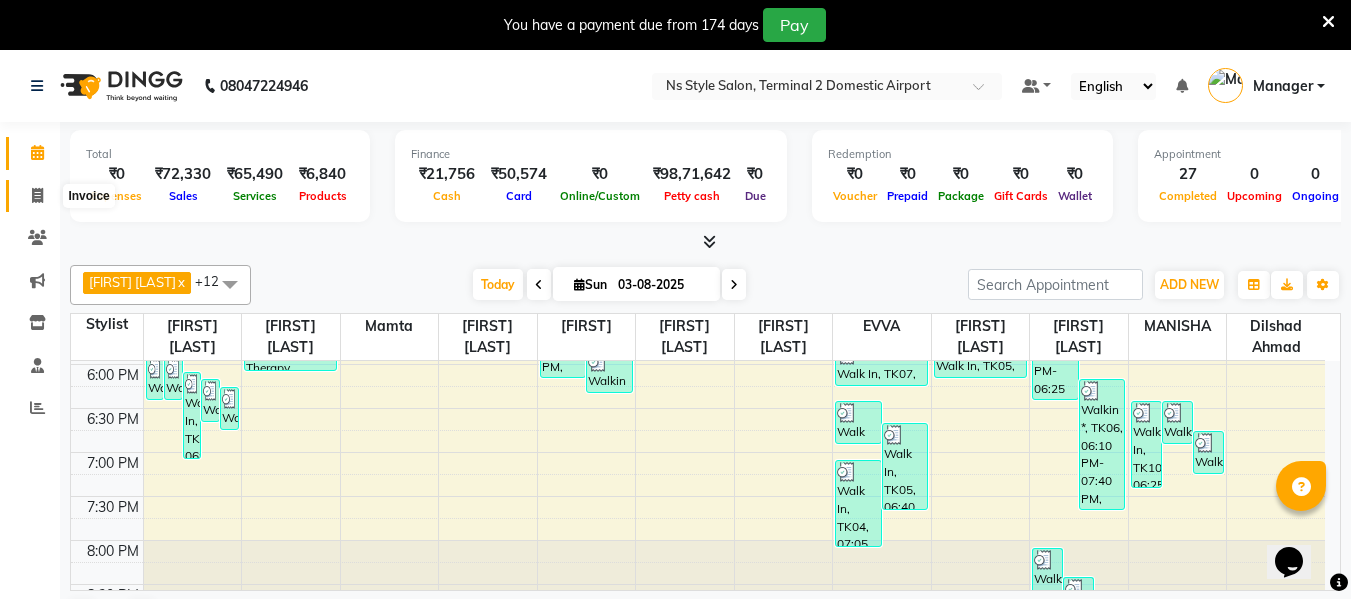 click 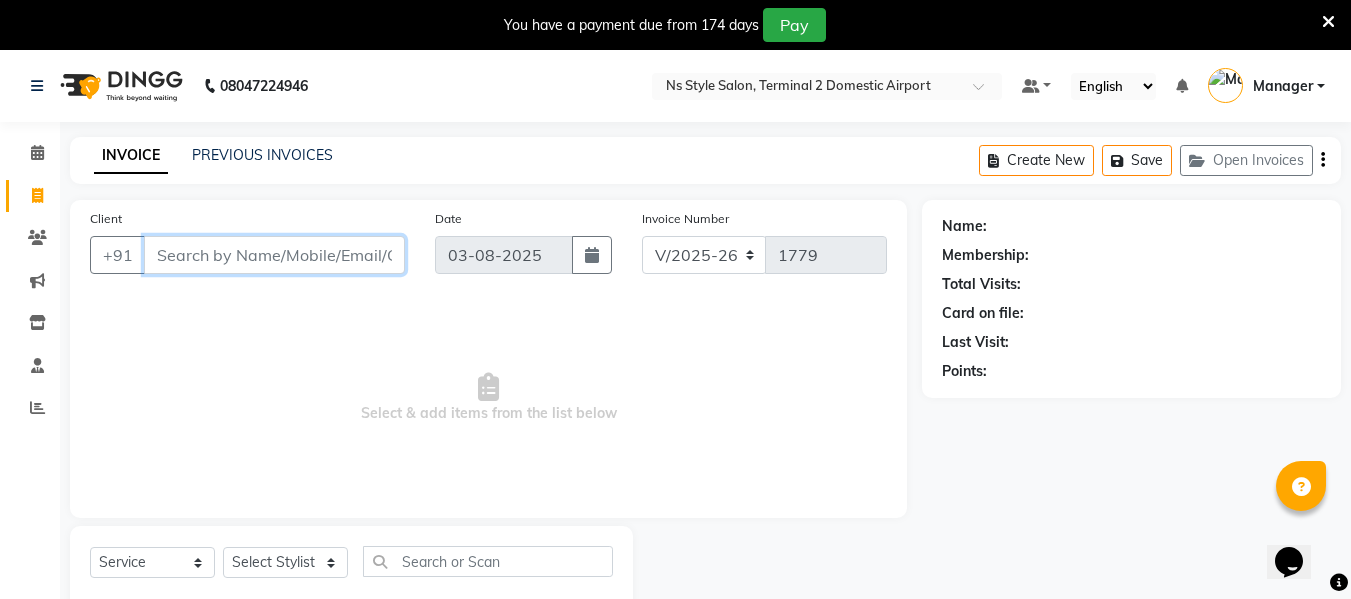 click on "Client" at bounding box center (274, 255) 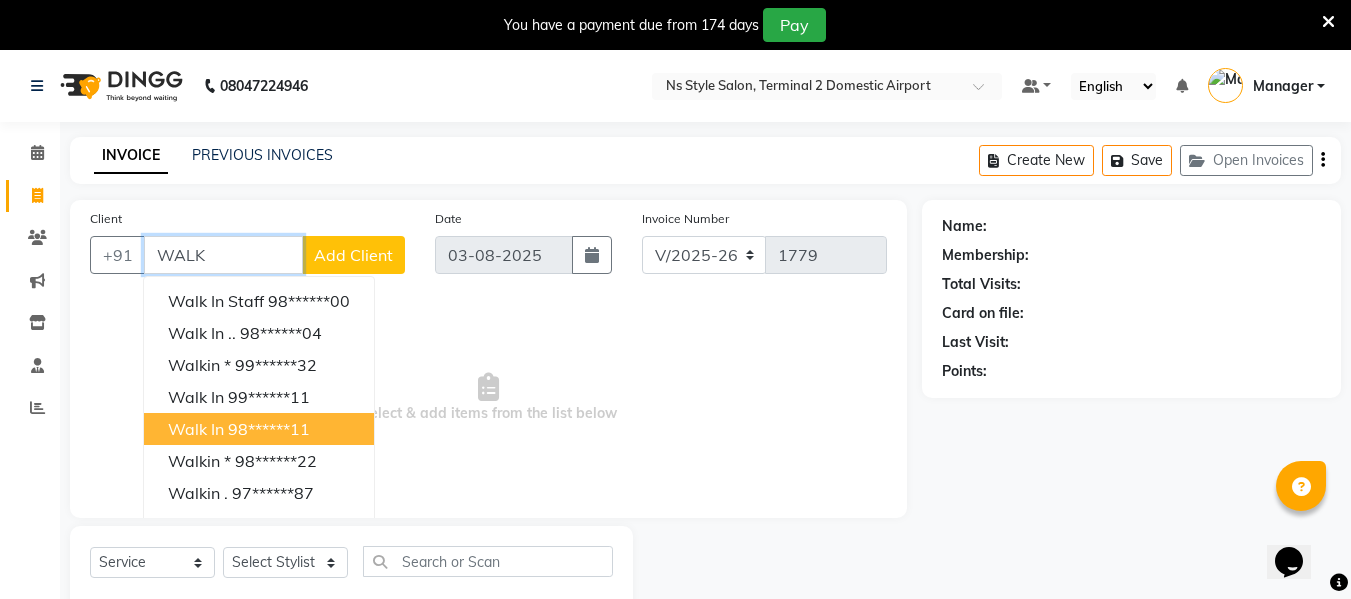 click on "Walk In  98******11" at bounding box center (259, 429) 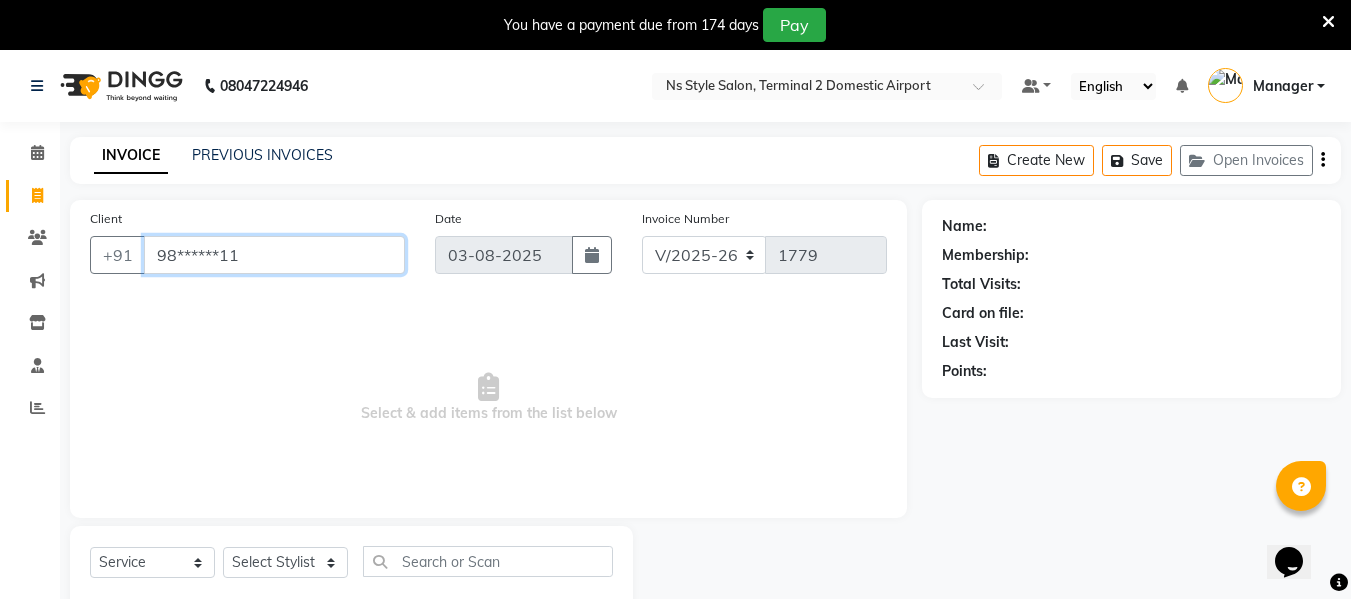 type on "98******11" 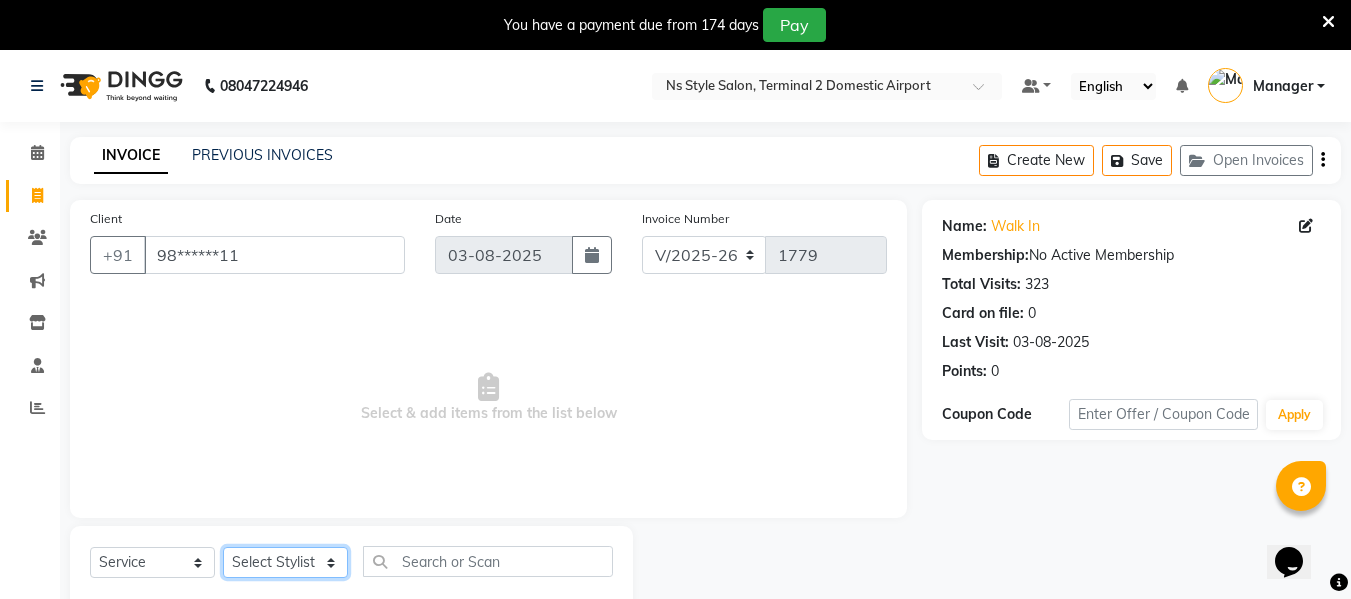 click on "Select Stylist ASHA ANIL JADHAV Dilshad Ahmad EHATESHAM ALI EVVA FARHEEN SHAIKH HEEBA ARIF SHAIKH HEER BAROT IMRAN SHAIKH Mamta  Manager MANISHA MD RAJ KHAN  MD SAMEER PARWEZ MOHAMMAD ALI RUPS SAKIB SUNENA TAK ZAREENA KHAN" 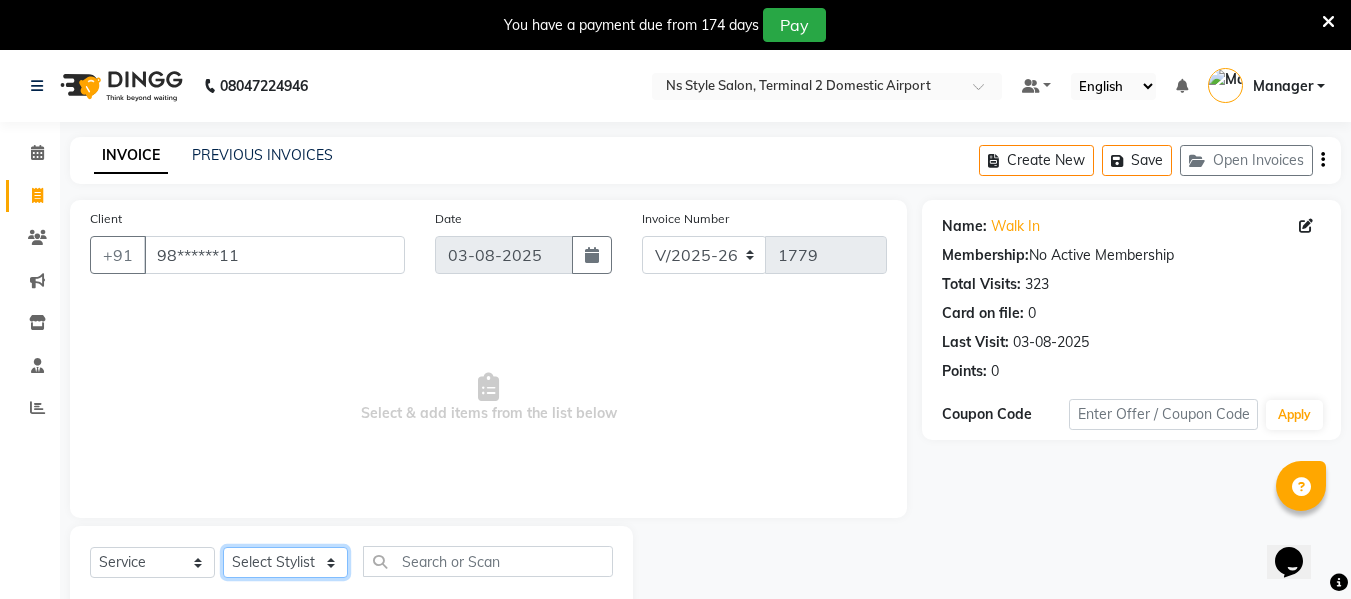 select on "39702" 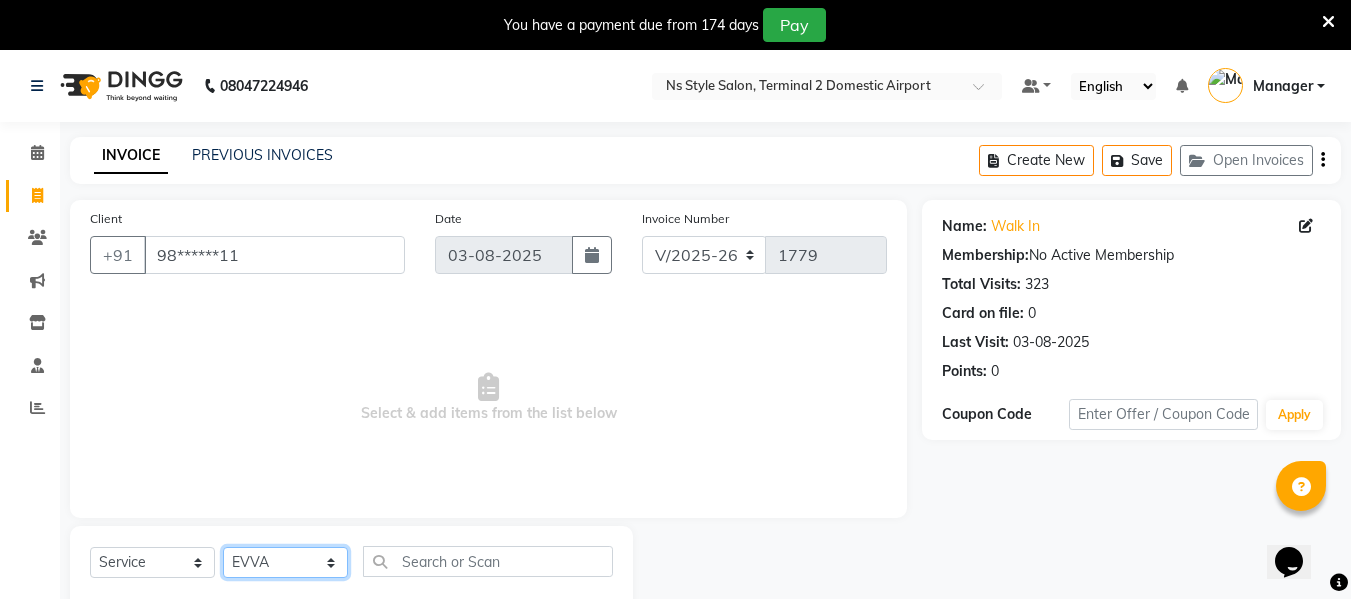 click on "Select Stylist ASHA ANIL JADHAV Dilshad Ahmad EHATESHAM ALI EVVA FARHEEN SHAIKH HEEBA ARIF SHAIKH HEER BAROT IMRAN SHAIKH Mamta  Manager MANISHA MD RAJ KHAN  MD SAMEER PARWEZ MOHAMMAD ALI RUPS SAKIB SUNENA TAK ZAREENA KHAN" 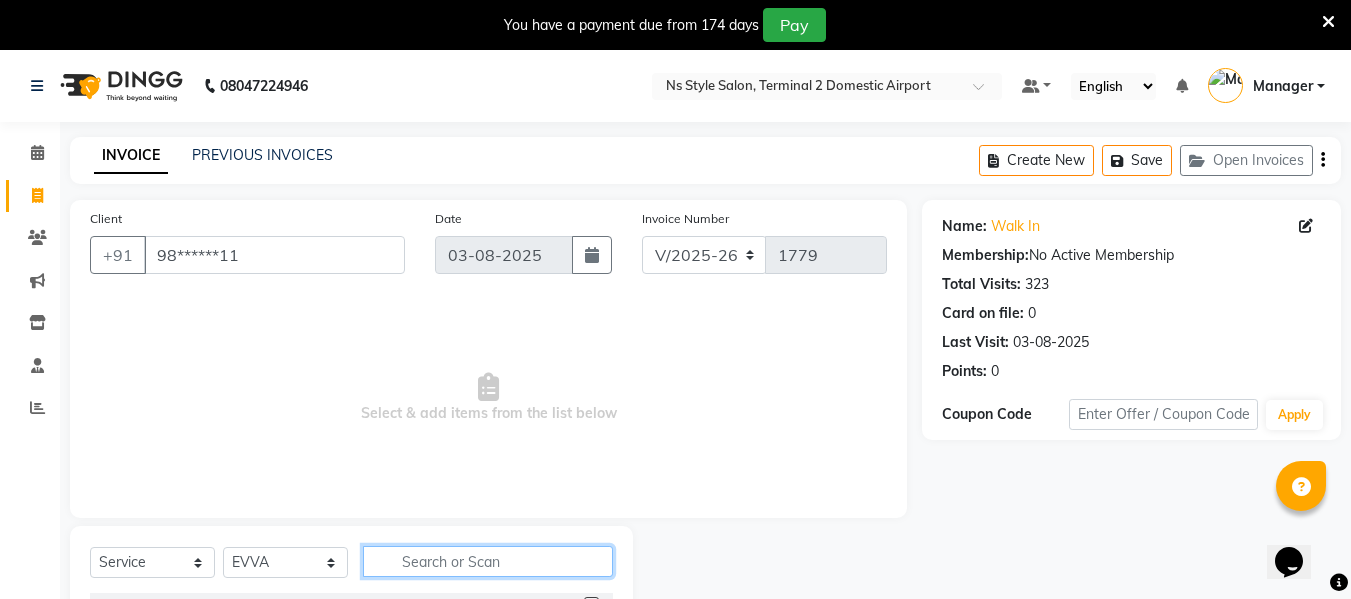 click 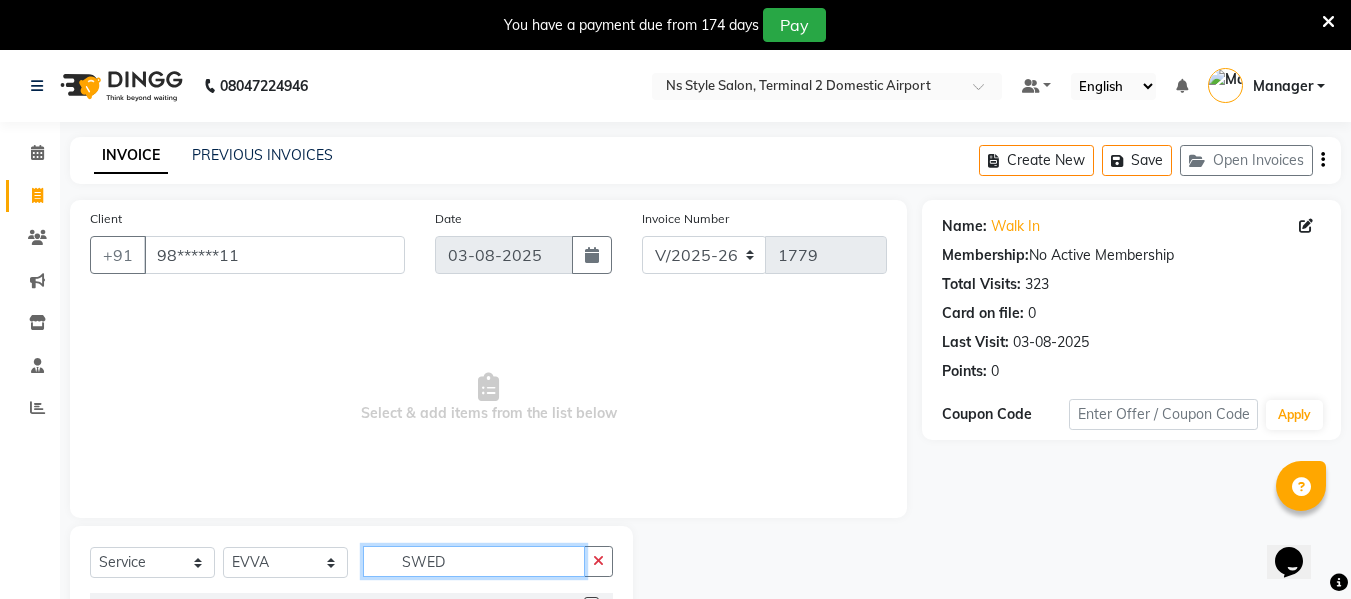 scroll, scrollTop: 139, scrollLeft: 0, axis: vertical 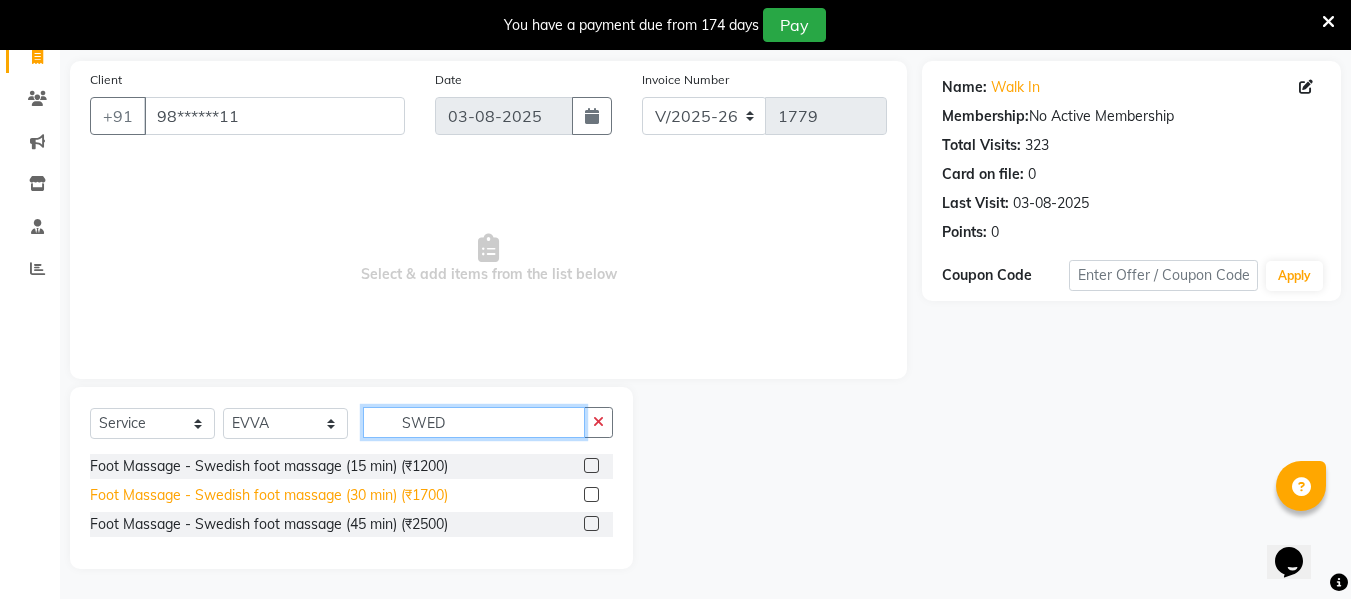 type on "SWED" 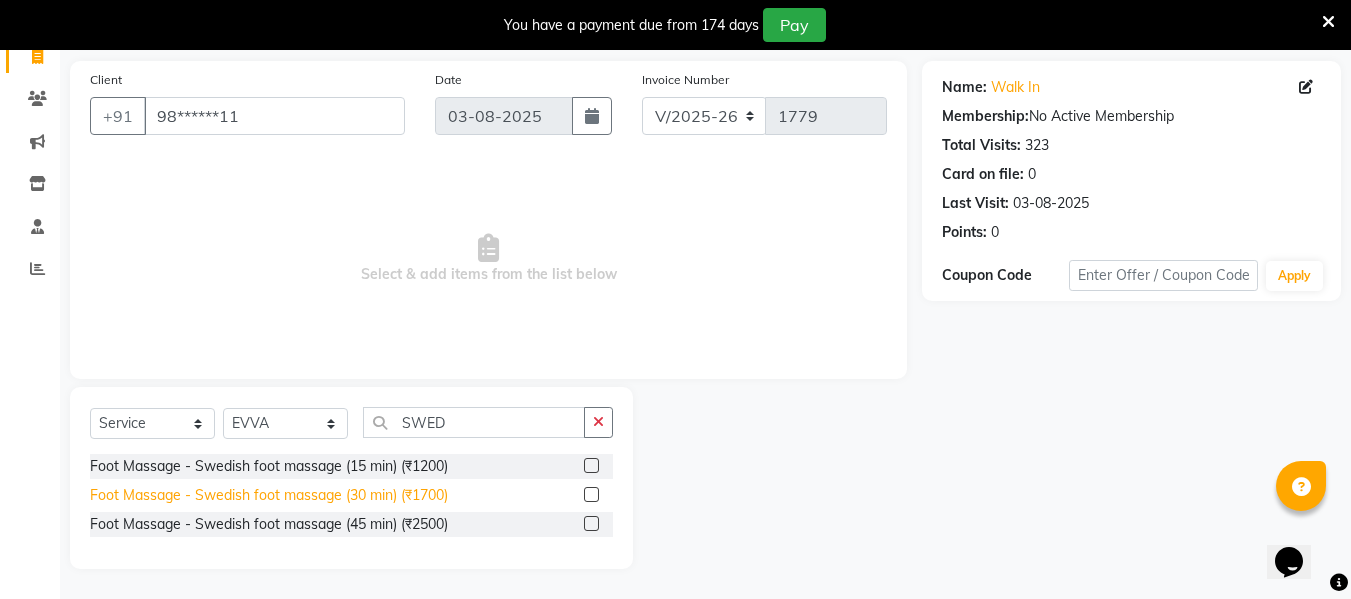 click on "Foot Massage - Swedish foot massage (30 min) (₹1700)" 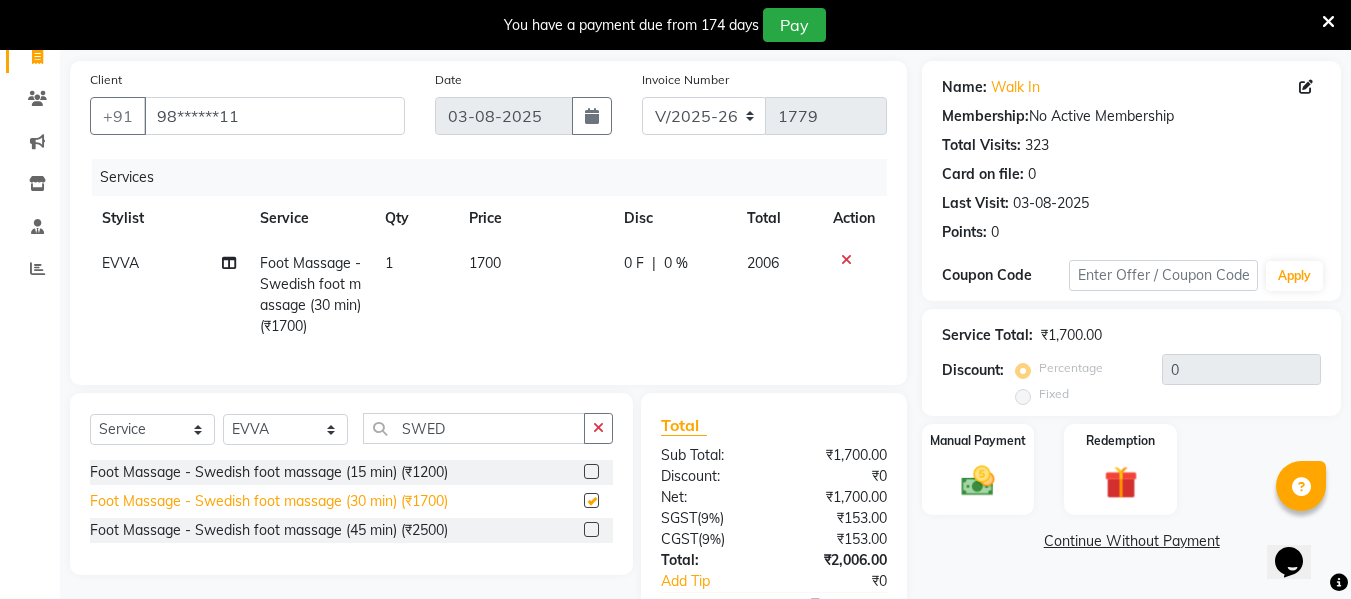 checkbox on "false" 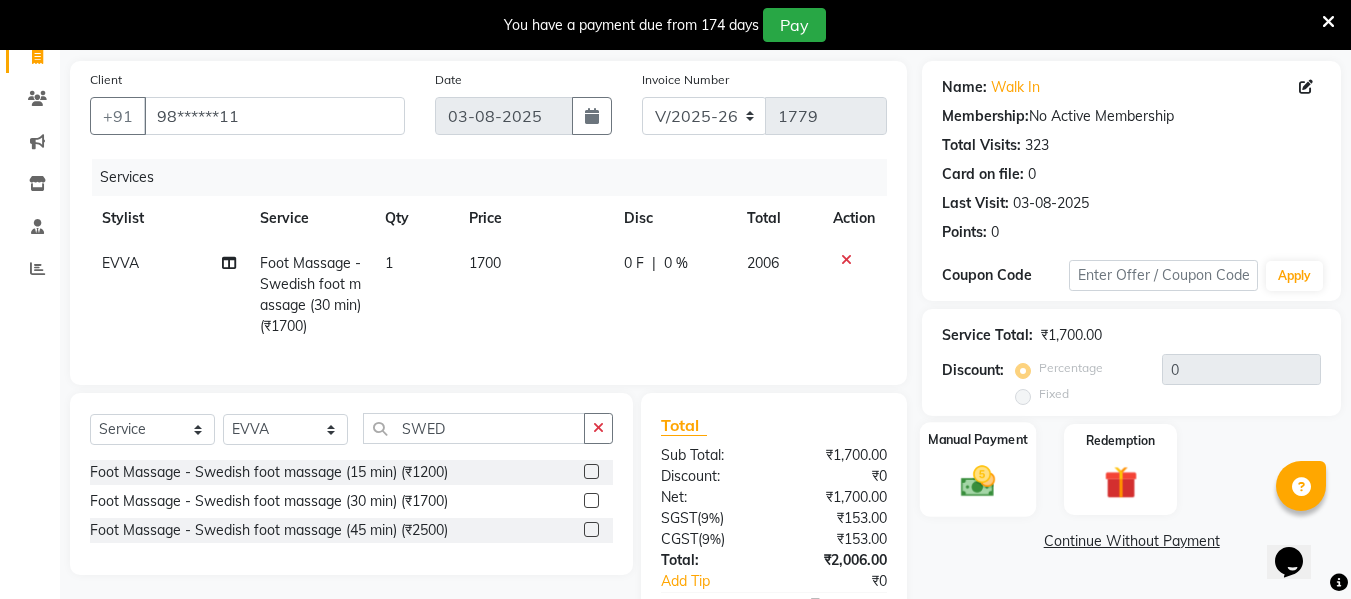 click 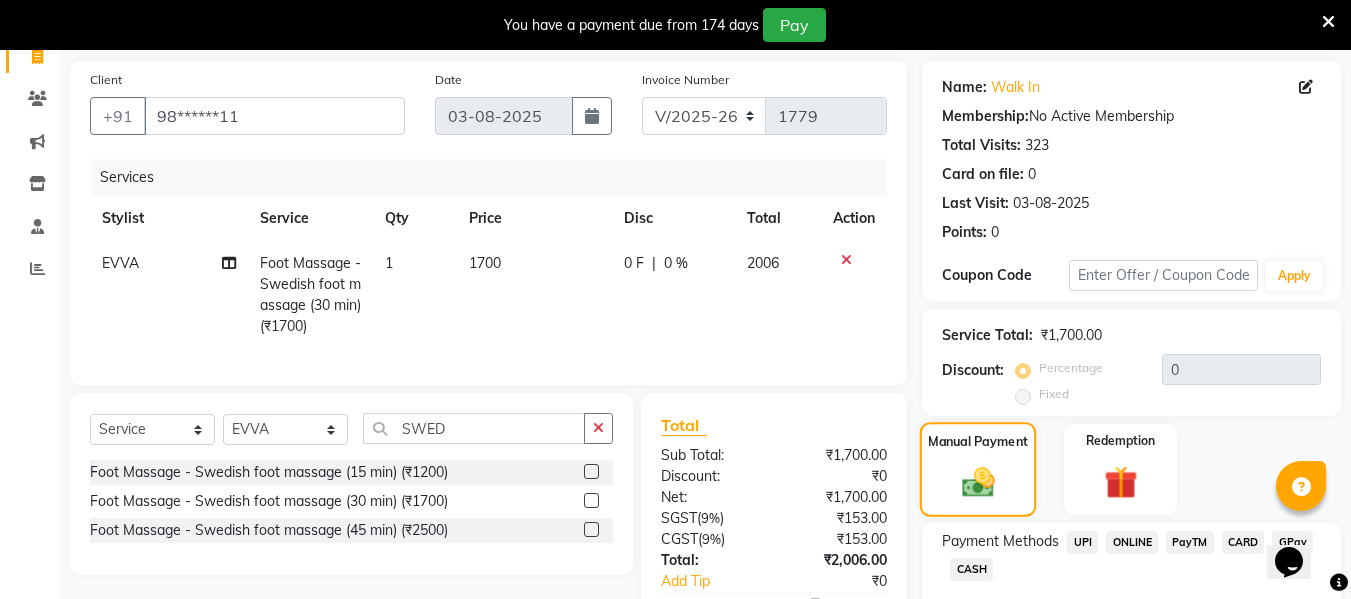 scroll, scrollTop: 272, scrollLeft: 0, axis: vertical 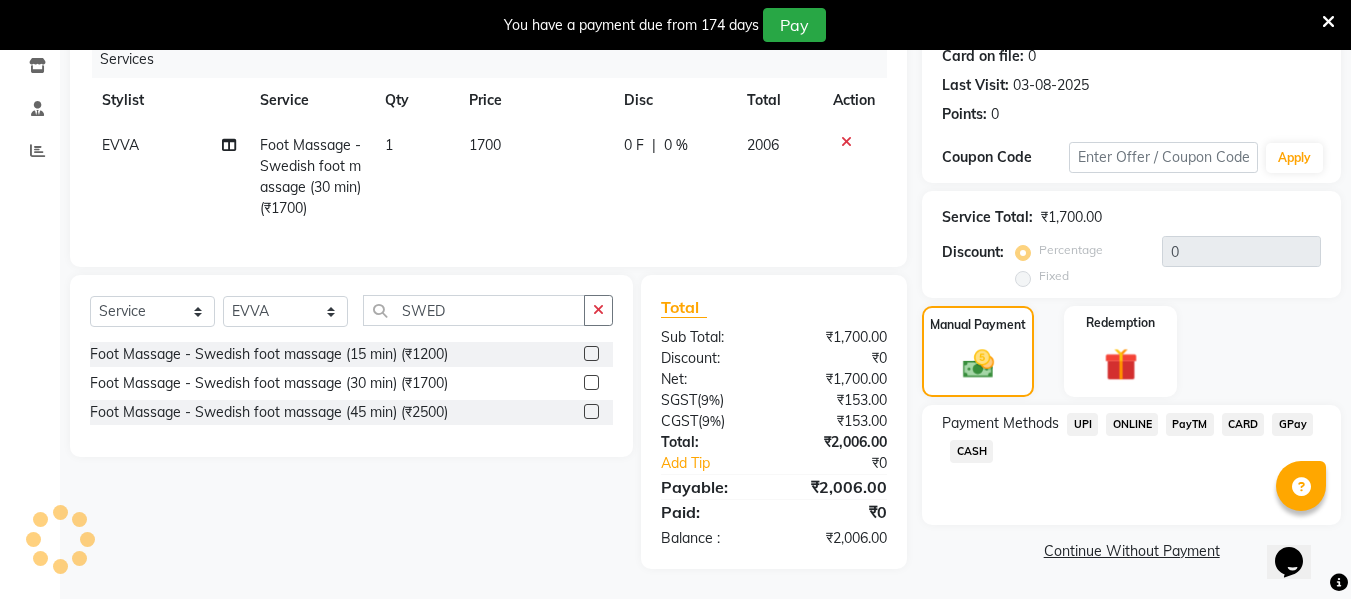 click on "CARD" 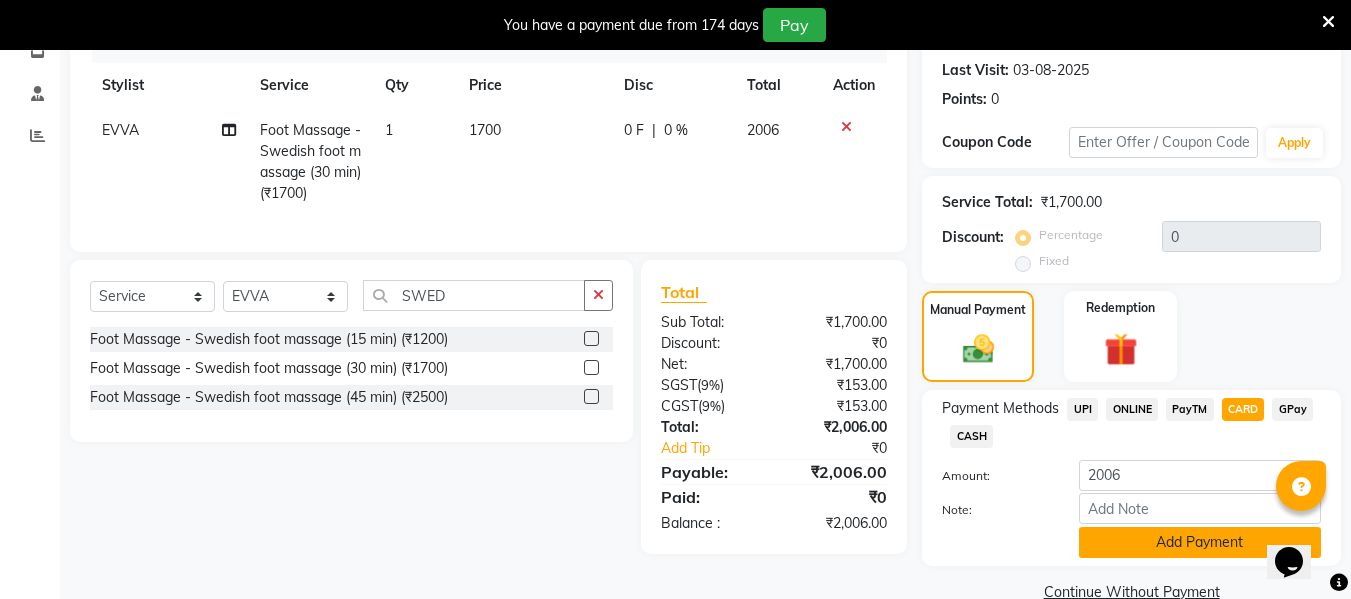 click on "Add Payment" 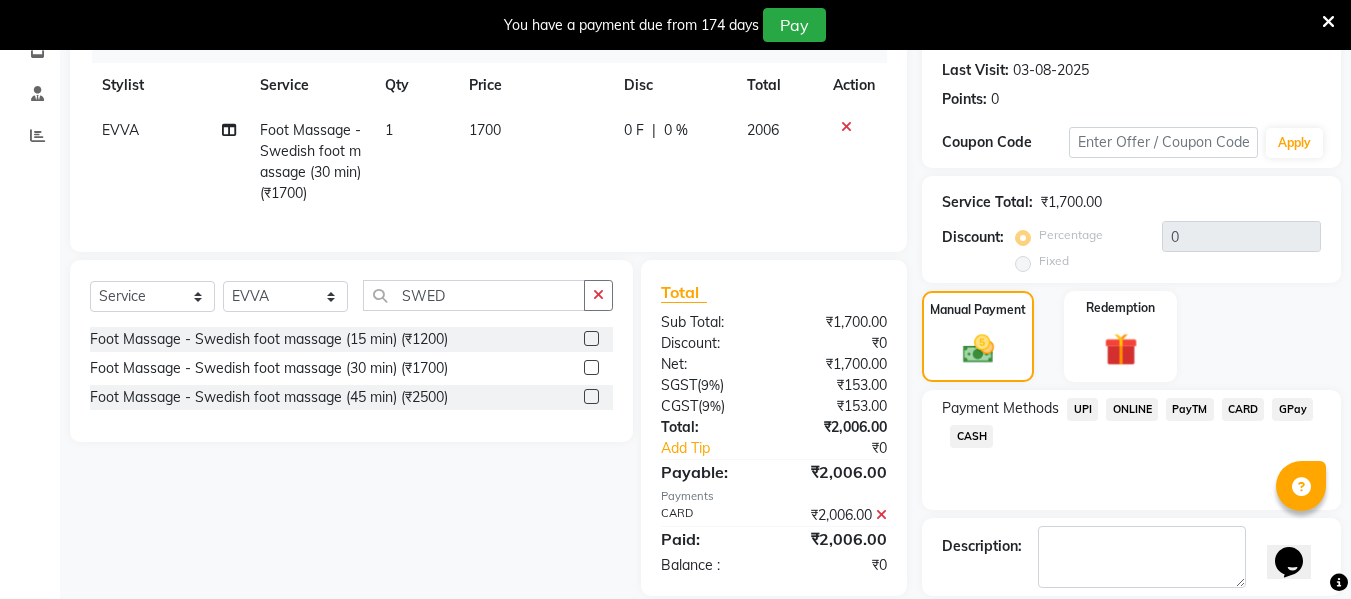 scroll, scrollTop: 367, scrollLeft: 0, axis: vertical 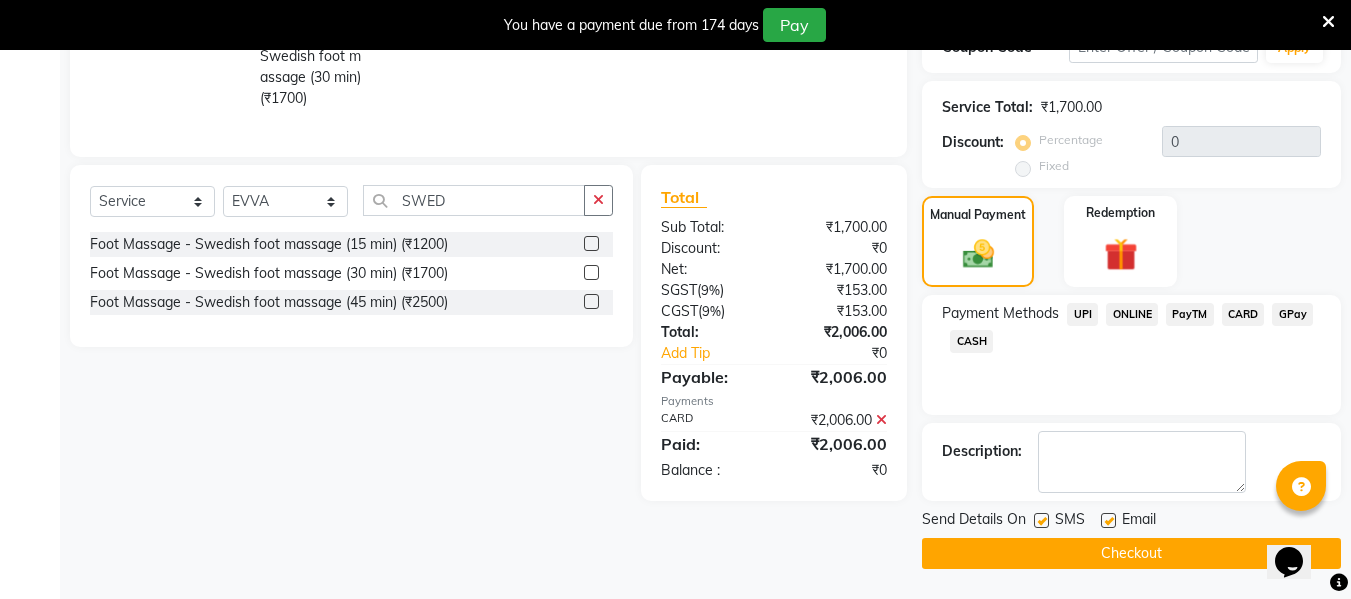click on "Checkout" 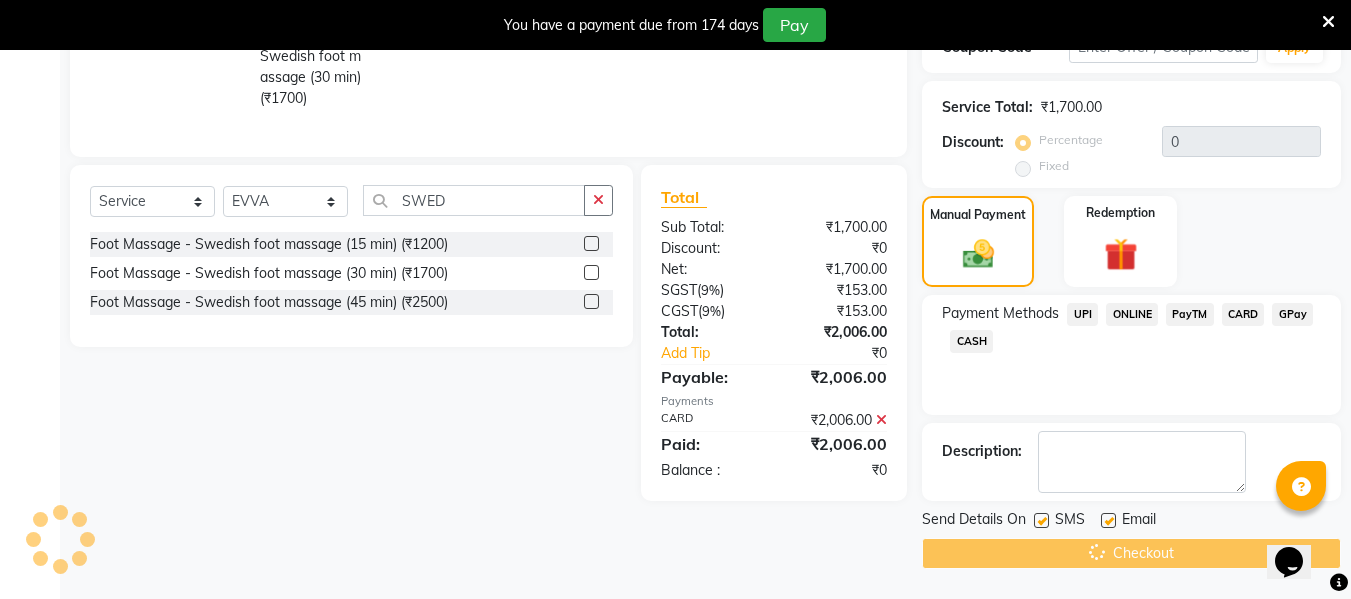 scroll, scrollTop: 0, scrollLeft: 0, axis: both 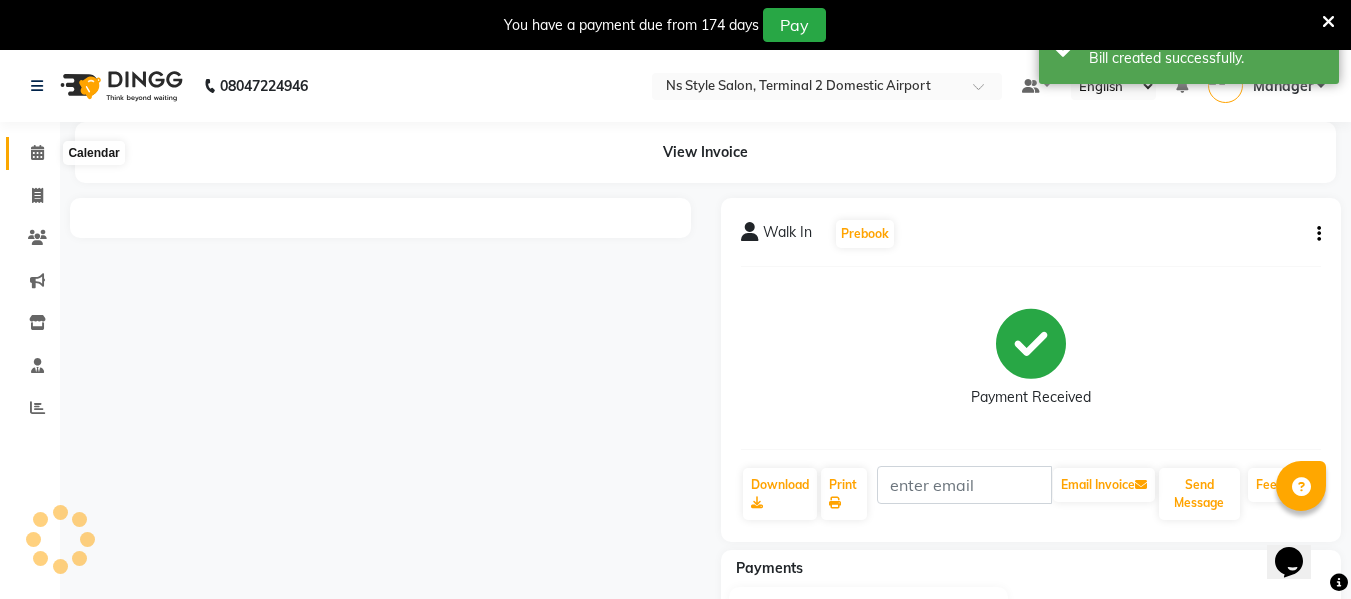 click 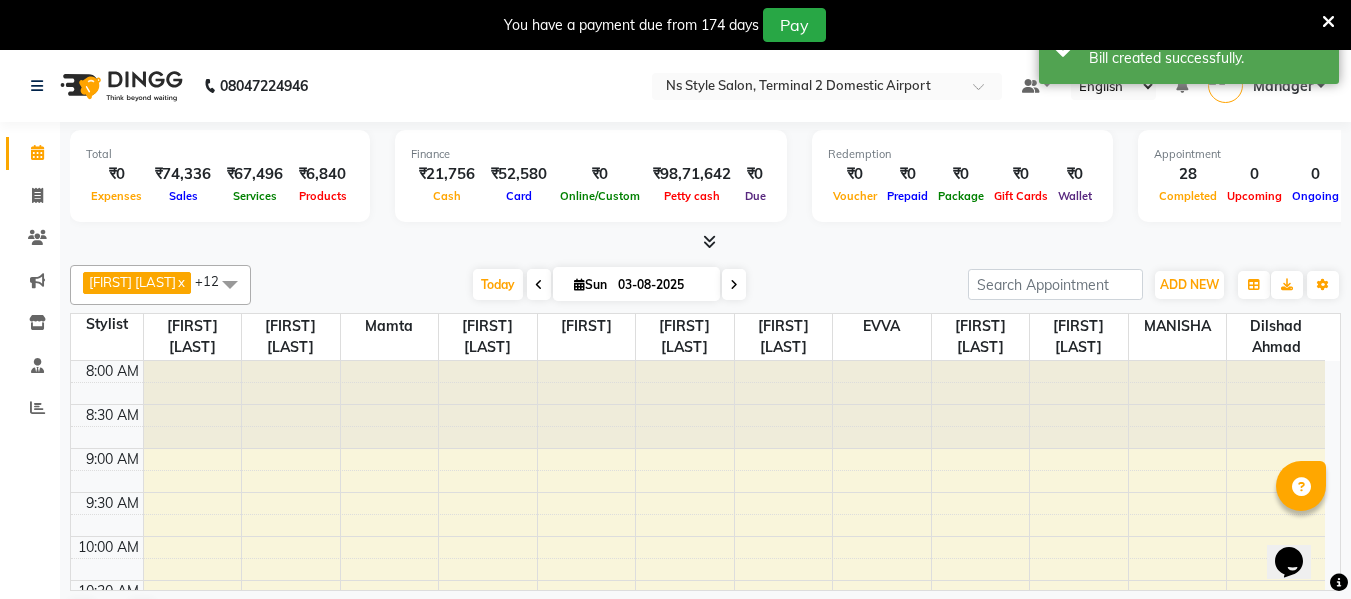 scroll, scrollTop: 0, scrollLeft: 0, axis: both 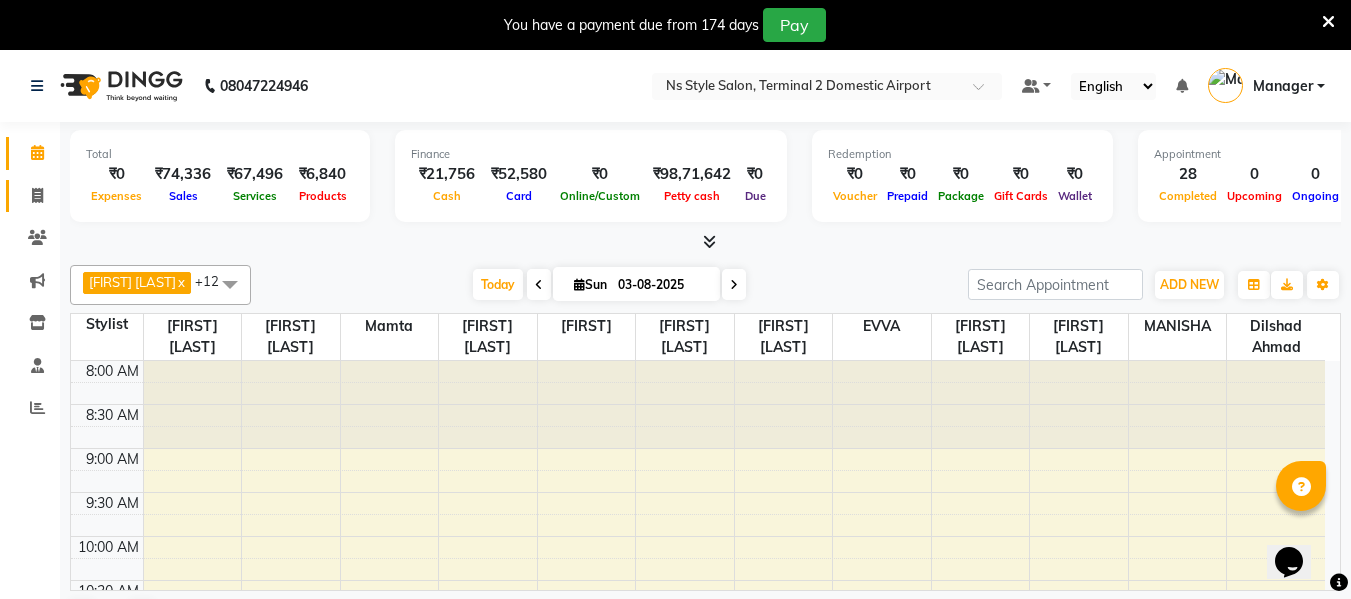 click on "Invoice" 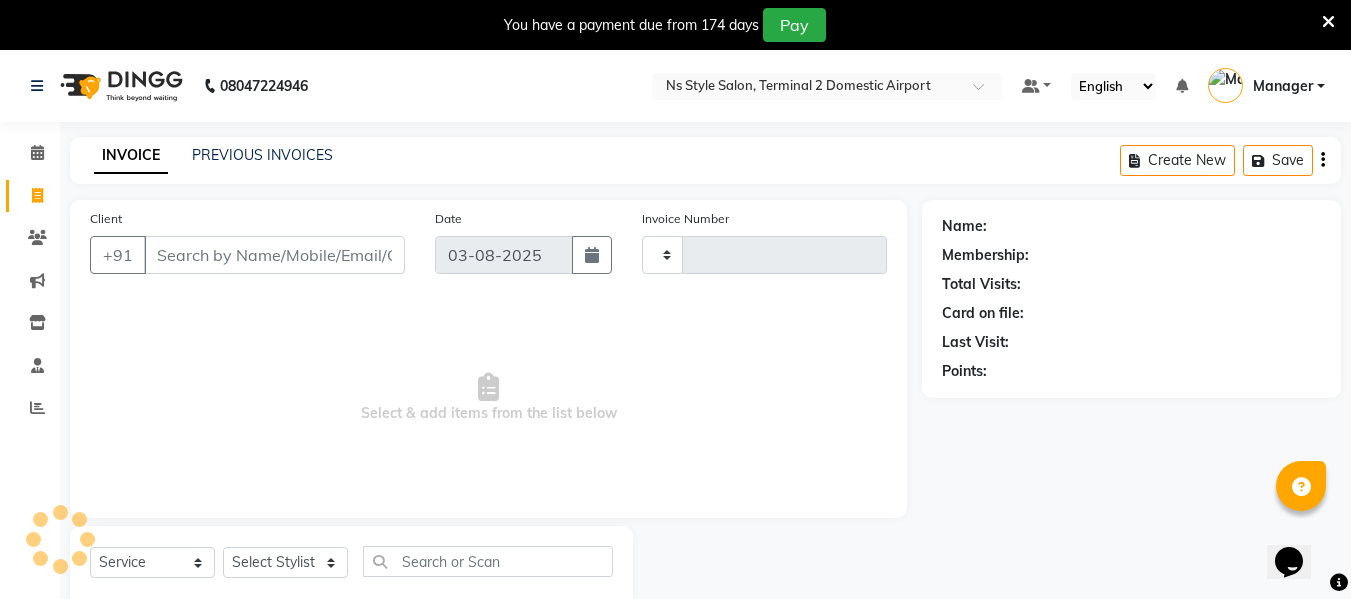 type on "1780" 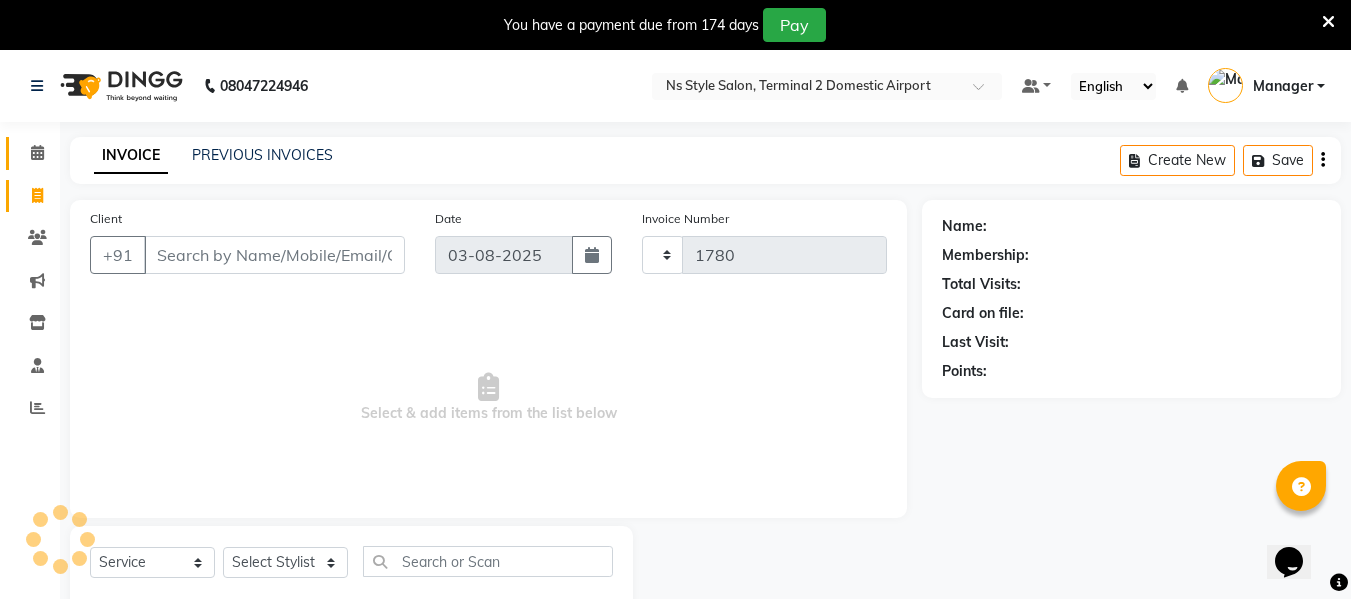 select on "5661" 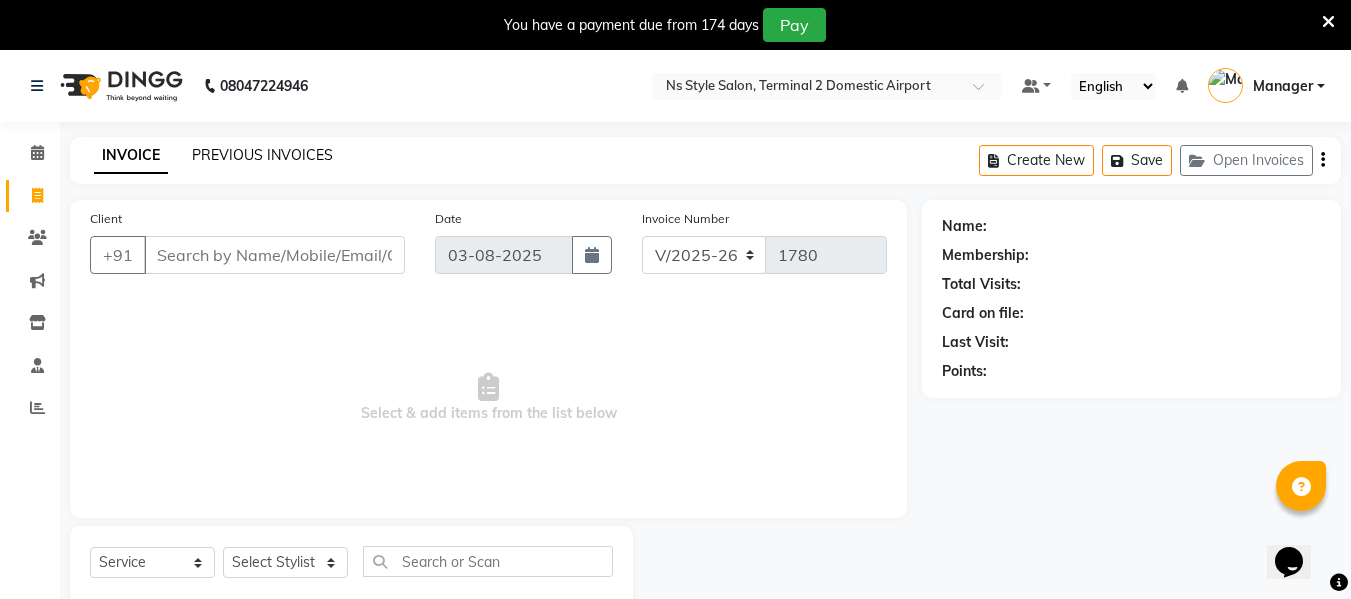 click on "PREVIOUS INVOICES" 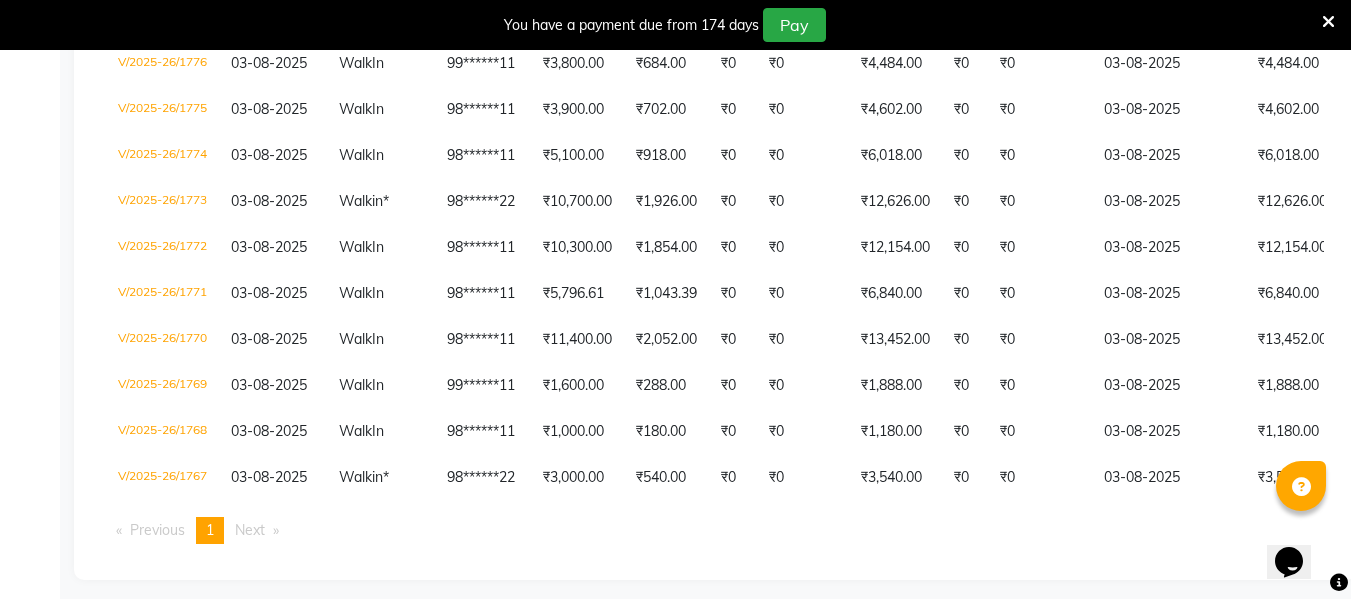 scroll, scrollTop: 567, scrollLeft: 0, axis: vertical 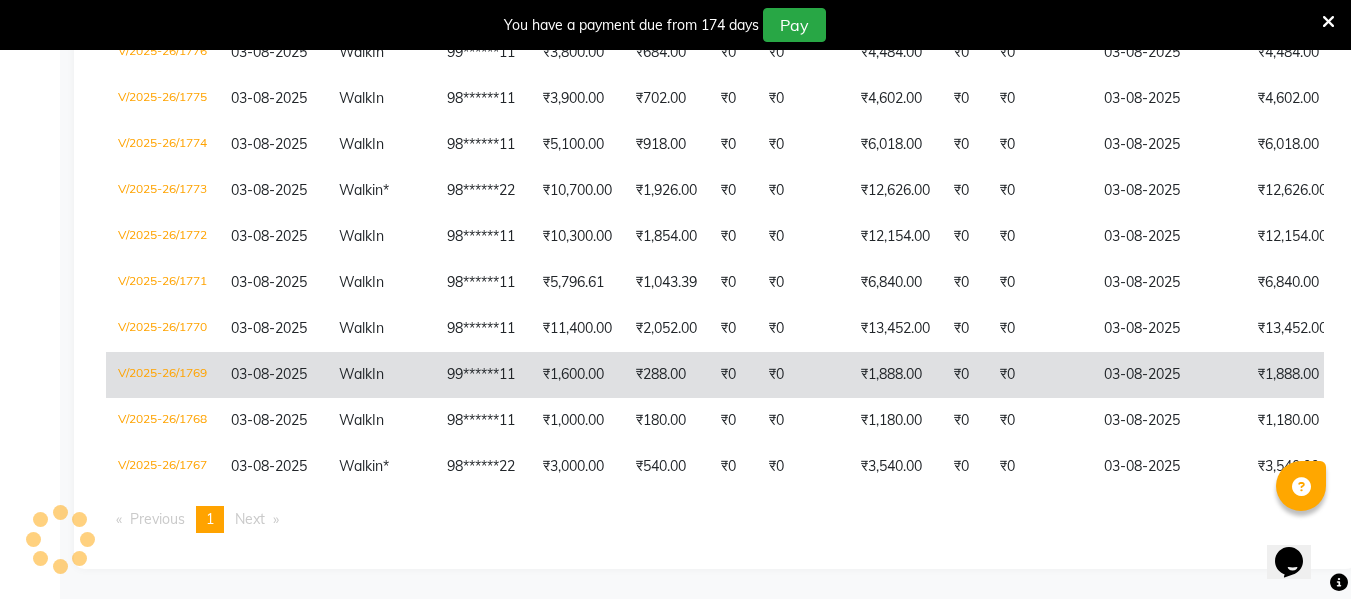click on "₹0" 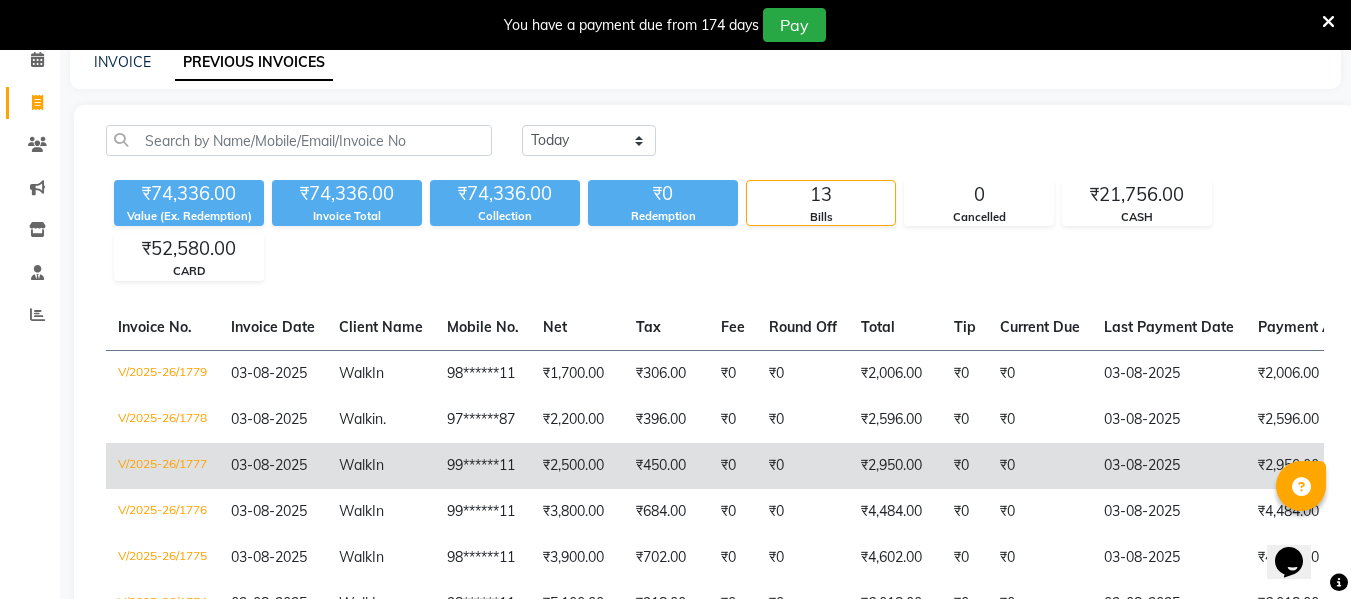 scroll, scrollTop: 92, scrollLeft: 0, axis: vertical 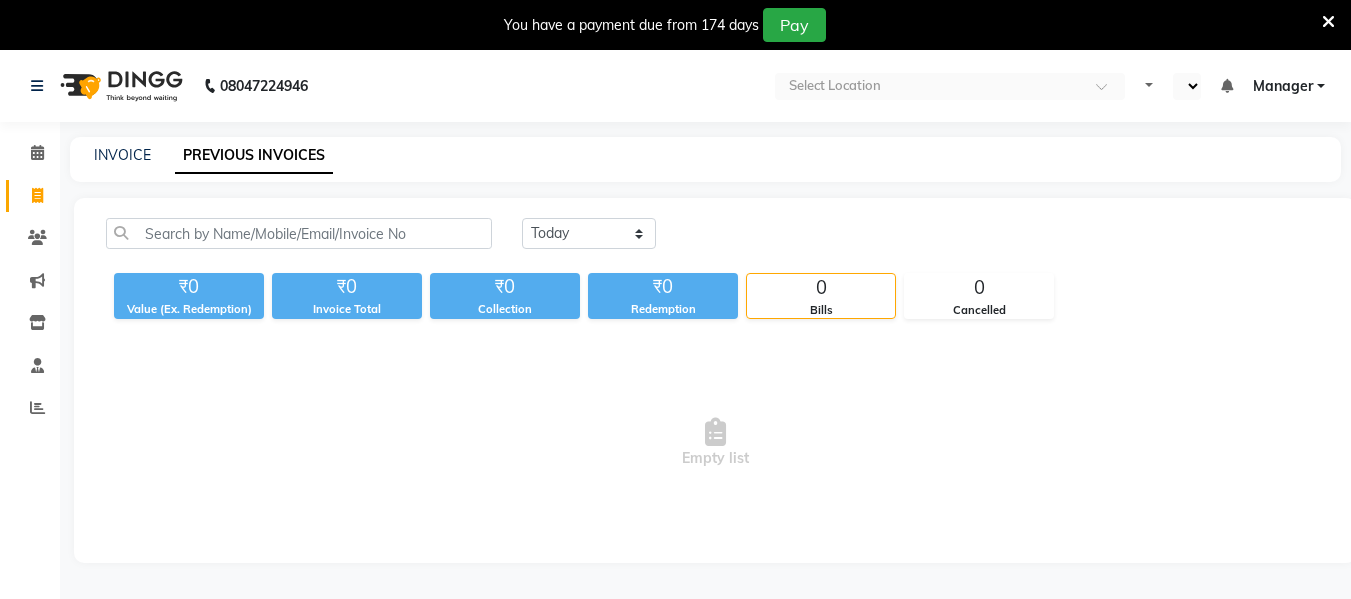select on "en" 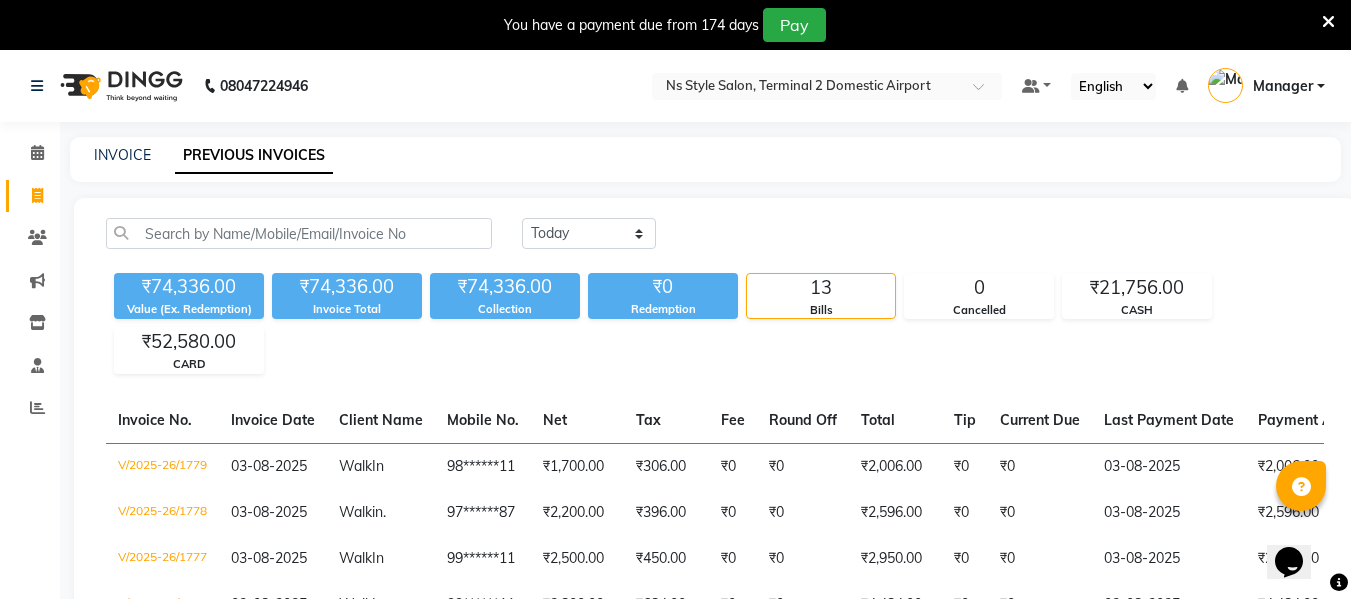 scroll, scrollTop: 0, scrollLeft: 0, axis: both 